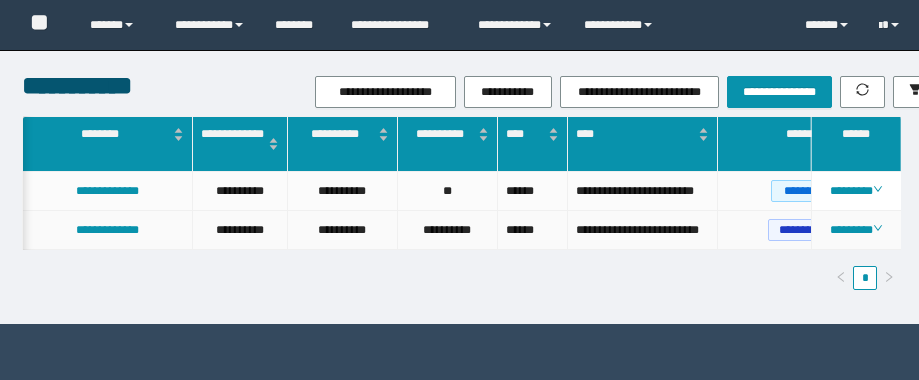 scroll, scrollTop: 0, scrollLeft: 0, axis: both 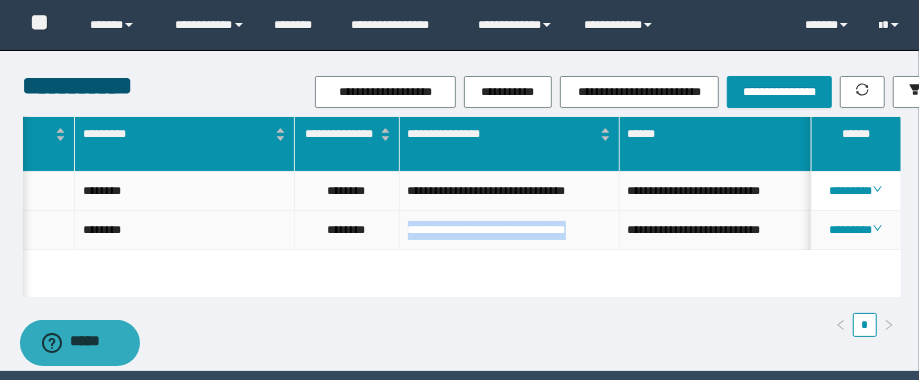 drag, startPoint x: 502, startPoint y: 263, endPoint x: 404, endPoint y: 252, distance: 98.61542 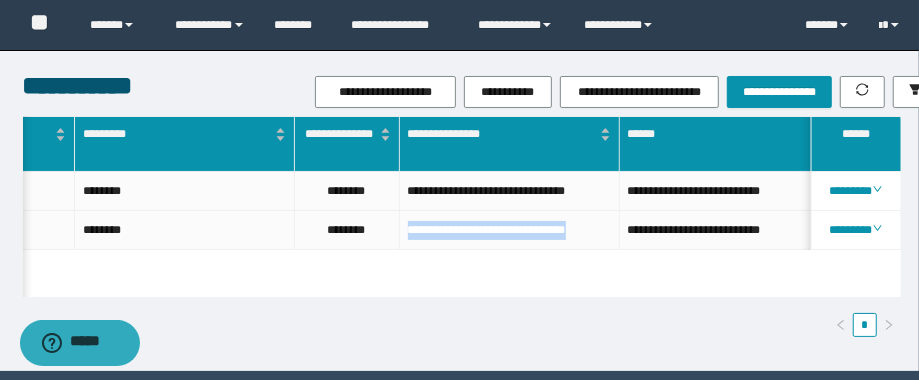 scroll, scrollTop: 0, scrollLeft: 578, axis: horizontal 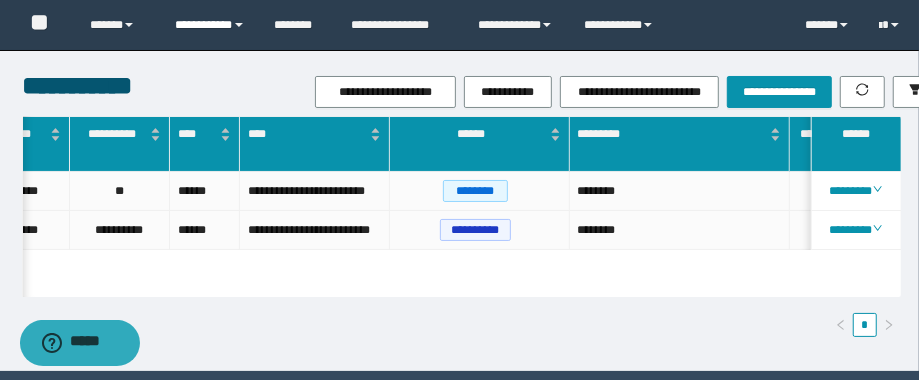 click on "**********" at bounding box center [210, 25] 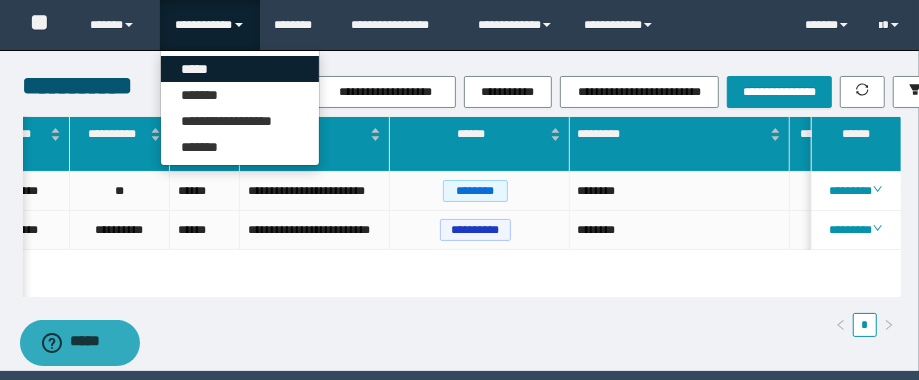 click on "*****" at bounding box center (240, 69) 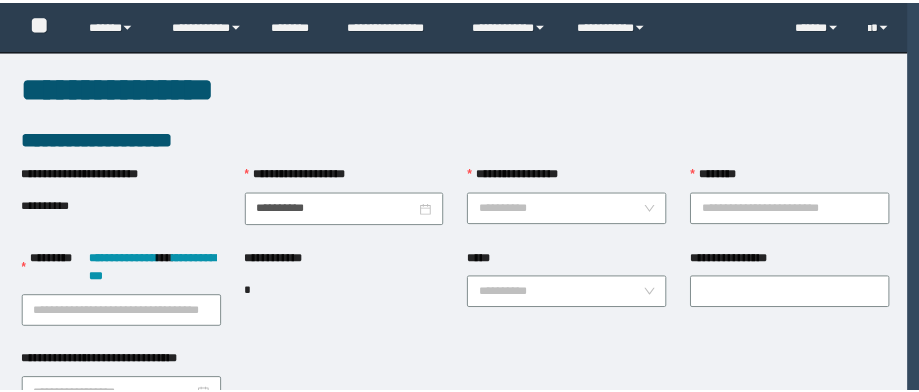 scroll, scrollTop: 0, scrollLeft: 0, axis: both 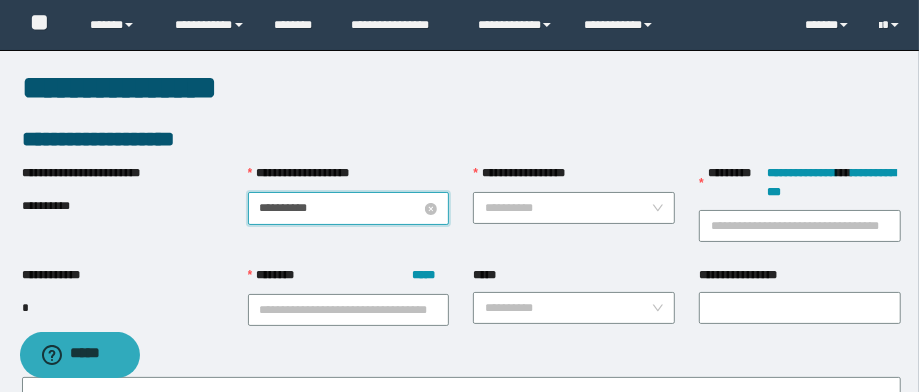 click on "**********" at bounding box center [341, 208] 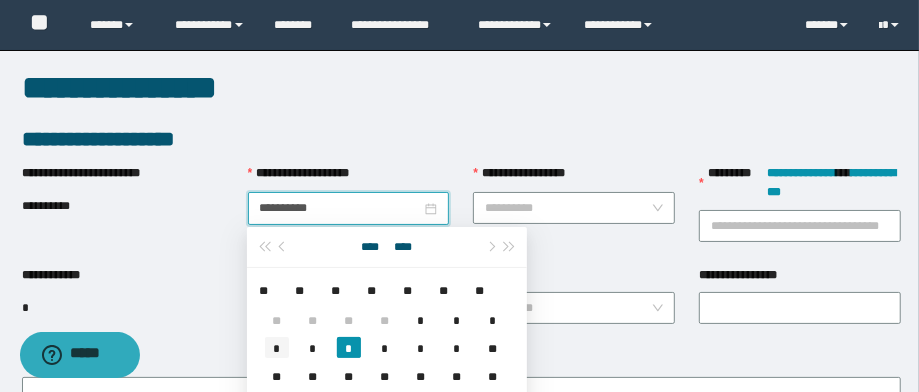 type on "**********" 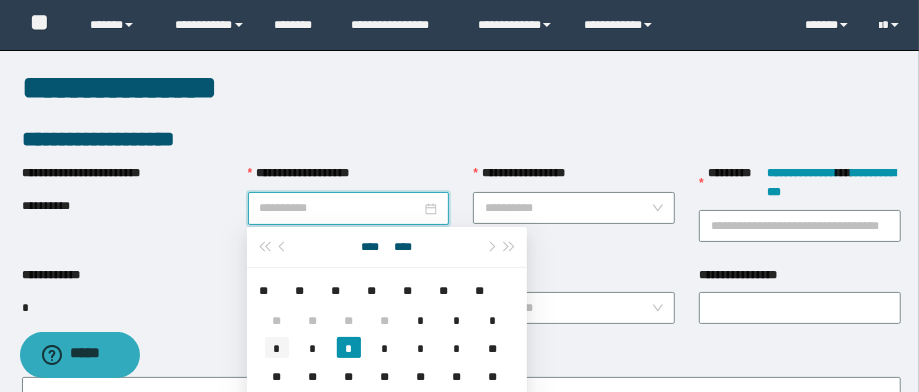 click on "*" at bounding box center (277, 347) 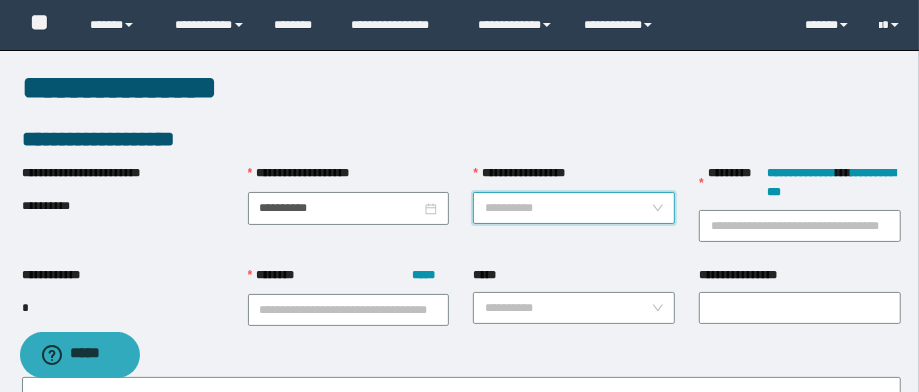 click on "**********" at bounding box center (568, 208) 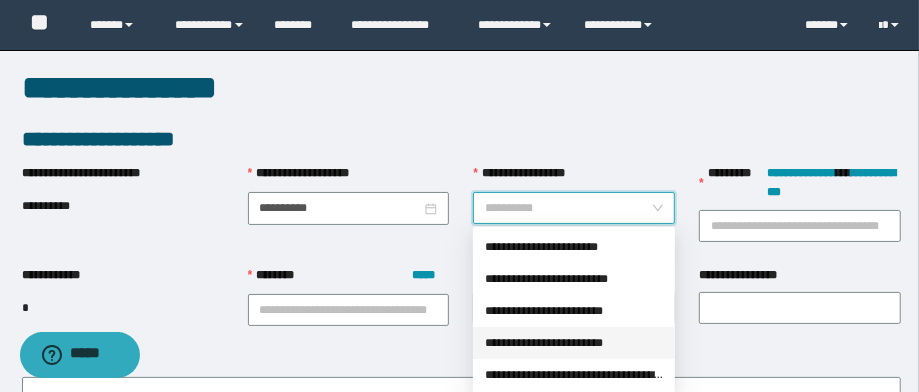 click on "**********" at bounding box center (574, 343) 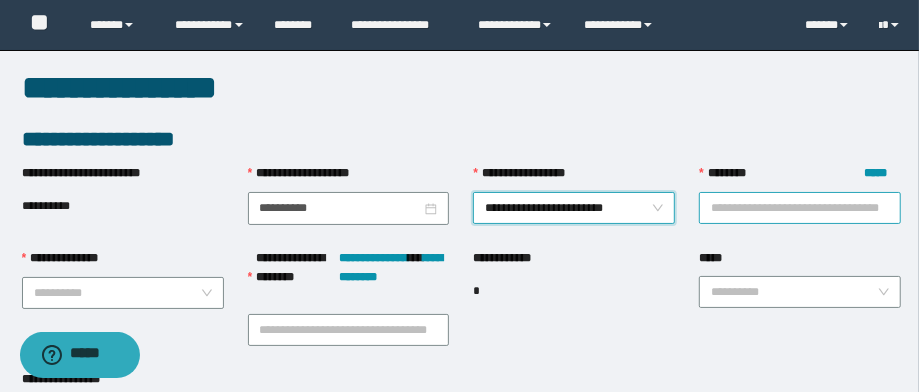 click on "******** *****" at bounding box center [800, 208] 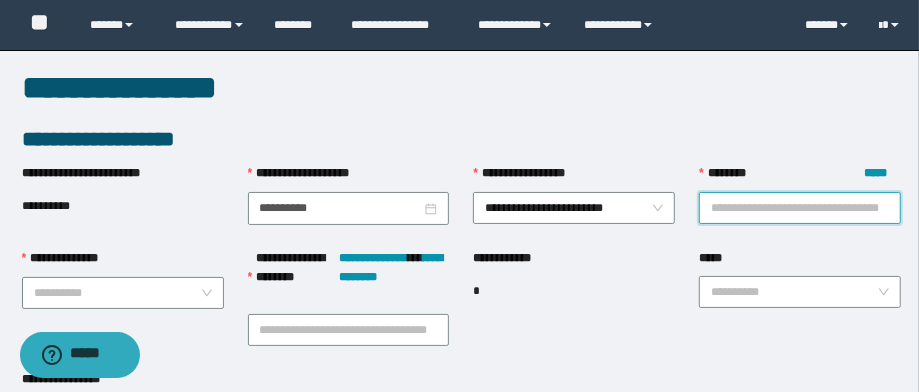 paste on "**********" 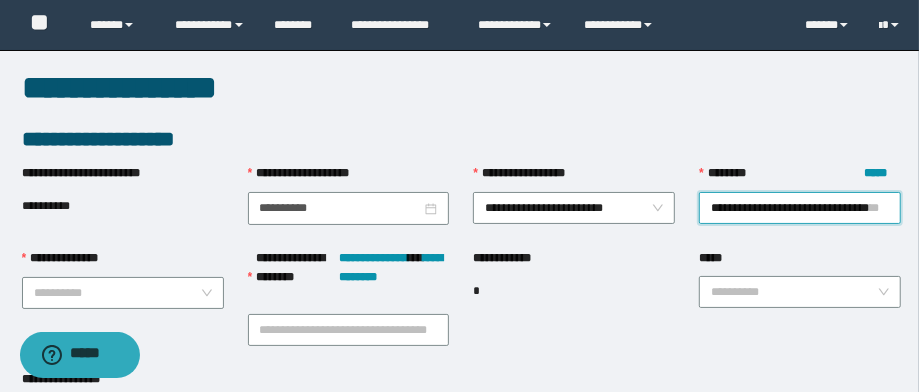 scroll, scrollTop: 0, scrollLeft: 48, axis: horizontal 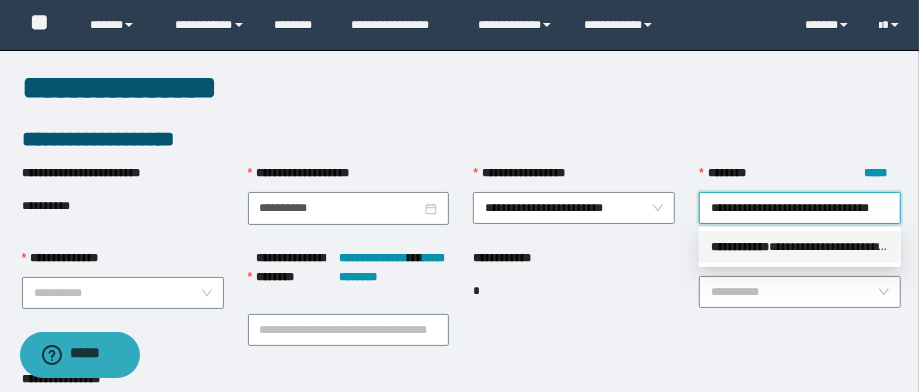 click on "**********" at bounding box center [800, 247] 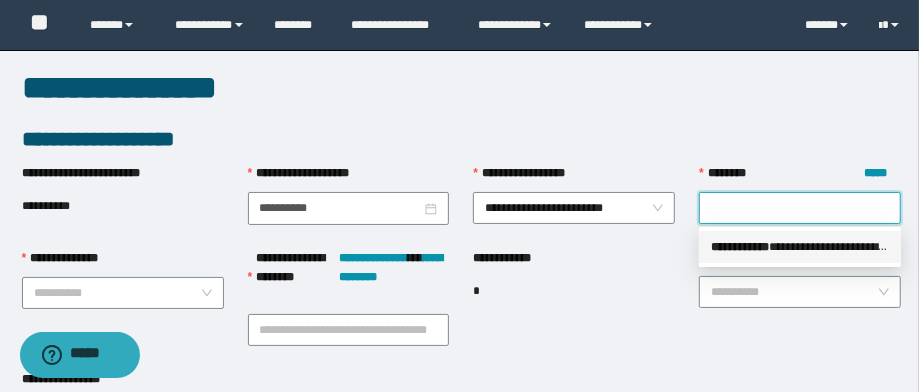 scroll, scrollTop: 0, scrollLeft: 0, axis: both 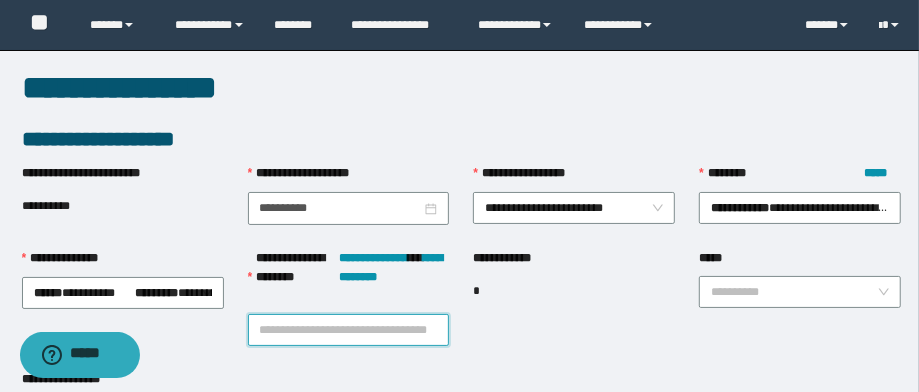 click on "**********" at bounding box center [349, 330] 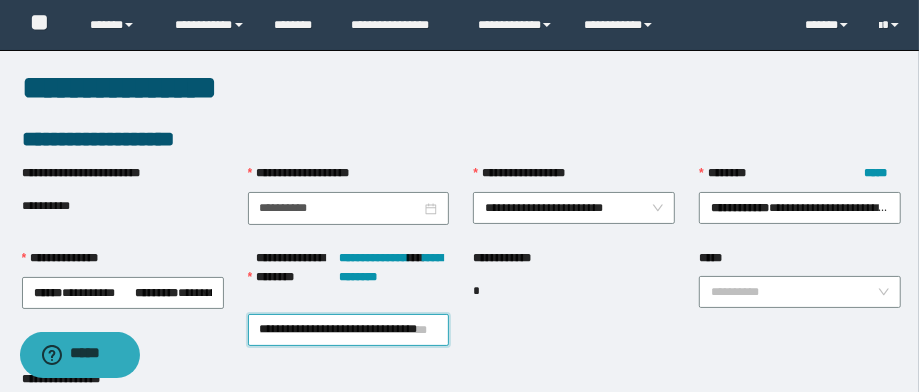scroll, scrollTop: 0, scrollLeft: 48, axis: horizontal 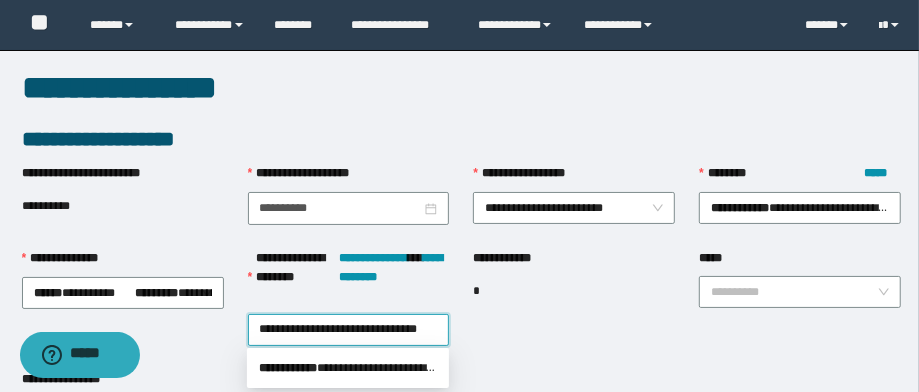 click on "**********" at bounding box center [348, 368] 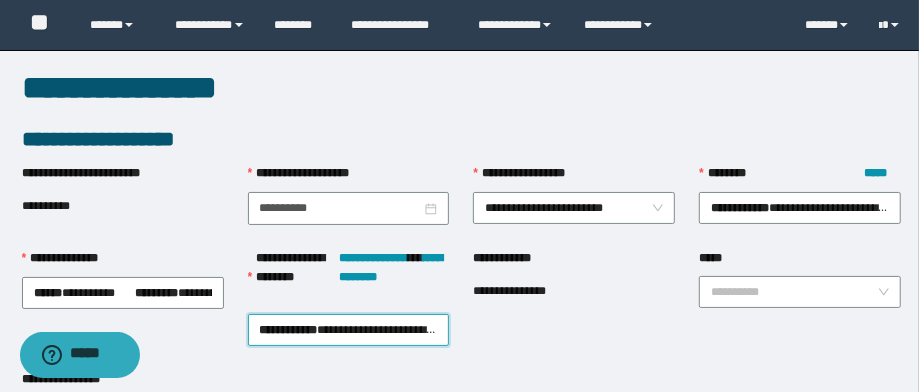 scroll, scrollTop: 0, scrollLeft: 0, axis: both 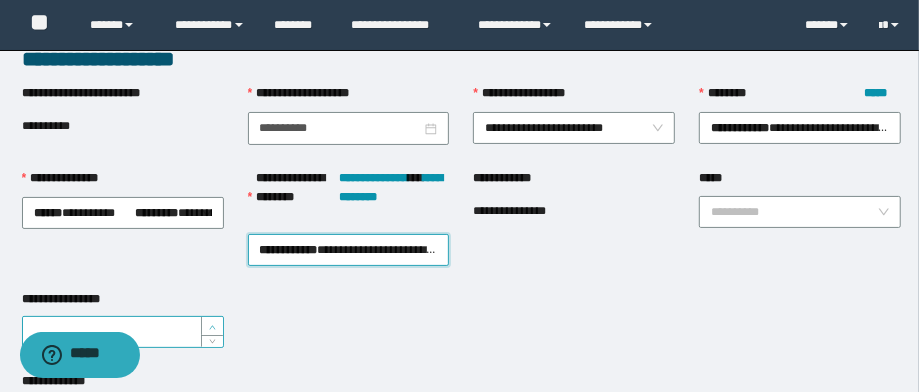 type on "*" 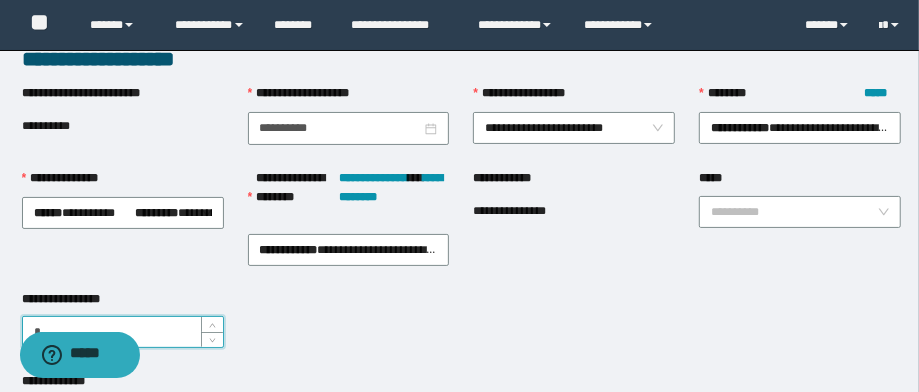 drag, startPoint x: 207, startPoint y: 321, endPoint x: 223, endPoint y: 317, distance: 16.492422 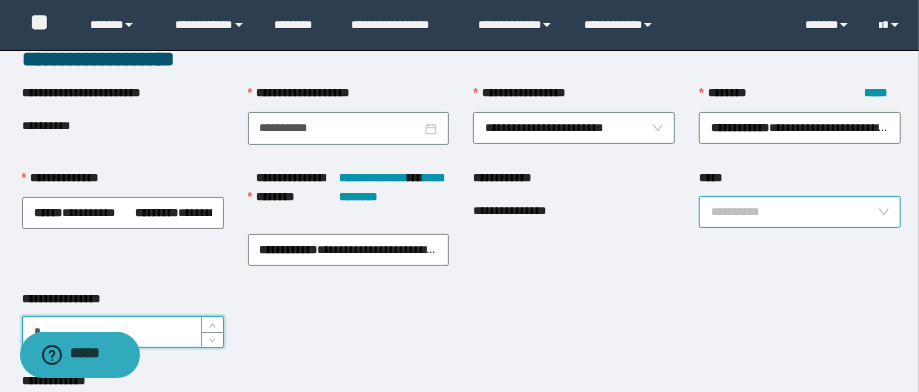 click on "*****" at bounding box center [794, 212] 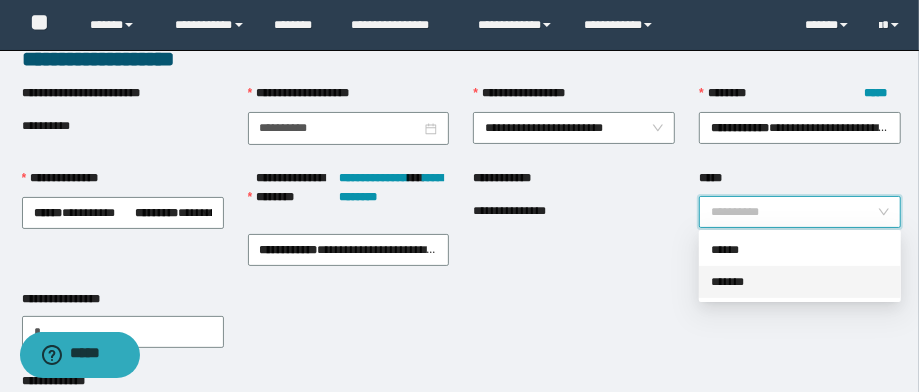 click on "*******" at bounding box center [800, 282] 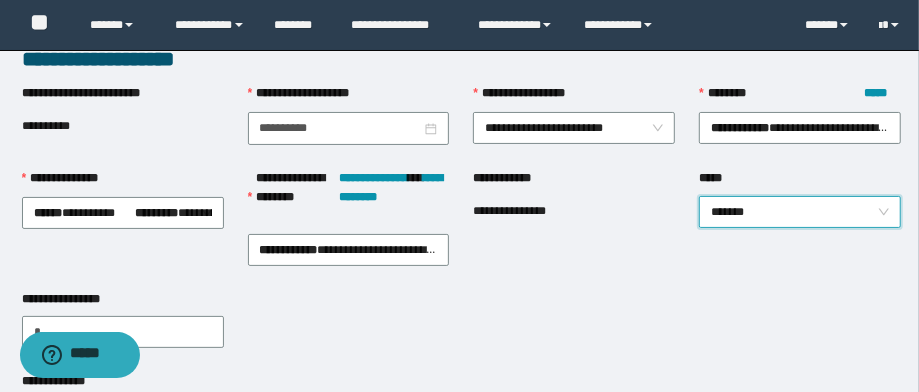 scroll, scrollTop: 480, scrollLeft: 0, axis: vertical 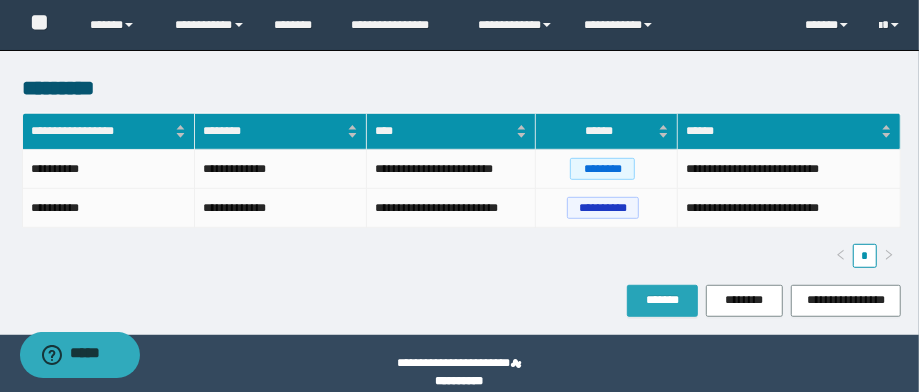 click on "*******" at bounding box center [662, 300] 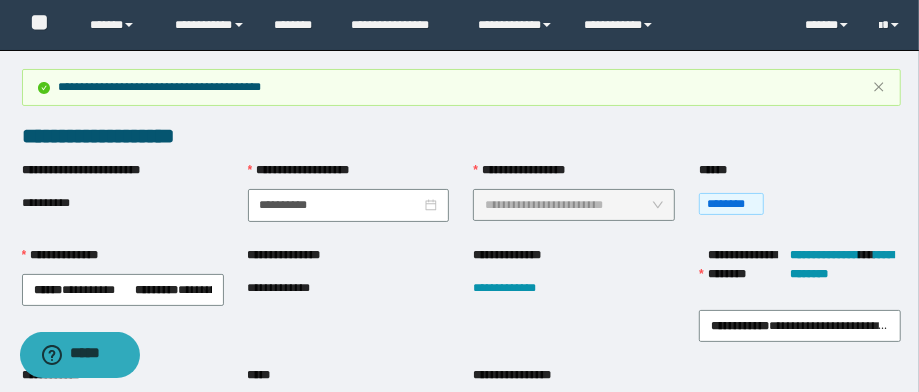 scroll, scrollTop: 80, scrollLeft: 0, axis: vertical 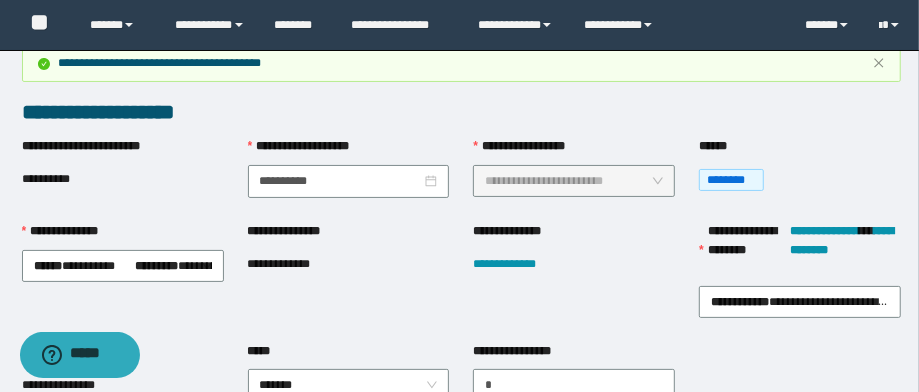 click on "**********" at bounding box center [294, 264] 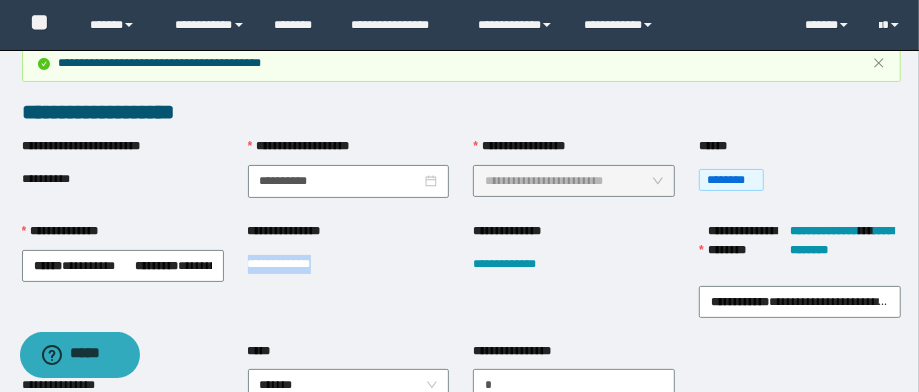 click on "**********" at bounding box center [294, 264] 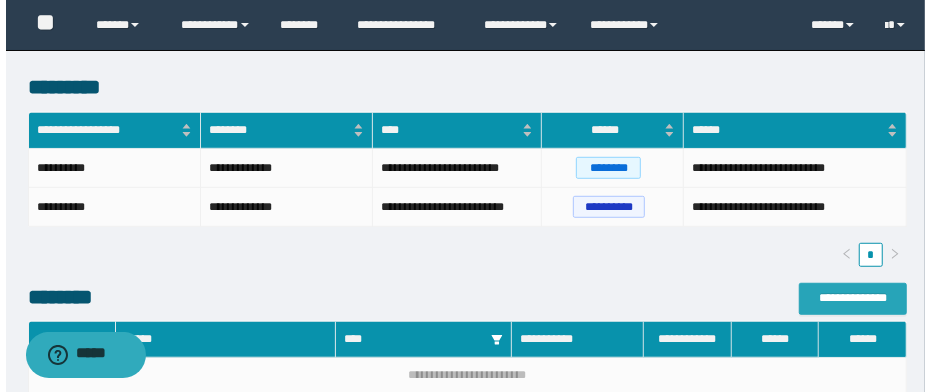 scroll, scrollTop: 560, scrollLeft: 0, axis: vertical 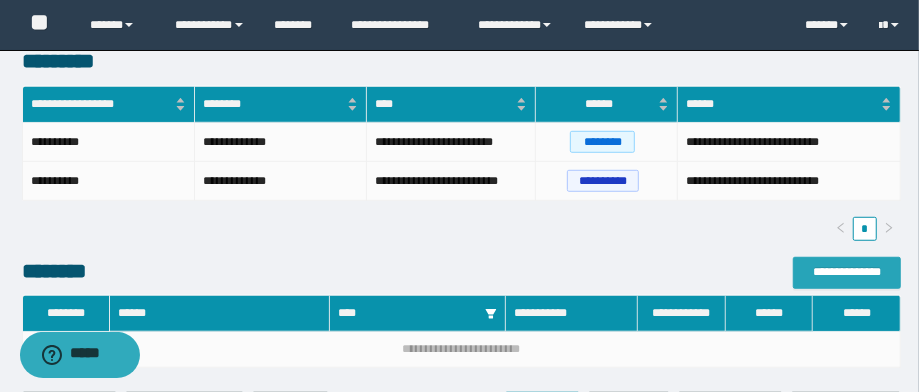 click on "**********" at bounding box center (847, 272) 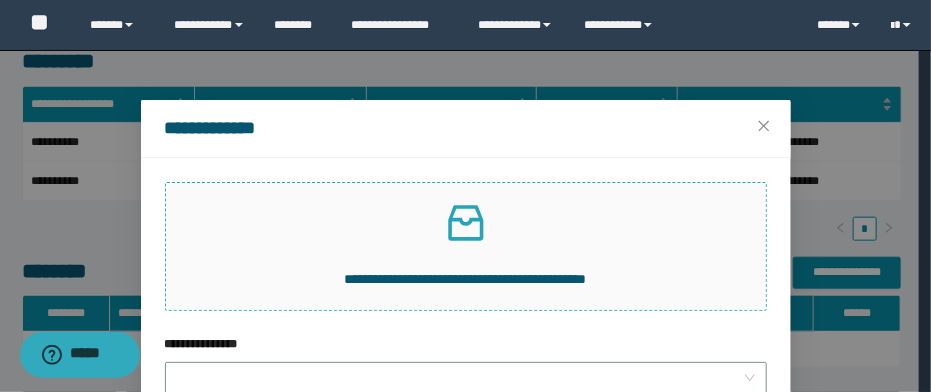 click 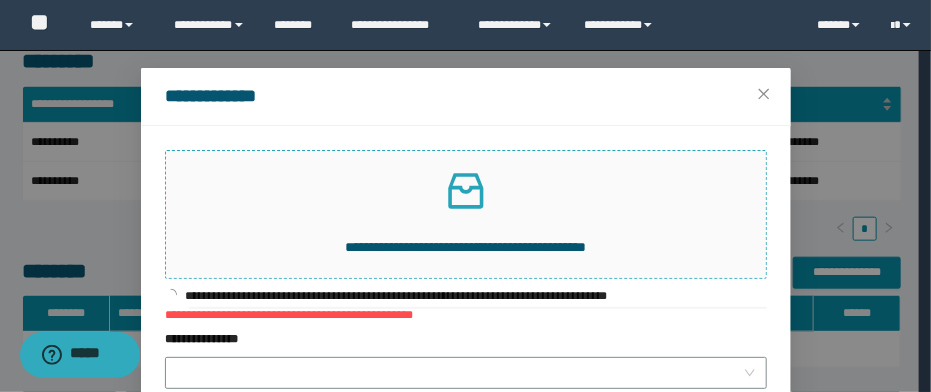 scroll, scrollTop: 80, scrollLeft: 0, axis: vertical 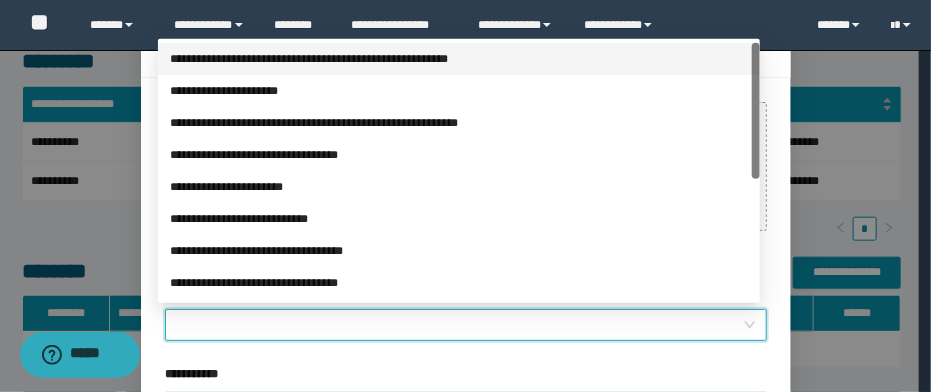 click on "**********" at bounding box center (460, 325) 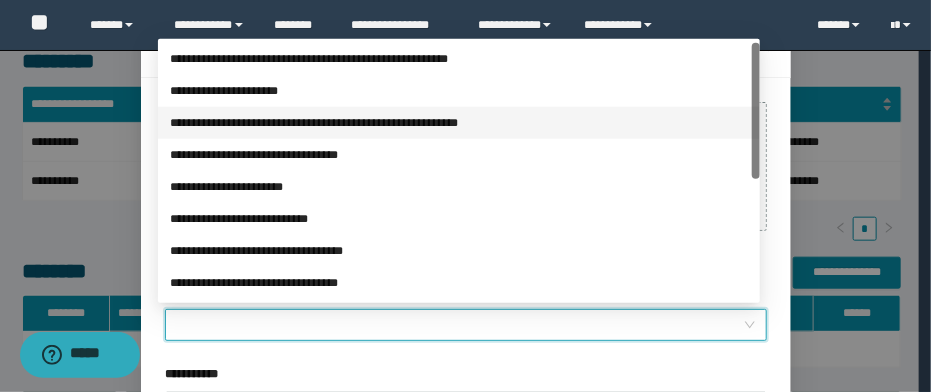 click on "**********" at bounding box center [459, 123] 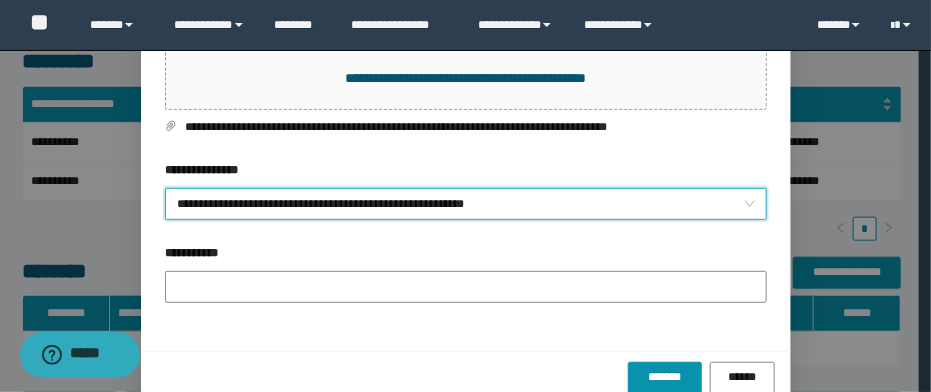 scroll, scrollTop: 235, scrollLeft: 0, axis: vertical 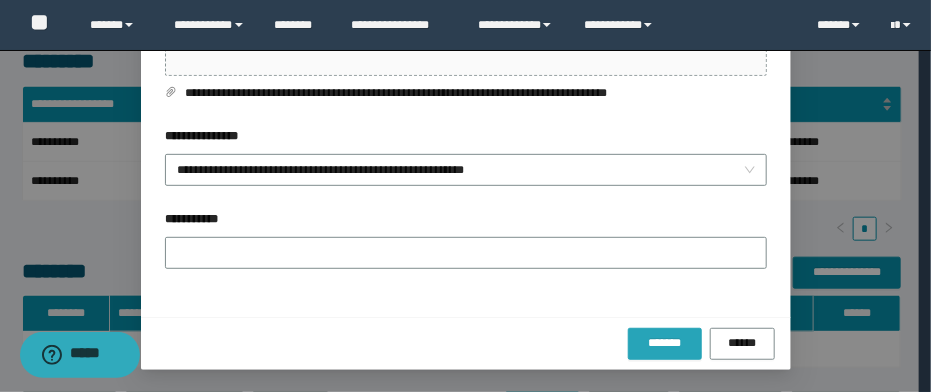 click on "*******" at bounding box center [665, 343] 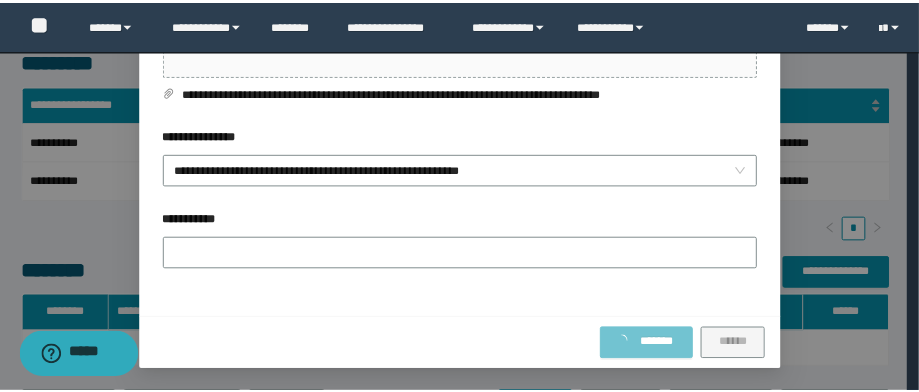 scroll, scrollTop: 108, scrollLeft: 0, axis: vertical 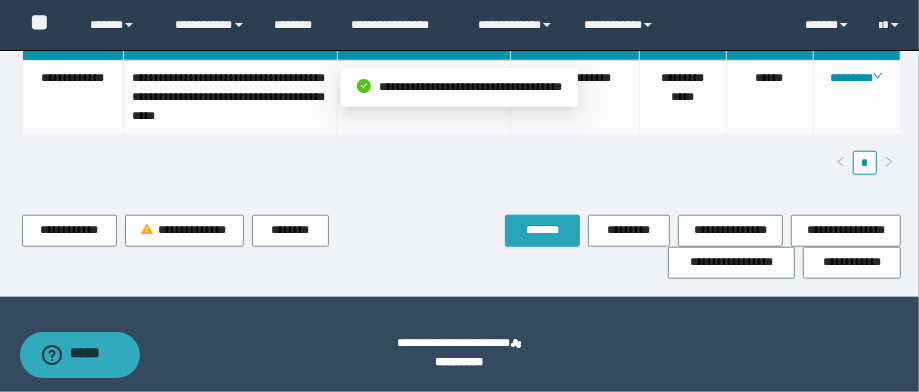 drag, startPoint x: 542, startPoint y: 247, endPoint x: 525, endPoint y: 200, distance: 49.979996 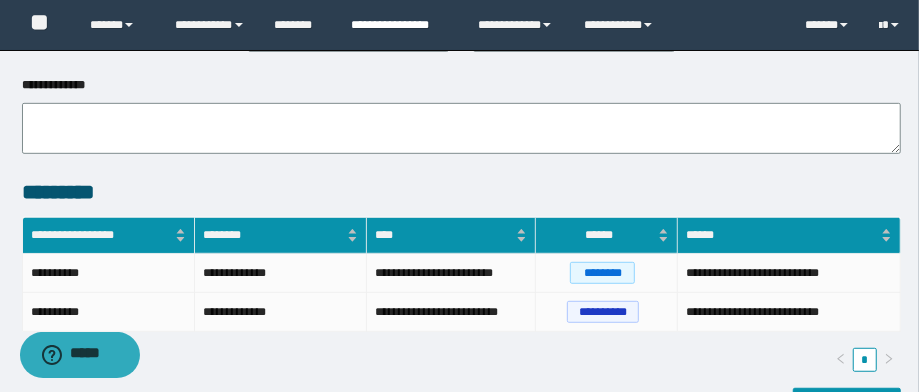 scroll, scrollTop: 80, scrollLeft: 0, axis: vertical 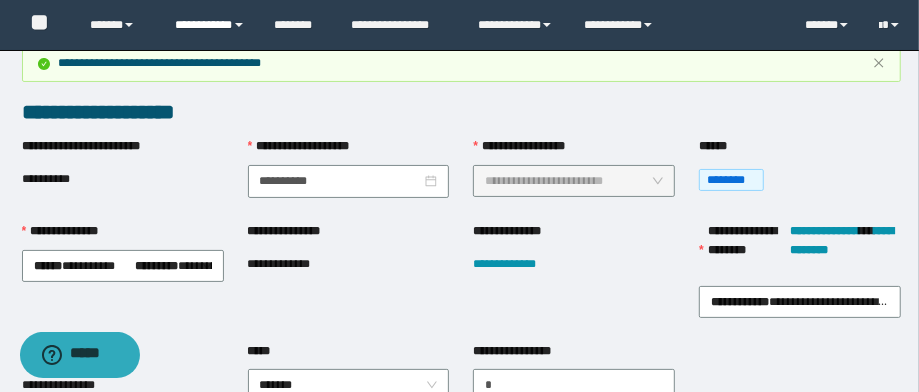 click on "**********" at bounding box center [210, 25] 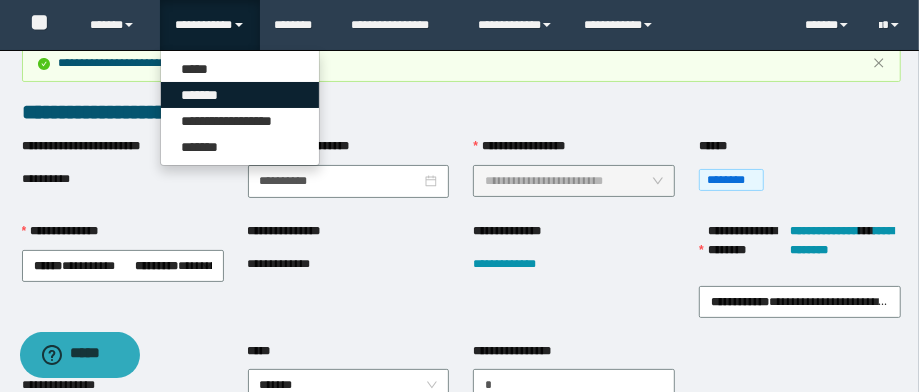 click on "*******" at bounding box center [240, 95] 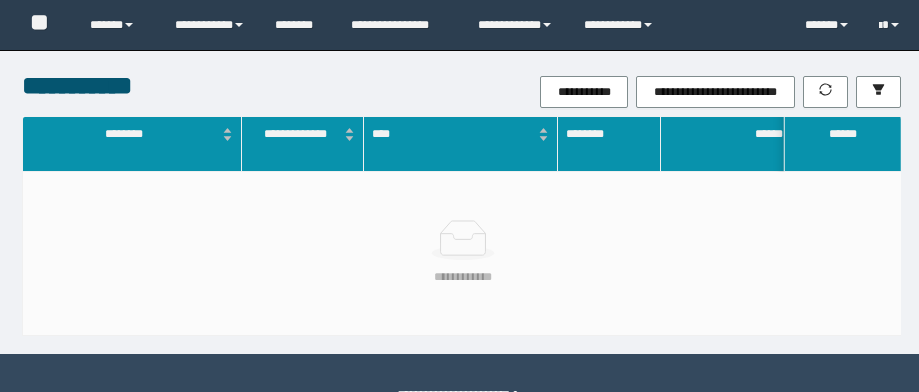 scroll, scrollTop: 0, scrollLeft: 0, axis: both 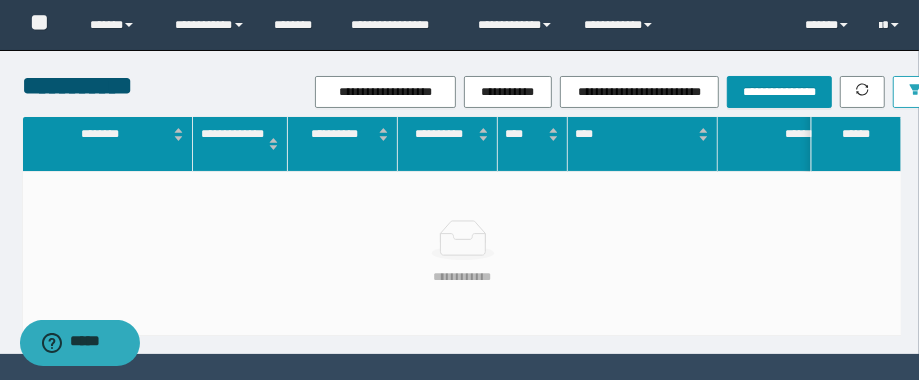 click at bounding box center [915, 92] 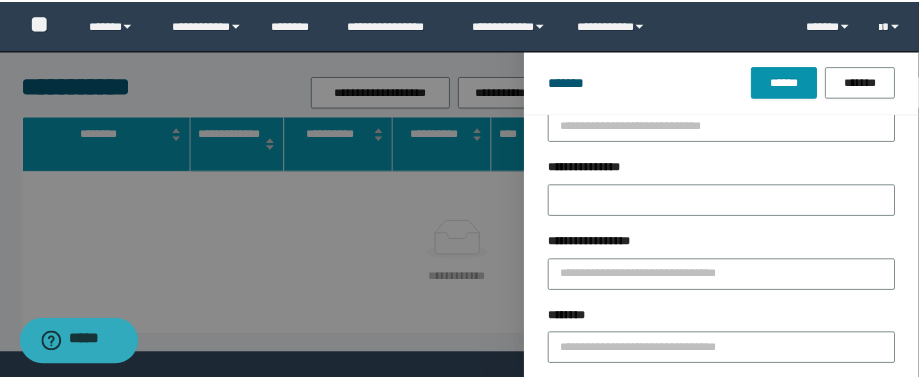 scroll, scrollTop: 80, scrollLeft: 0, axis: vertical 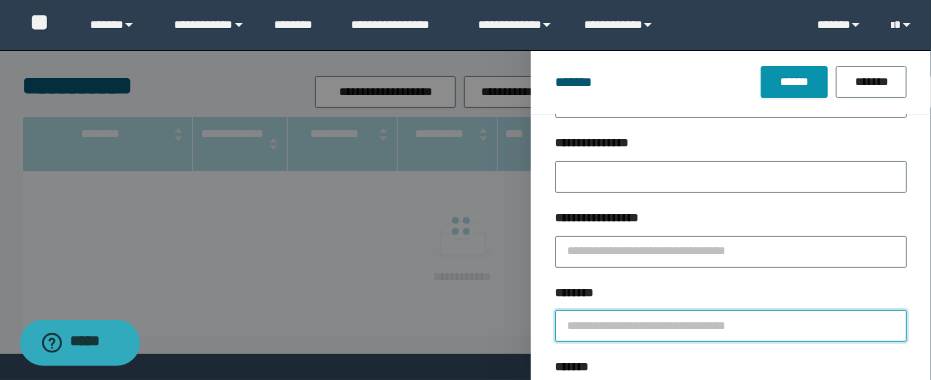 click on "********" at bounding box center (731, 326) 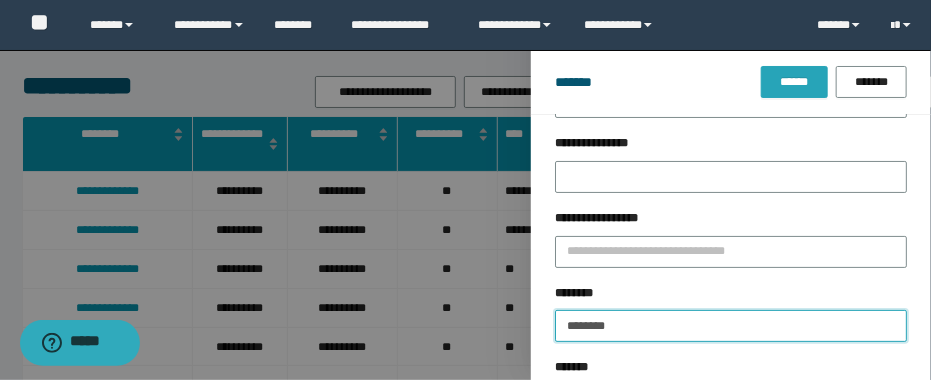 type on "********" 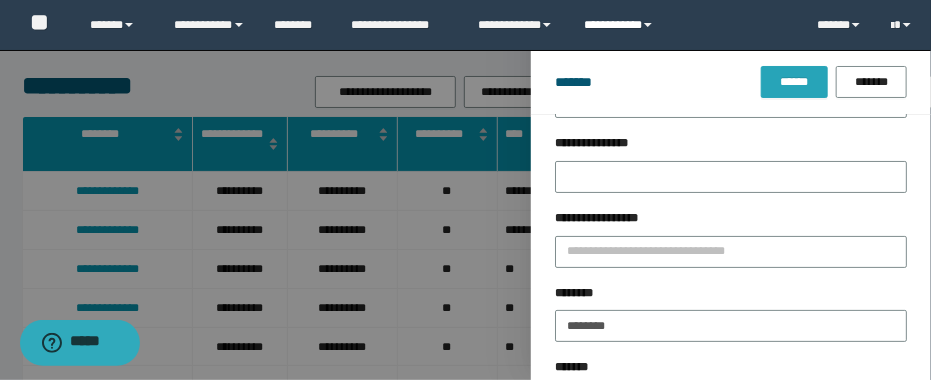 drag, startPoint x: 791, startPoint y: 81, endPoint x: 642, endPoint y: 3, distance: 168.18144 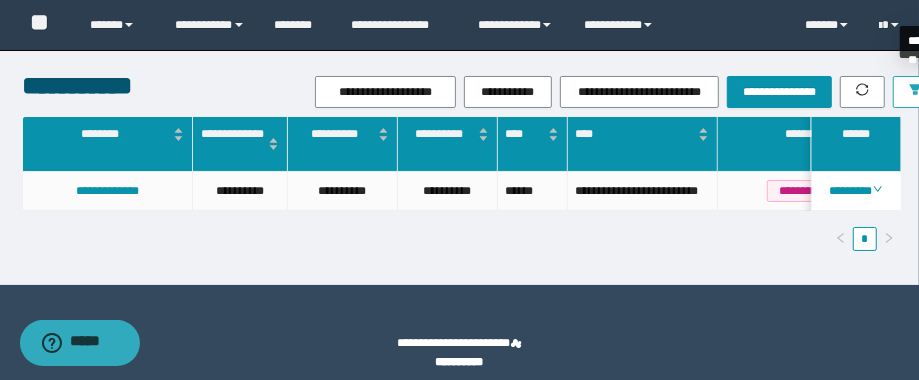 drag, startPoint x: 916, startPoint y: 84, endPoint x: 882, endPoint y: 146, distance: 70.71068 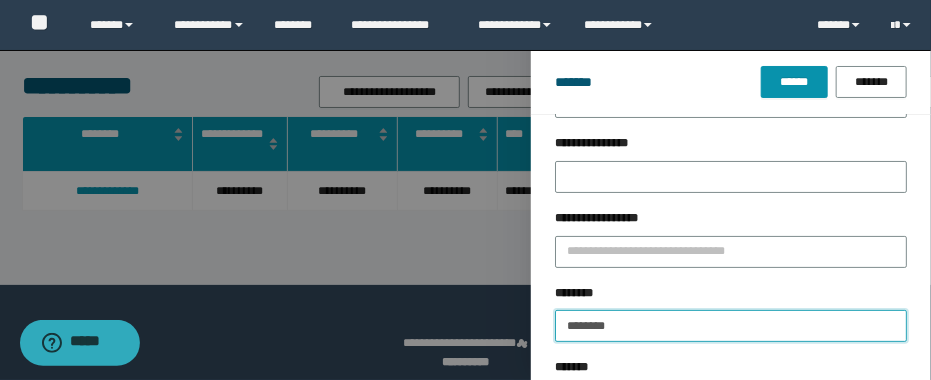 drag, startPoint x: 650, startPoint y: 325, endPoint x: 483, endPoint y: 350, distance: 168.86089 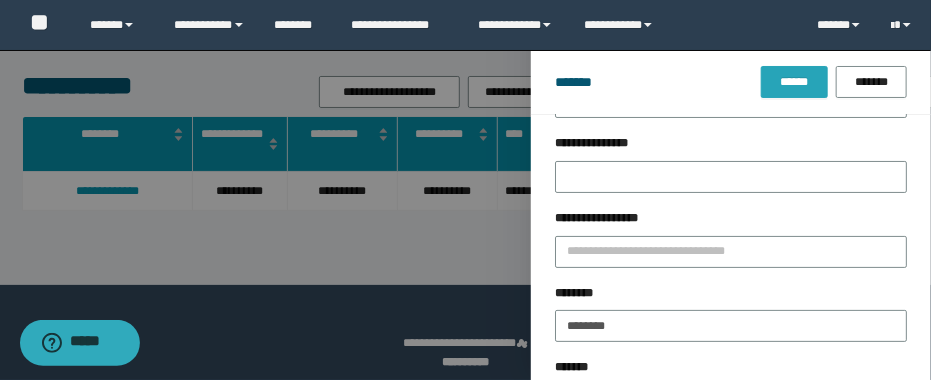 click on "******" at bounding box center (794, 82) 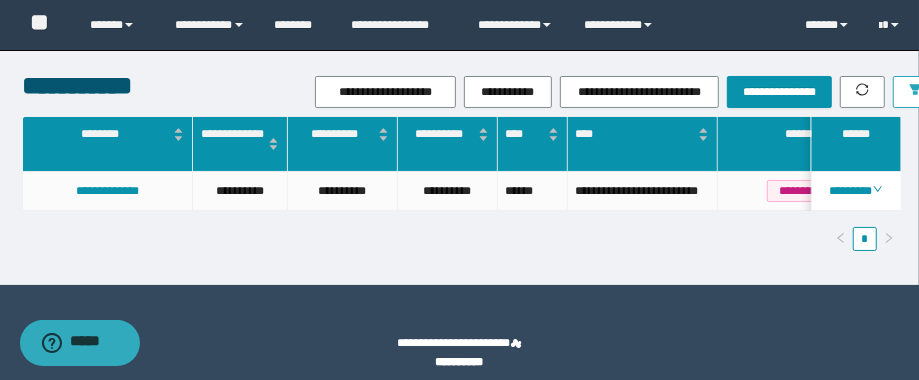scroll, scrollTop: 0, scrollLeft: 107, axis: horizontal 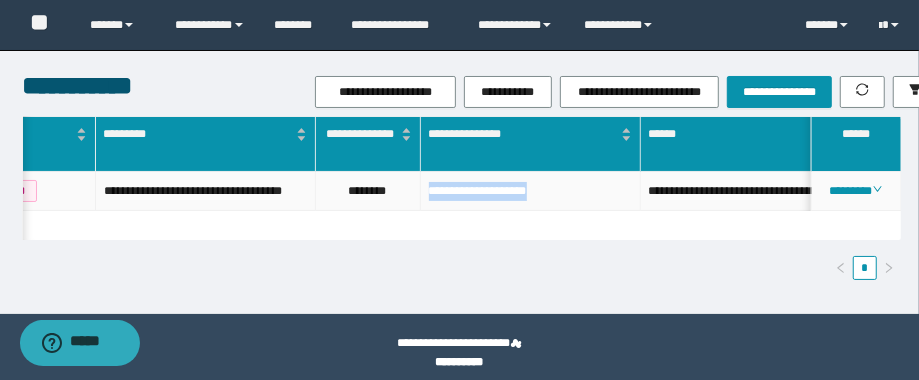 drag, startPoint x: 567, startPoint y: 194, endPoint x: 417, endPoint y: 208, distance: 150.65192 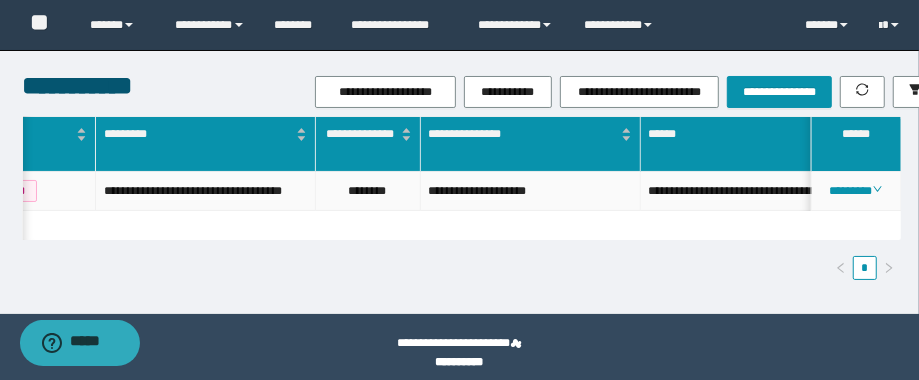 click on "********" at bounding box center (368, 191) 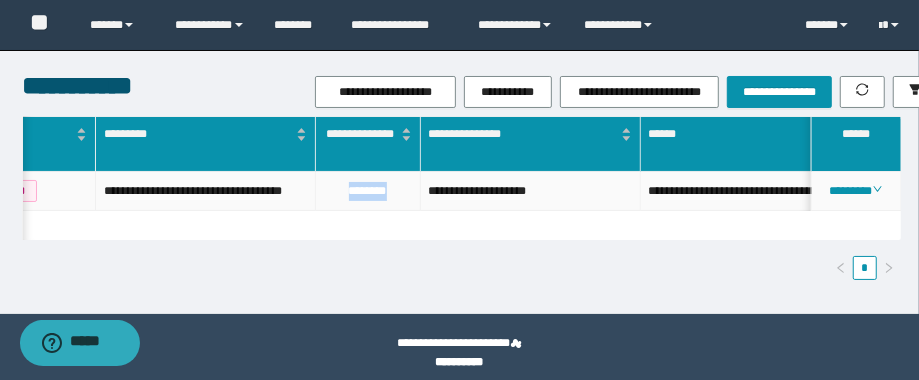 click on "********" at bounding box center [368, 191] 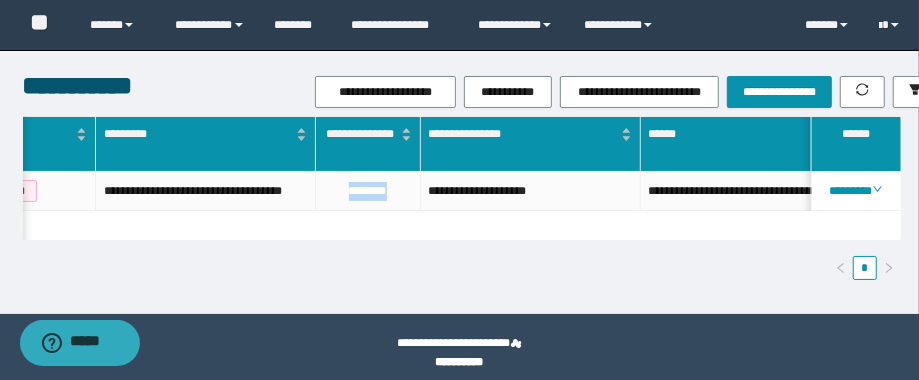 scroll, scrollTop: 0, scrollLeft: 802, axis: horizontal 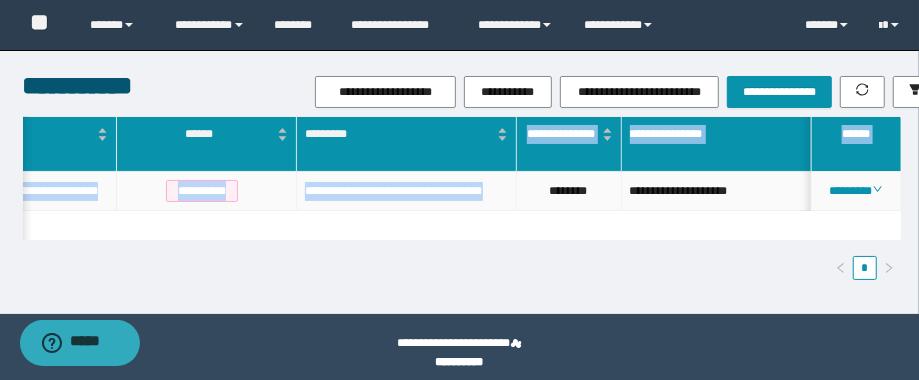 drag, startPoint x: 365, startPoint y: 204, endPoint x: 325, endPoint y: 211, distance: 40.60788 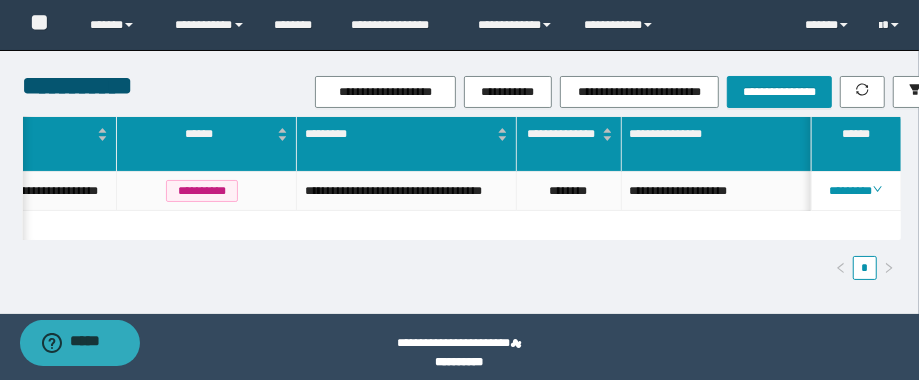 click on "*" at bounding box center (462, 268) 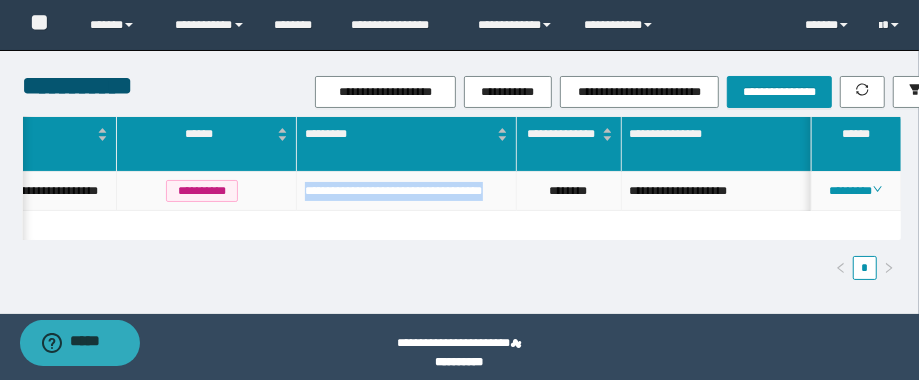 drag, startPoint x: 363, startPoint y: 207, endPoint x: 301, endPoint y: 181, distance: 67.23094 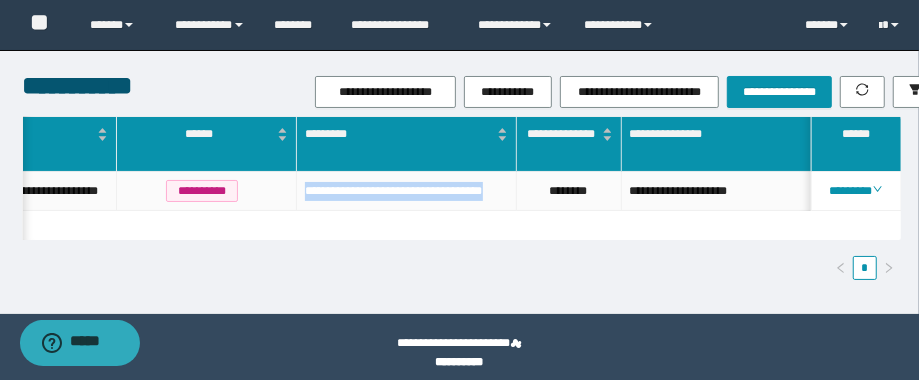 copy on "**********" 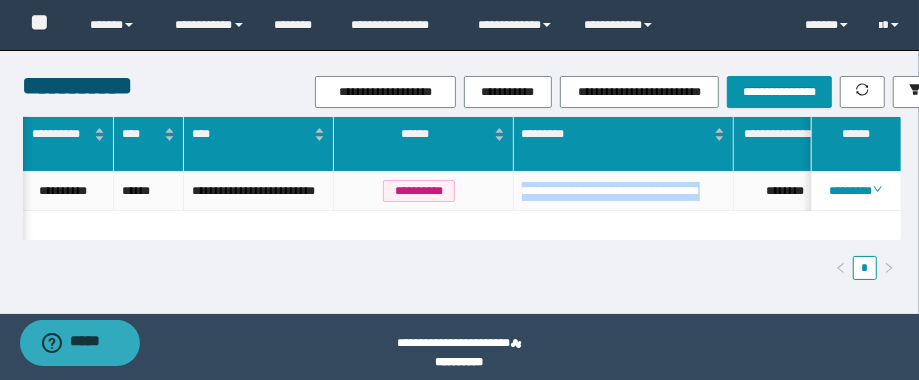 scroll, scrollTop: 0, scrollLeft: 241, axis: horizontal 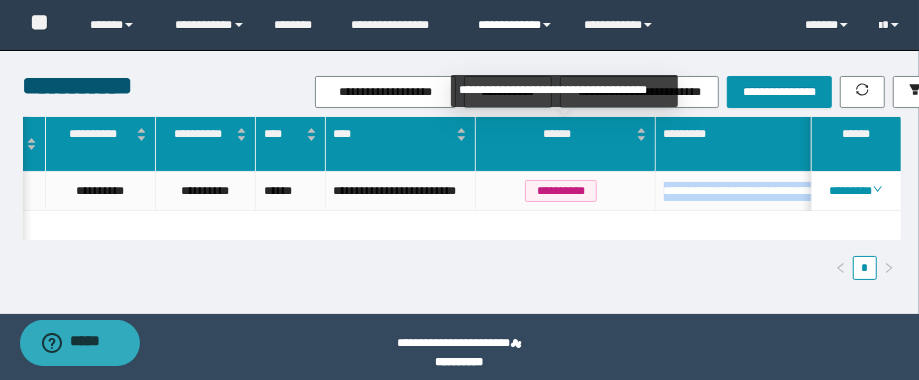 copy on "**********" 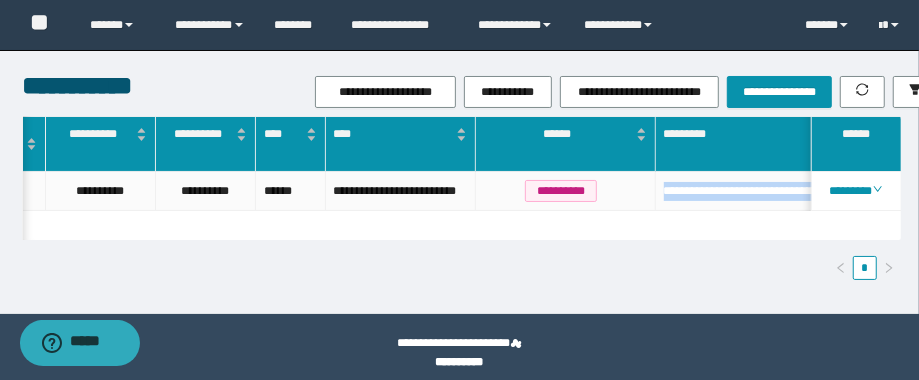 scroll, scrollTop: 0, scrollLeft: 944, axis: horizontal 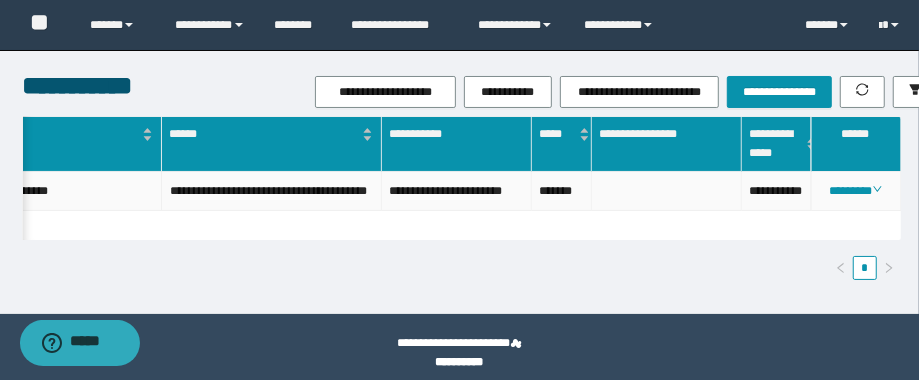 click on "**********" at bounding box center [777, 191] 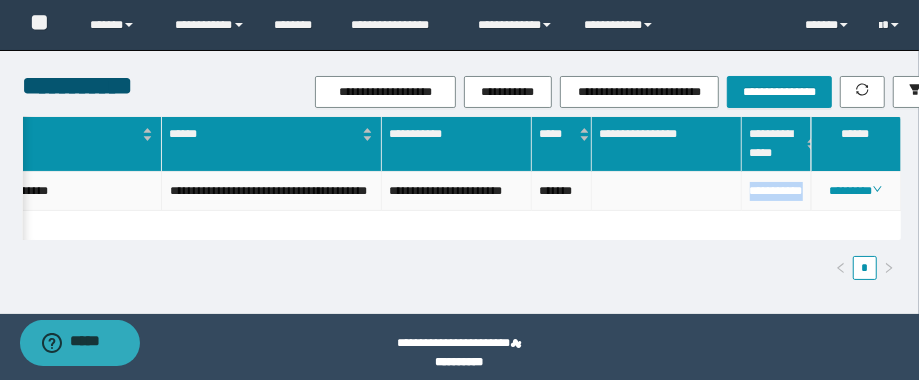 click on "**********" at bounding box center [777, 191] 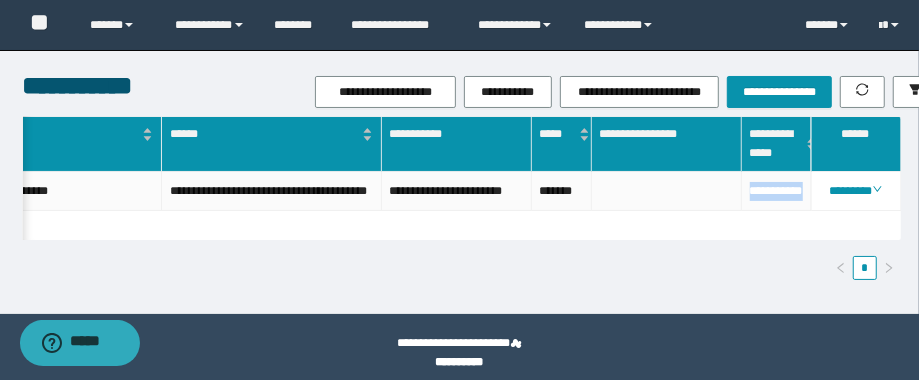 scroll, scrollTop: 0, scrollLeft: 1060, axis: horizontal 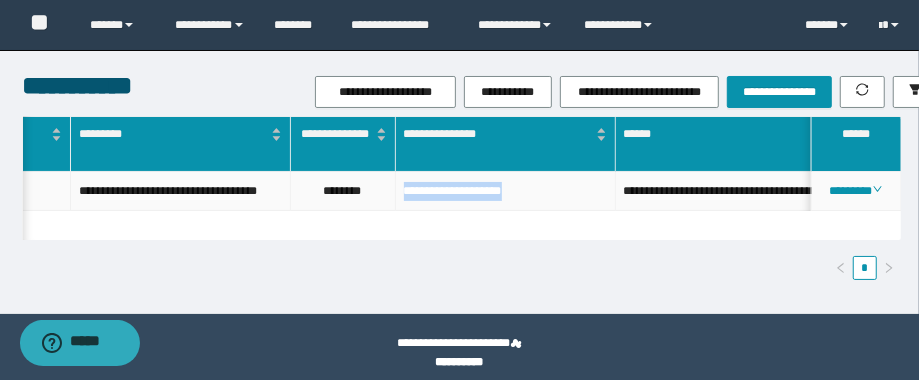 drag, startPoint x: 538, startPoint y: 192, endPoint x: 389, endPoint y: 189, distance: 149.0302 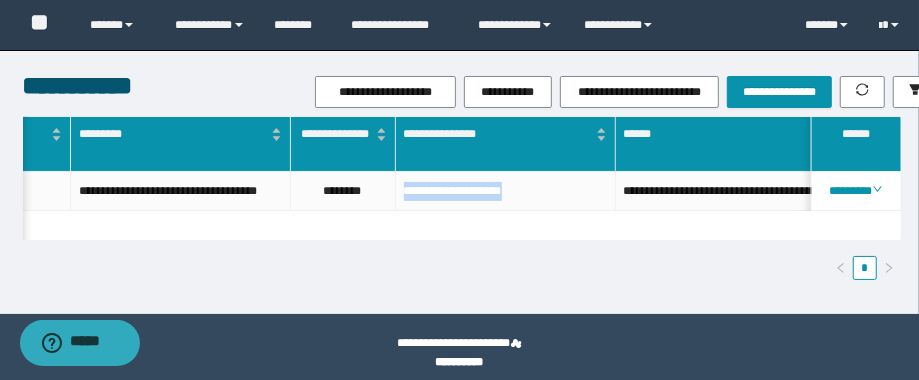 copy on "**********" 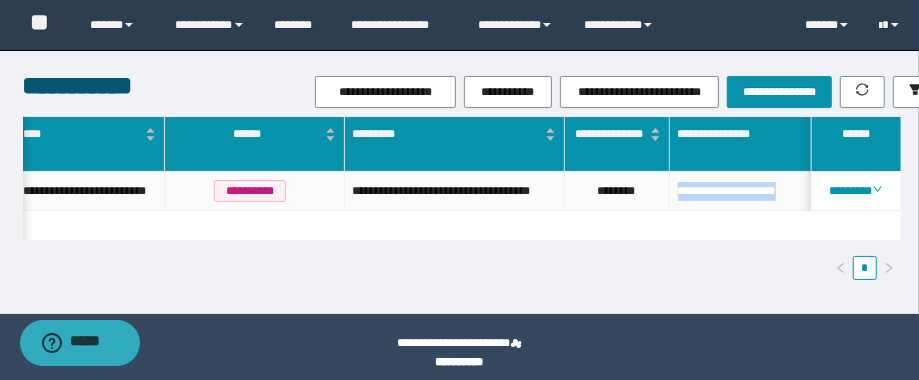 scroll, scrollTop: 0, scrollLeft: 61, axis: horizontal 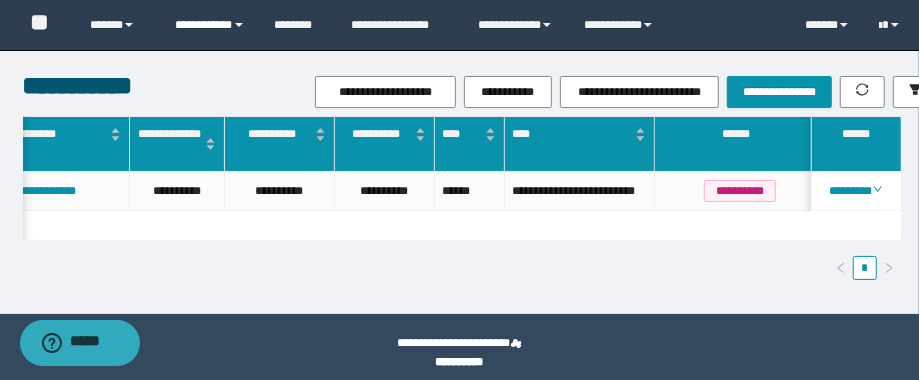 click on "**********" at bounding box center [210, 25] 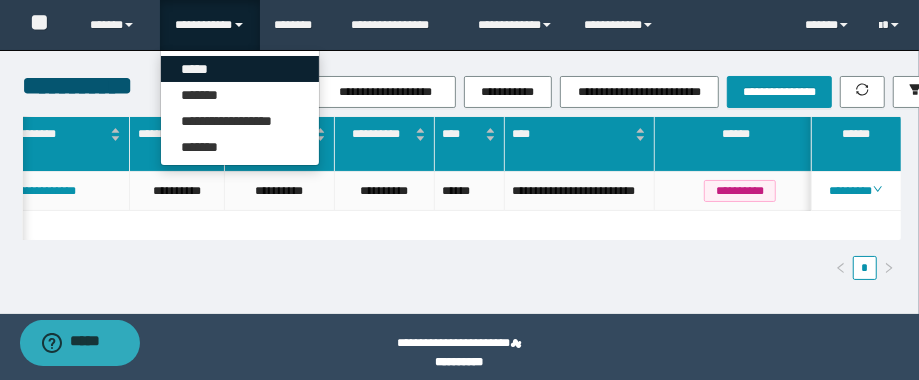 click on "*****" at bounding box center (240, 69) 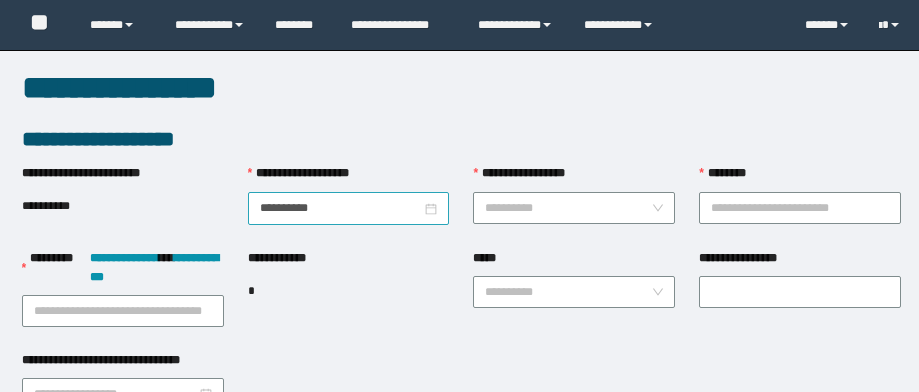 scroll, scrollTop: 0, scrollLeft: 0, axis: both 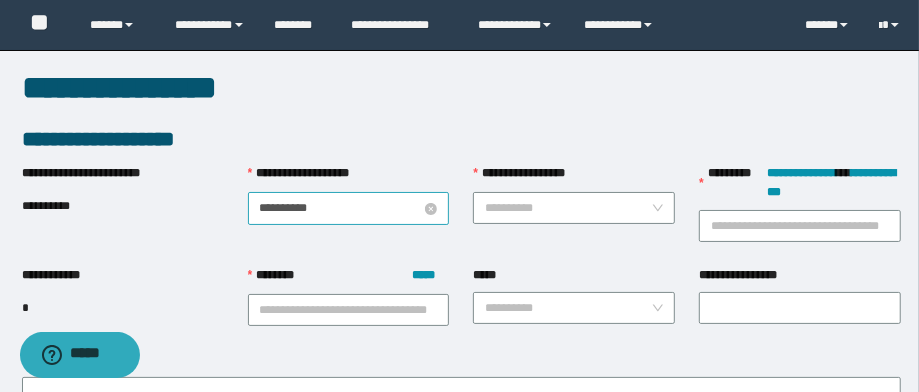 click on "**********" at bounding box center (341, 208) 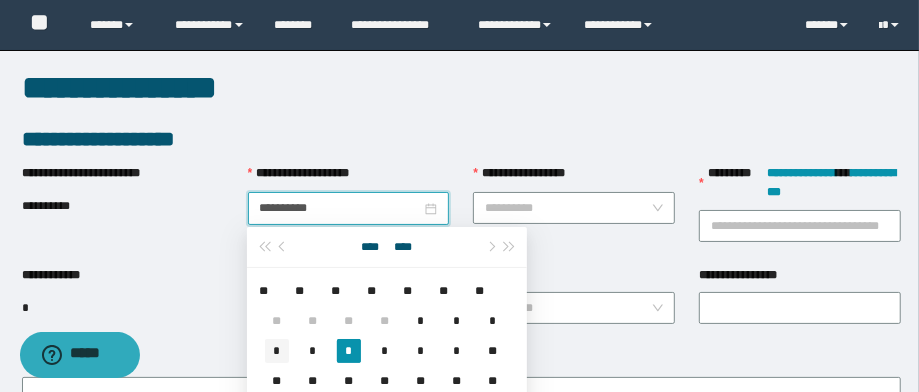 type on "**********" 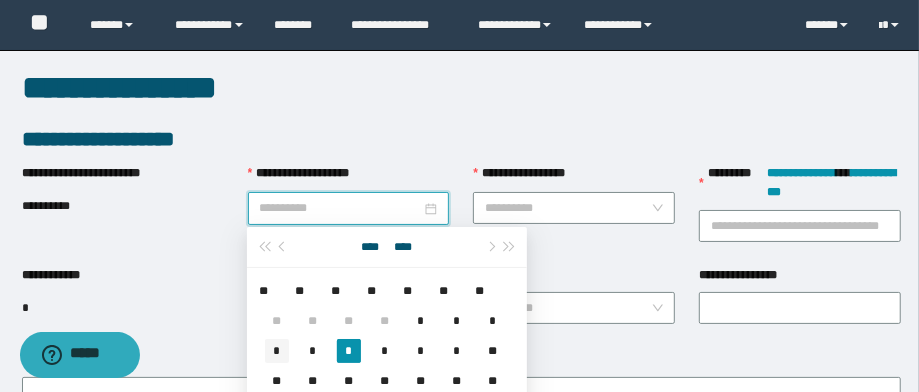click on "*" at bounding box center [277, 351] 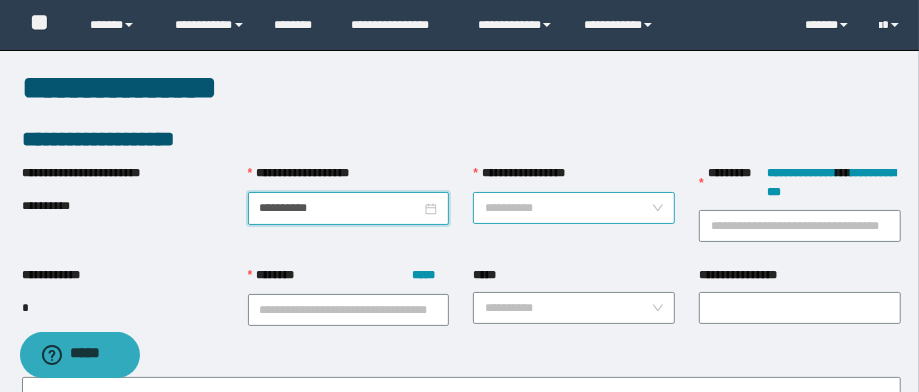 click on "**********" at bounding box center [568, 208] 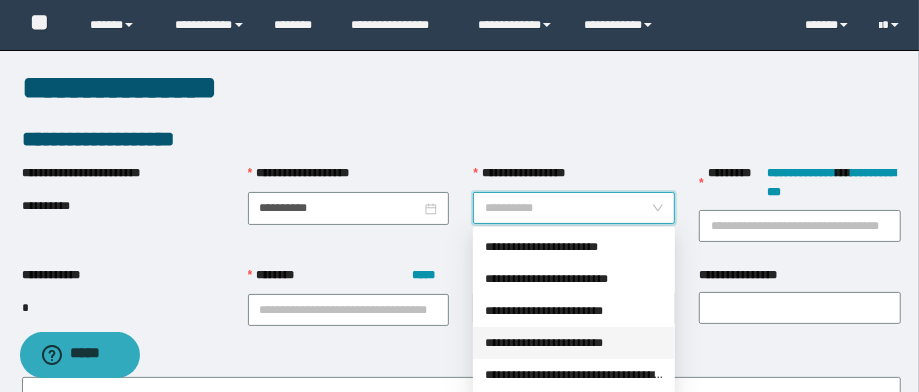 click on "**********" at bounding box center (574, 343) 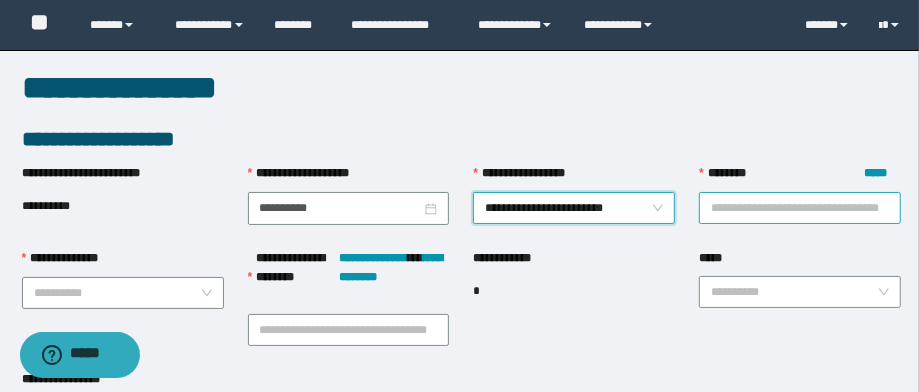 click on "******** *****" at bounding box center [800, 208] 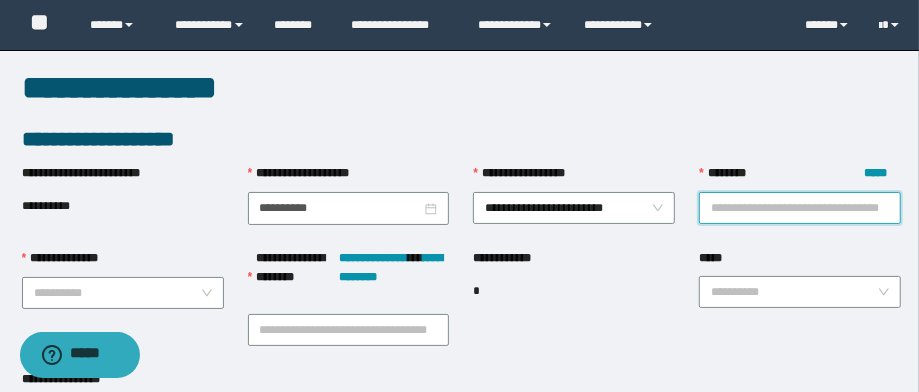 paste on "**********" 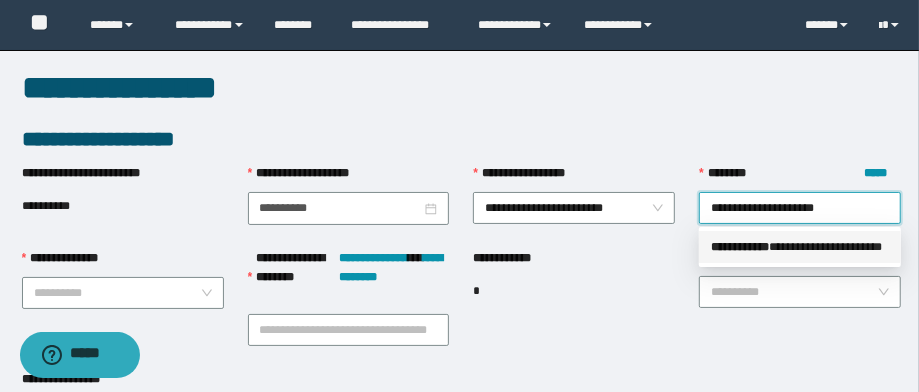 drag, startPoint x: 778, startPoint y: 250, endPoint x: 765, endPoint y: 271, distance: 24.698177 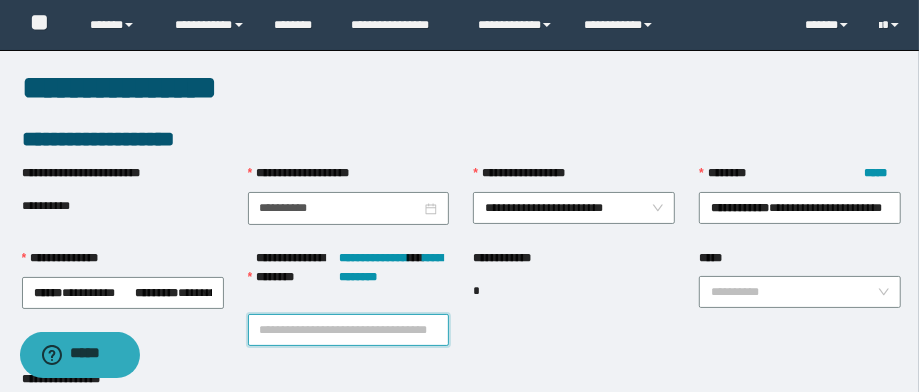 click on "**********" at bounding box center (349, 330) 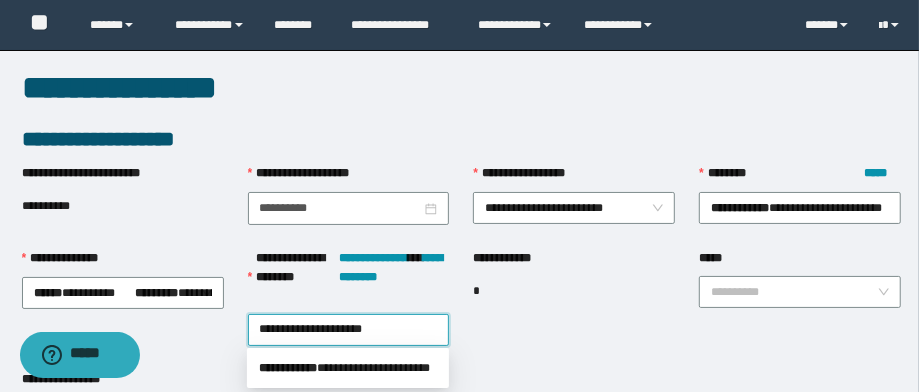 click on "**********" at bounding box center (348, 368) 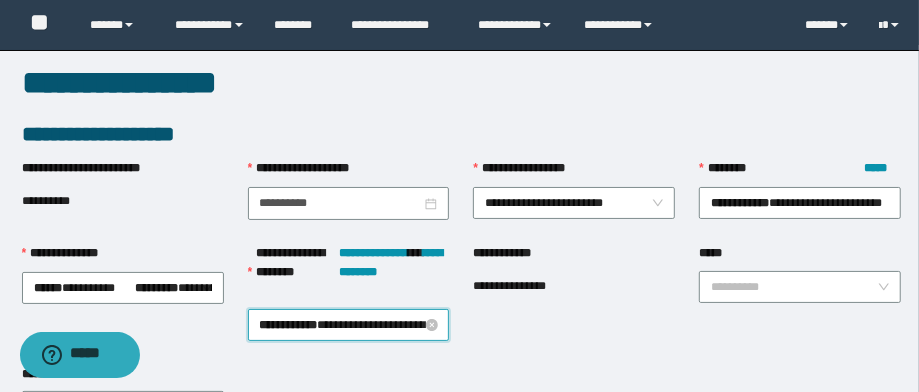 scroll, scrollTop: 160, scrollLeft: 0, axis: vertical 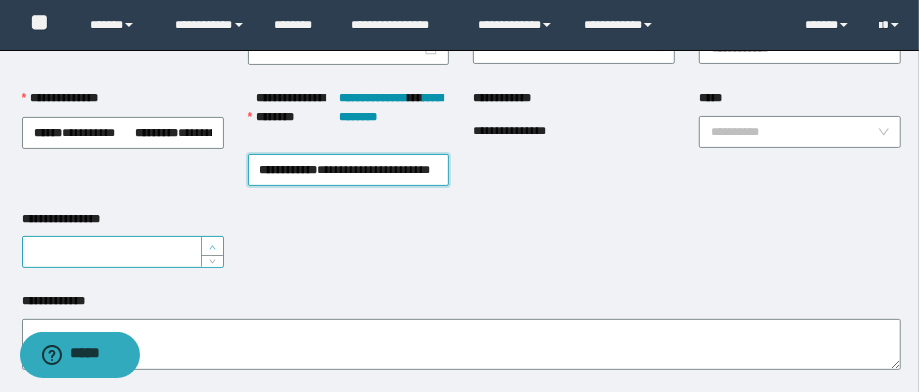 type on "*" 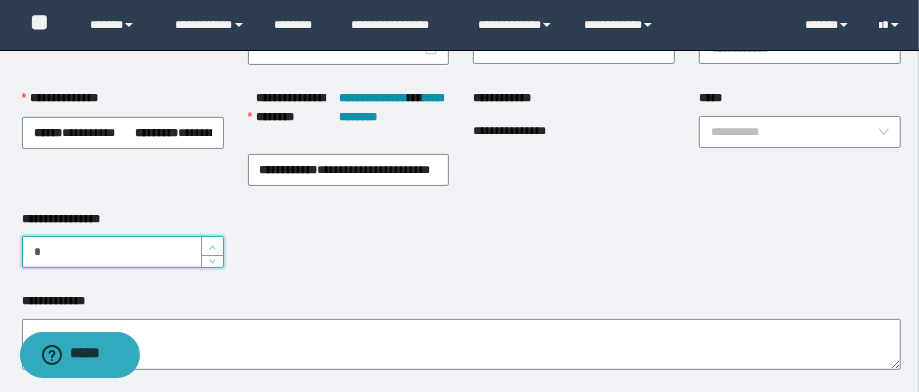 click at bounding box center [212, 246] 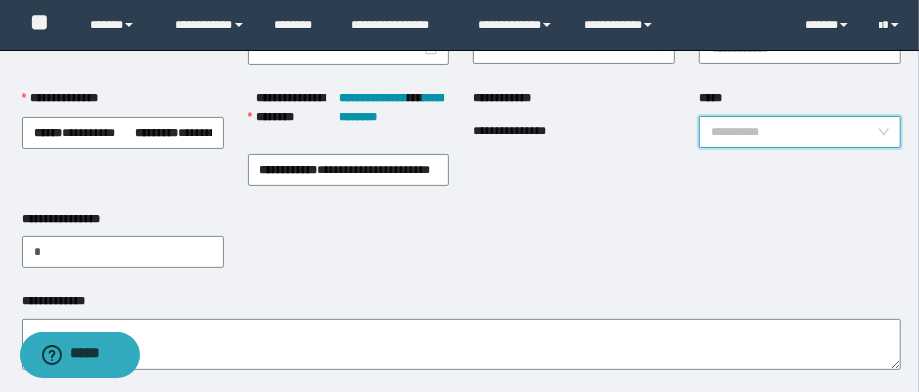 click on "*****" at bounding box center [794, 132] 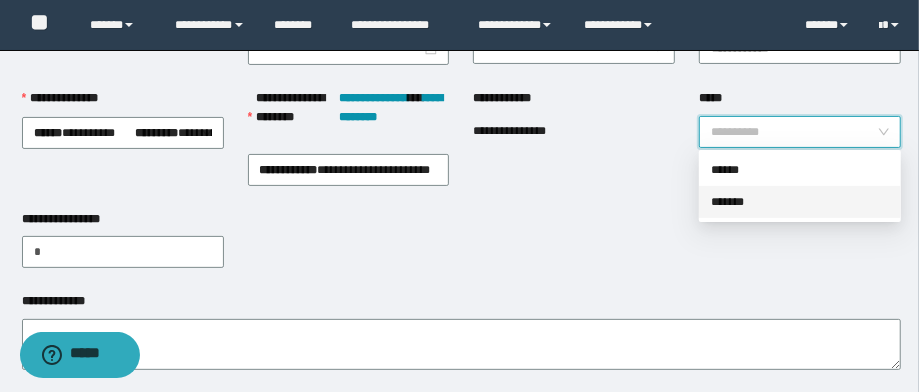 click on "*******" at bounding box center [800, 202] 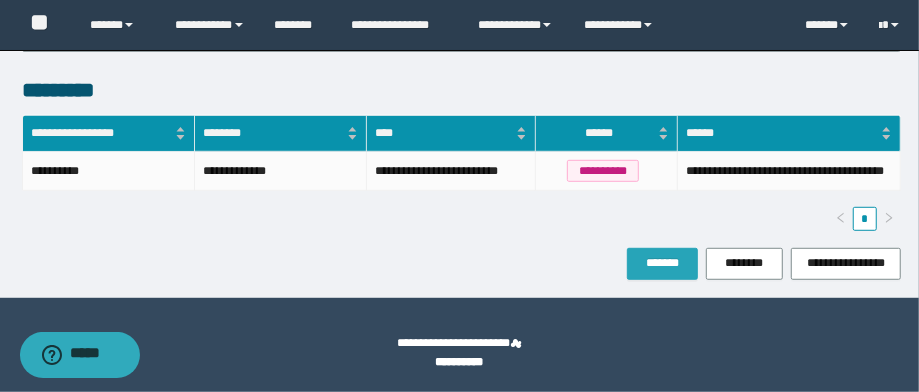 click on "*******" at bounding box center (662, 264) 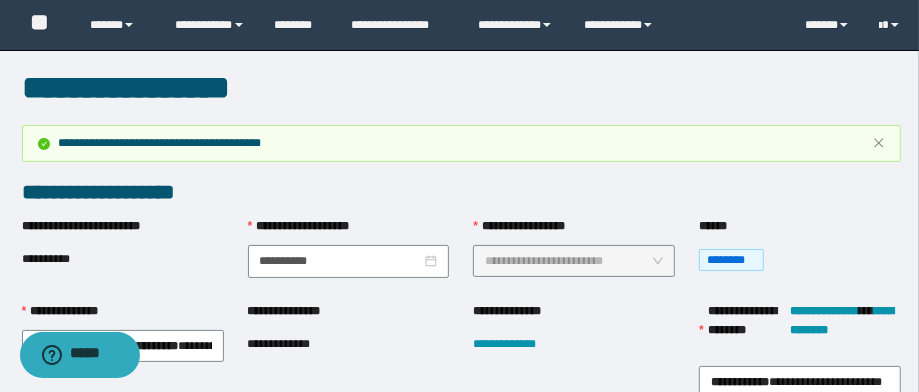 scroll, scrollTop: 80, scrollLeft: 0, axis: vertical 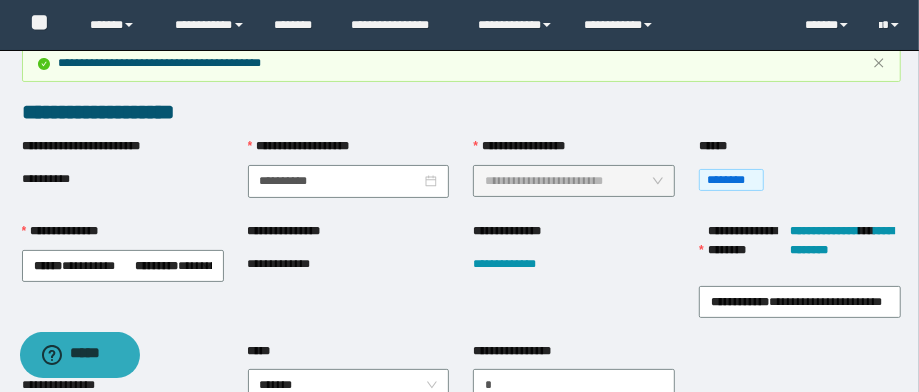 click on "**********" at bounding box center (294, 264) 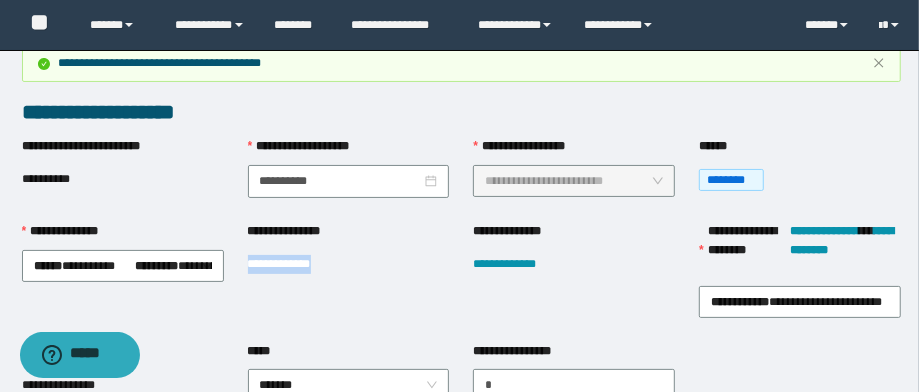 click on "**********" at bounding box center (294, 264) 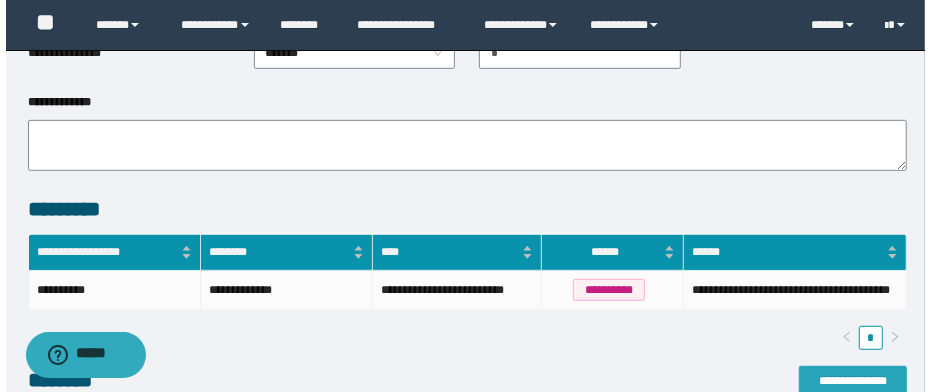 scroll, scrollTop: 560, scrollLeft: 0, axis: vertical 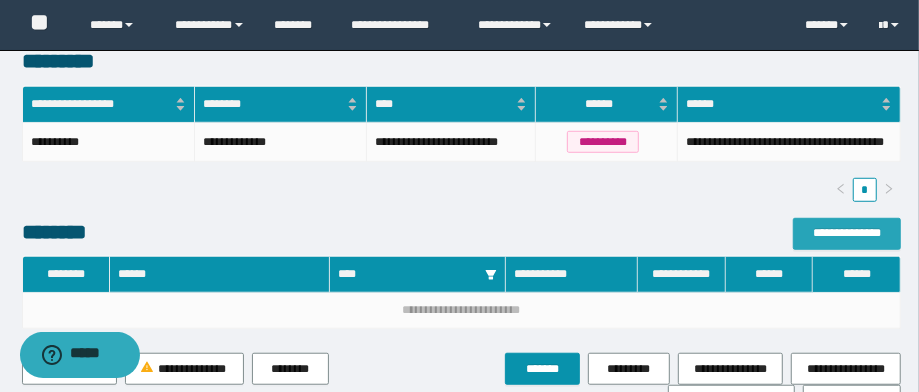 click on "**********" at bounding box center (847, 234) 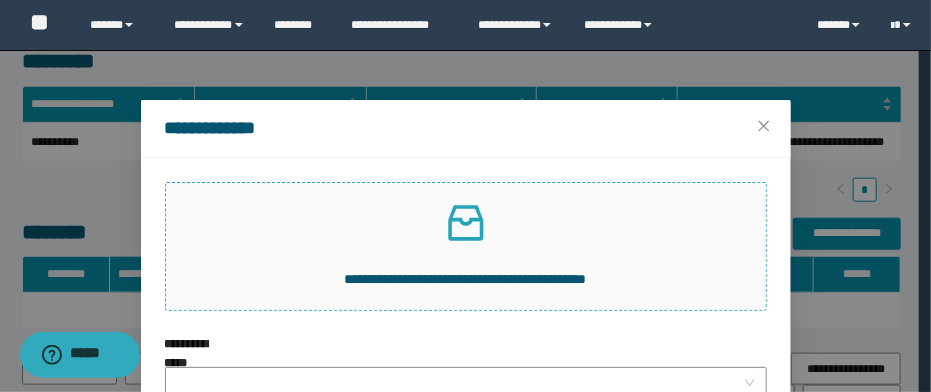 click on "**********" at bounding box center (466, 246) 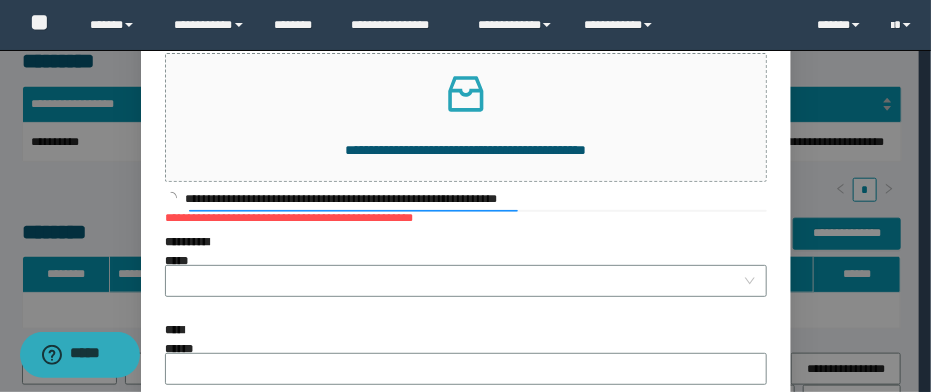 scroll, scrollTop: 160, scrollLeft: 0, axis: vertical 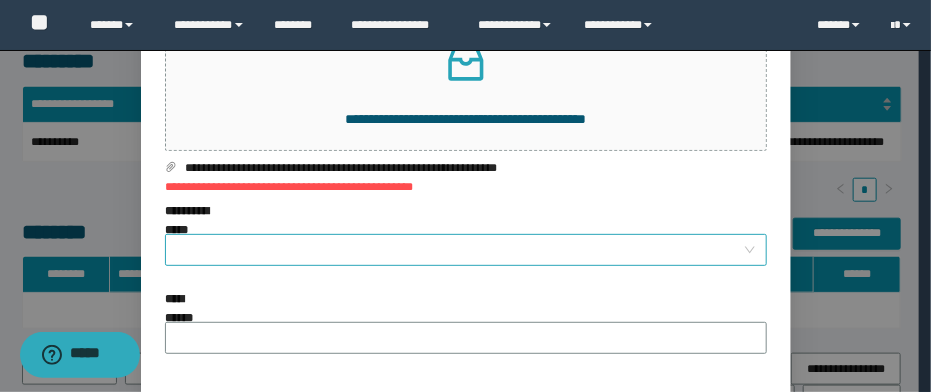 click on "**********" at bounding box center (460, 250) 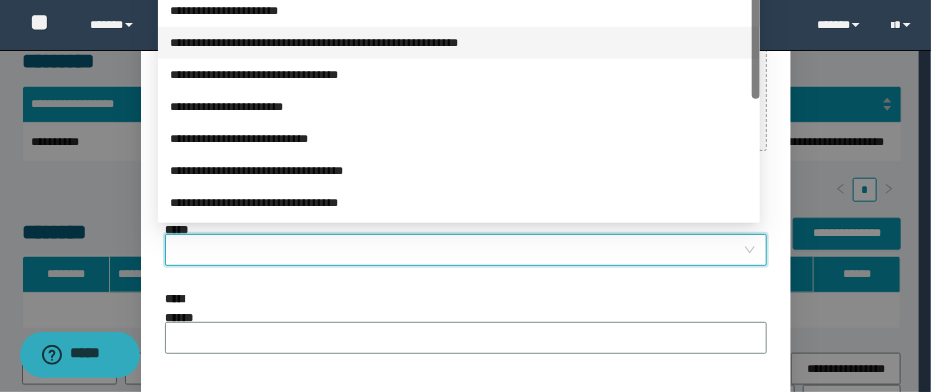 click on "**********" at bounding box center (459, 43) 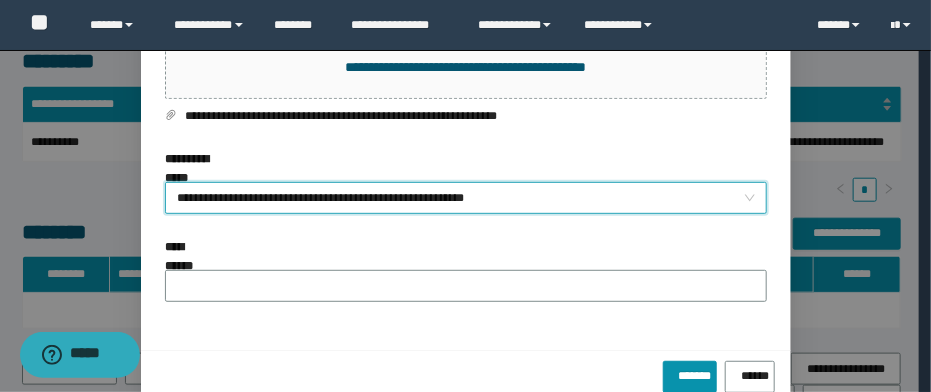 scroll, scrollTop: 235, scrollLeft: 0, axis: vertical 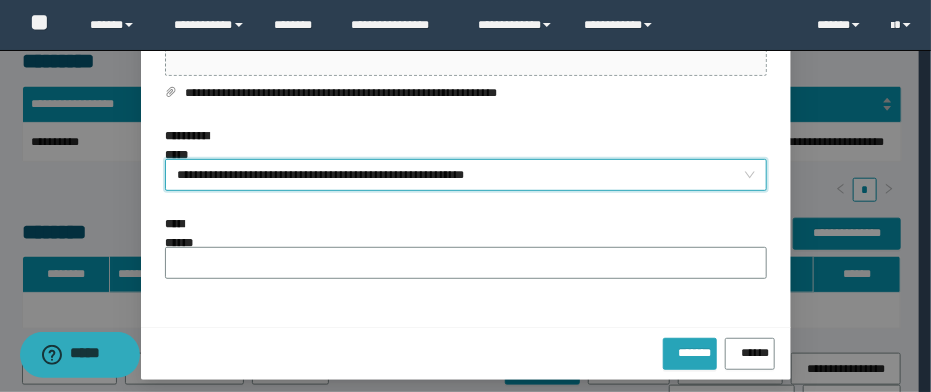 click on "*******" at bounding box center [690, 349] 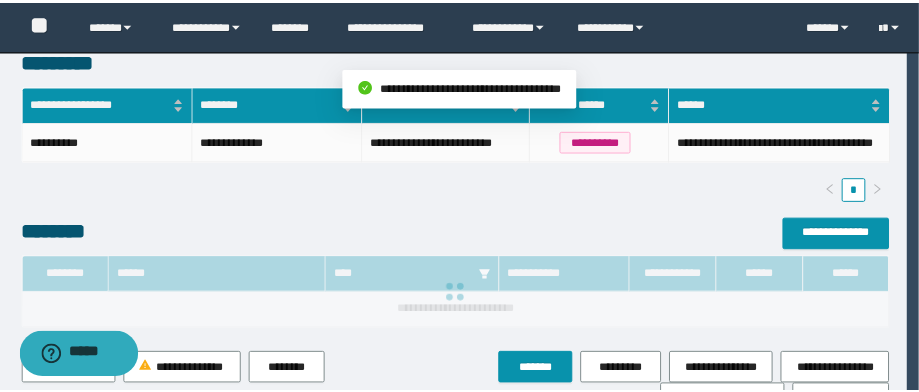 scroll, scrollTop: 108, scrollLeft: 0, axis: vertical 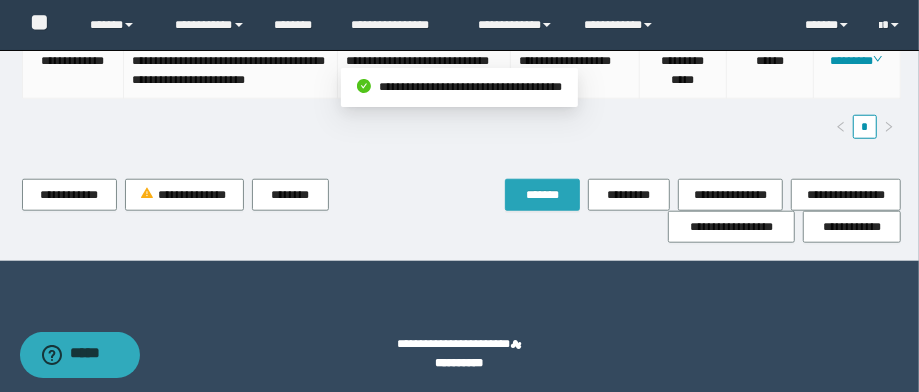 click on "*******" at bounding box center [542, 195] 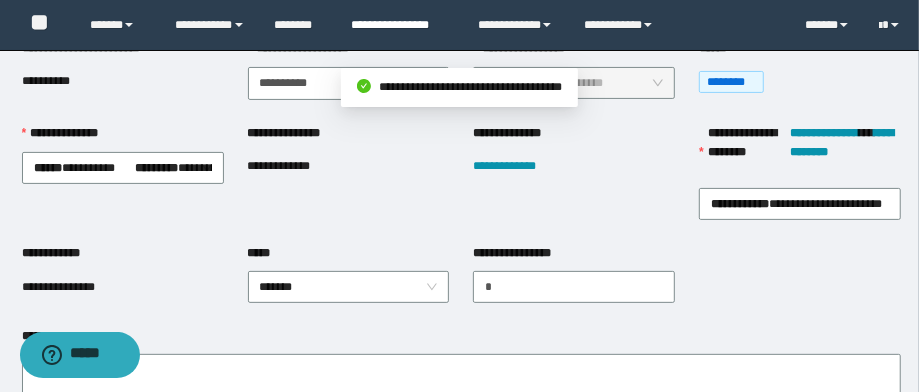 scroll, scrollTop: 0, scrollLeft: 0, axis: both 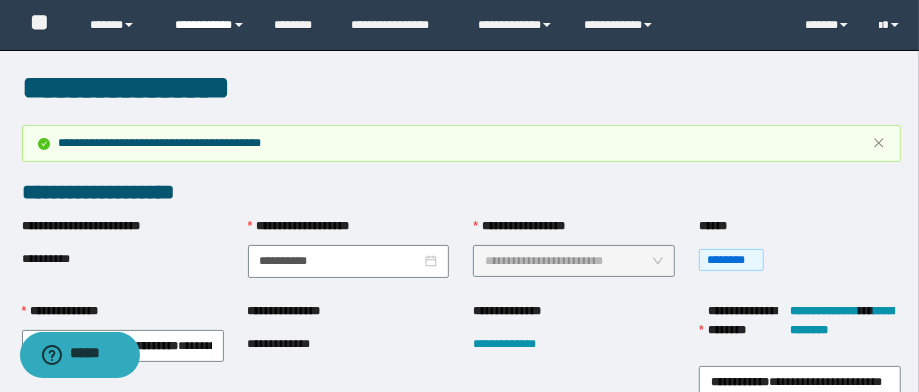 click on "**********" at bounding box center (210, 25) 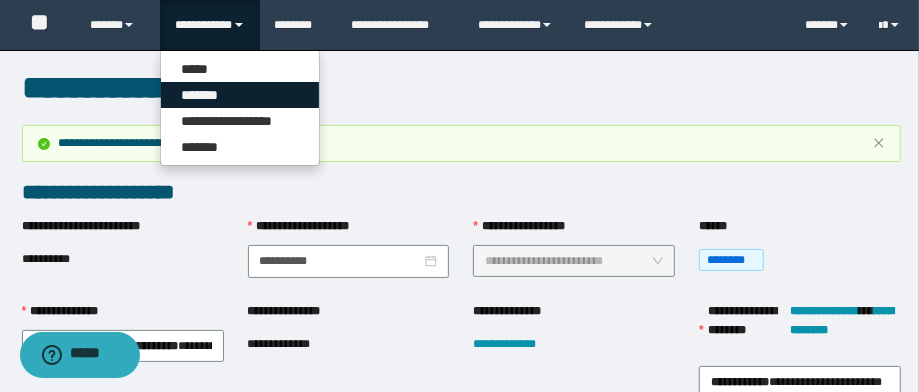 click on "*******" at bounding box center (240, 95) 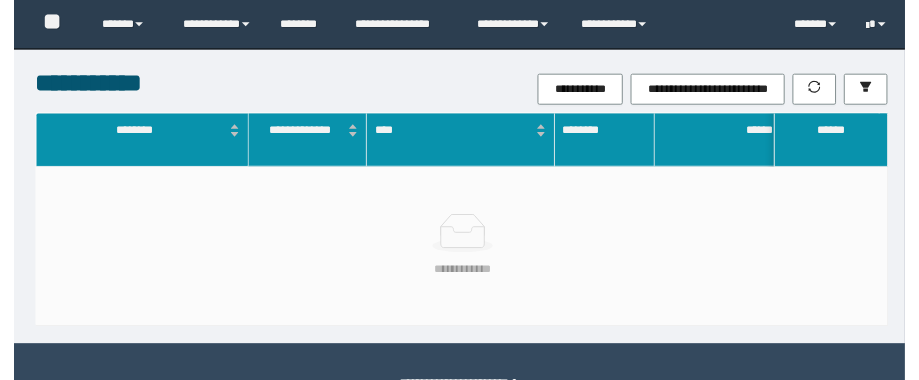 scroll, scrollTop: 0, scrollLeft: 0, axis: both 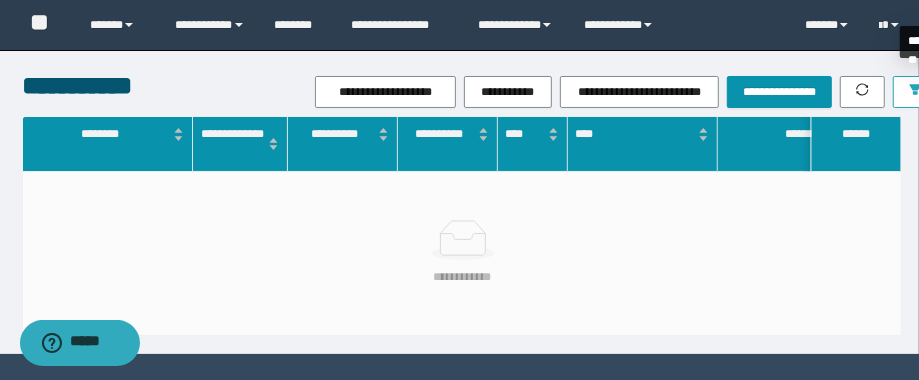 click at bounding box center [915, 92] 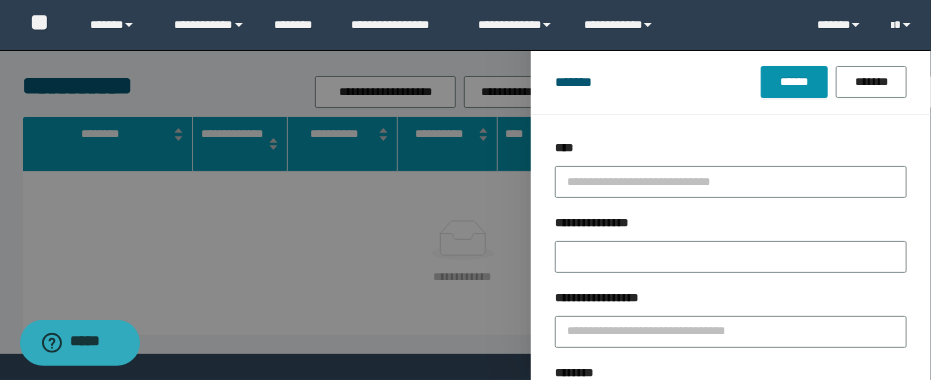 scroll, scrollTop: 80, scrollLeft: 0, axis: vertical 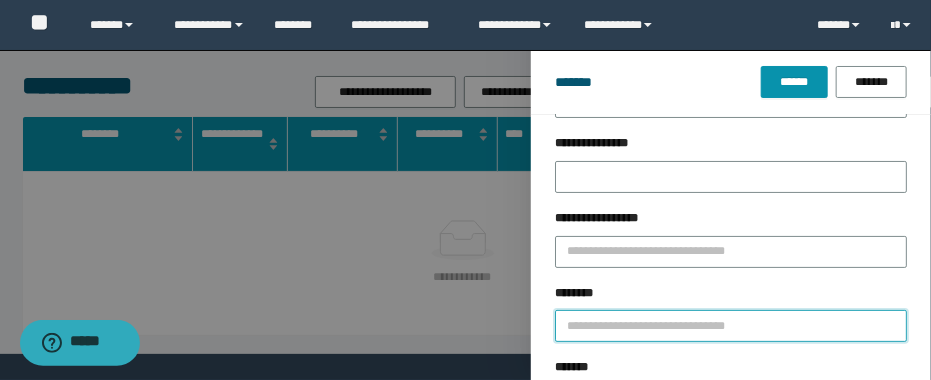 click on "********" at bounding box center [731, 326] 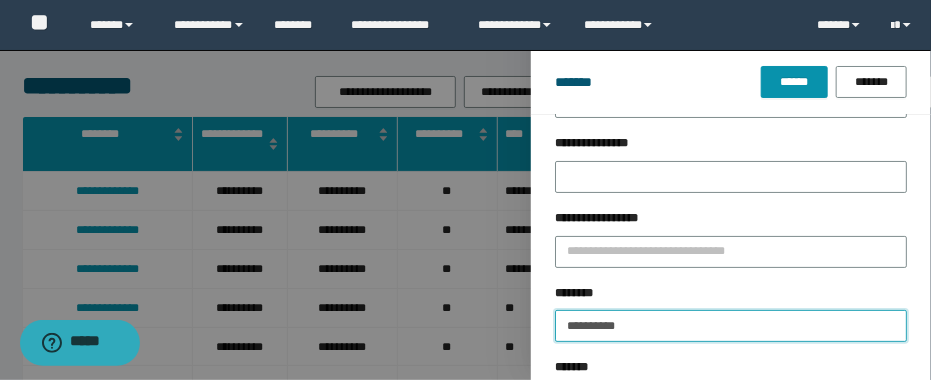 click on "******" at bounding box center [794, 82] 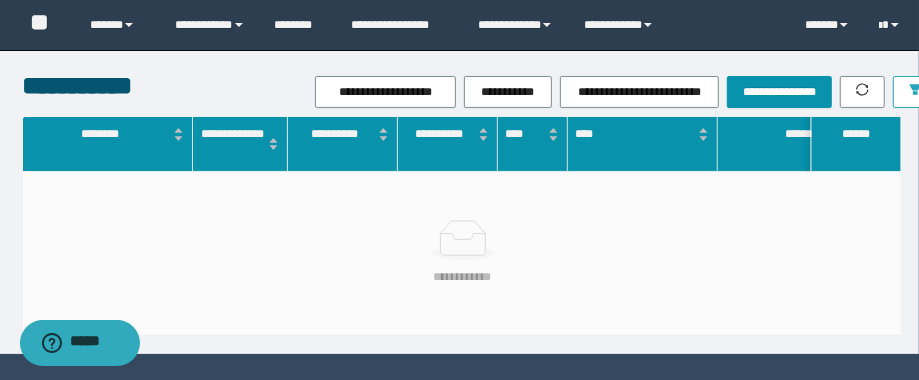 click 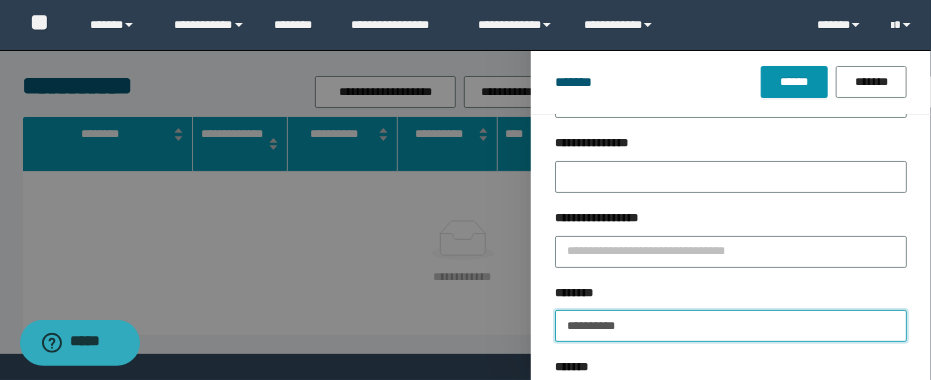 drag, startPoint x: 685, startPoint y: 329, endPoint x: 483, endPoint y: 333, distance: 202.0396 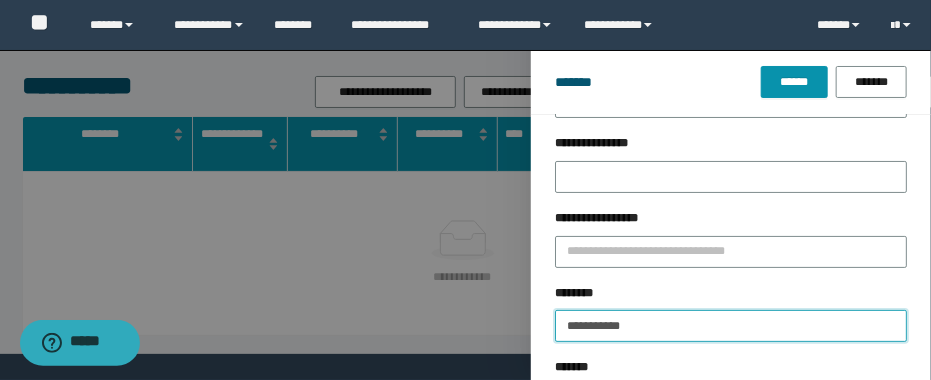 click on "******" at bounding box center [794, 82] 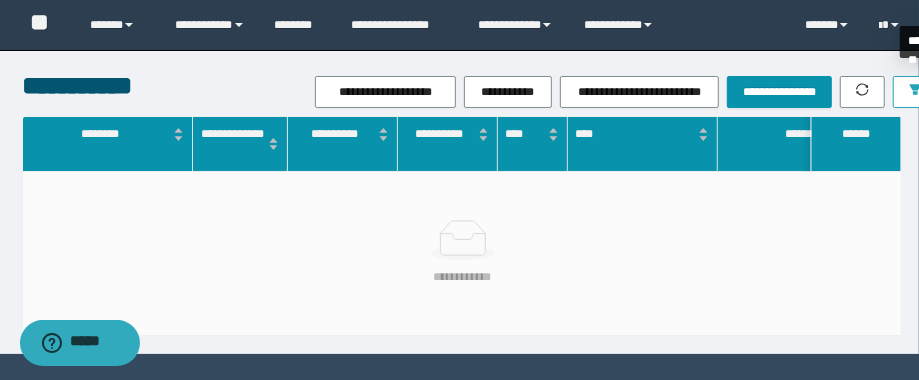 click at bounding box center (915, 92) 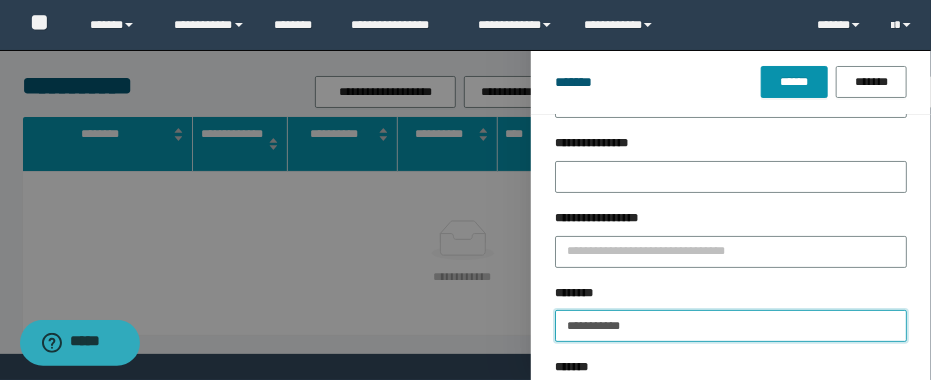 click on "**********" at bounding box center (731, 326) 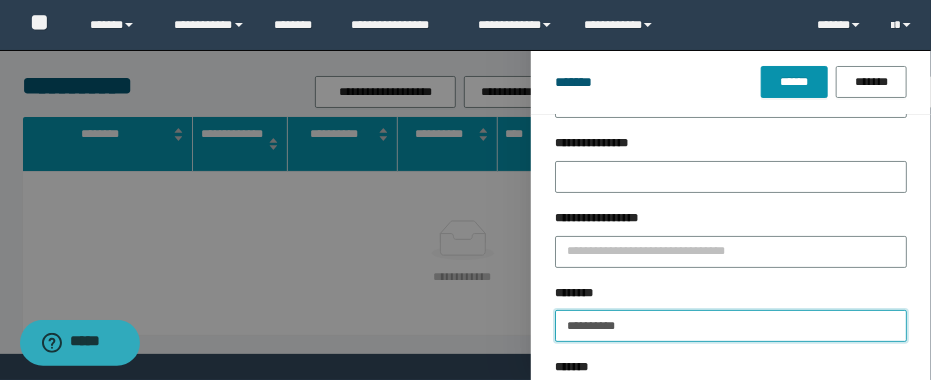click on "******" at bounding box center (794, 82) 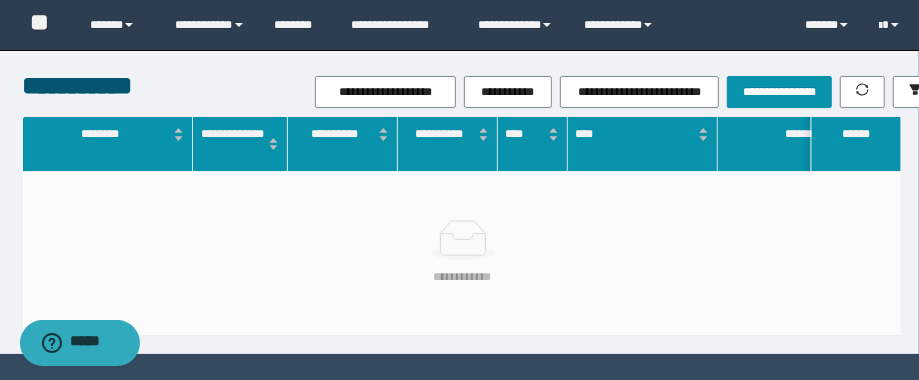 click on "**********" at bounding box center (626, 92) 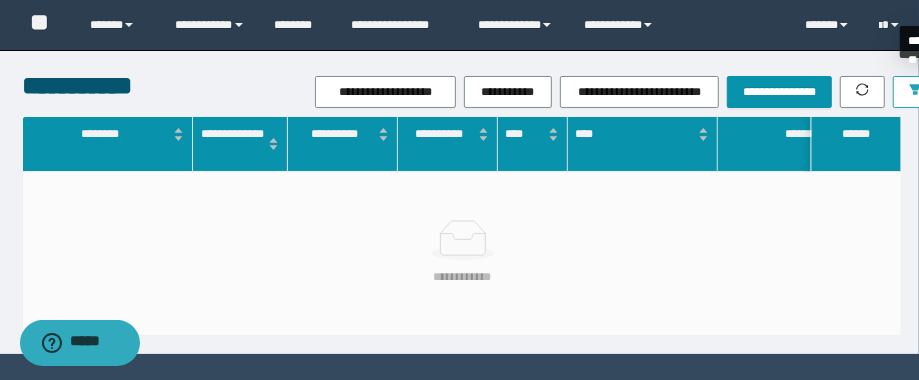 click at bounding box center [915, 92] 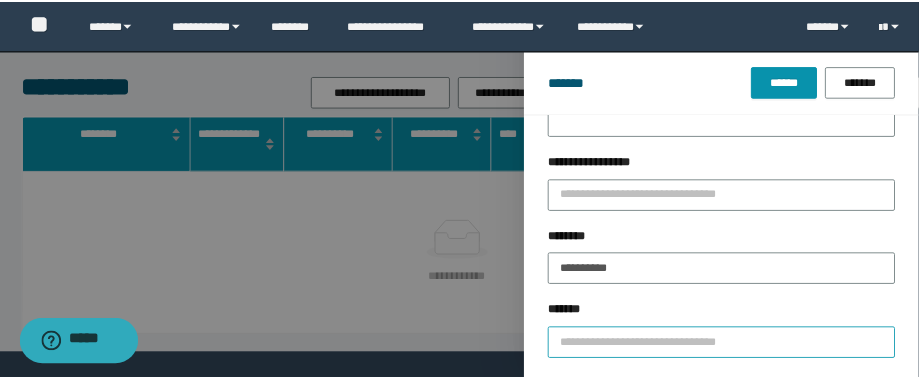 scroll, scrollTop: 160, scrollLeft: 0, axis: vertical 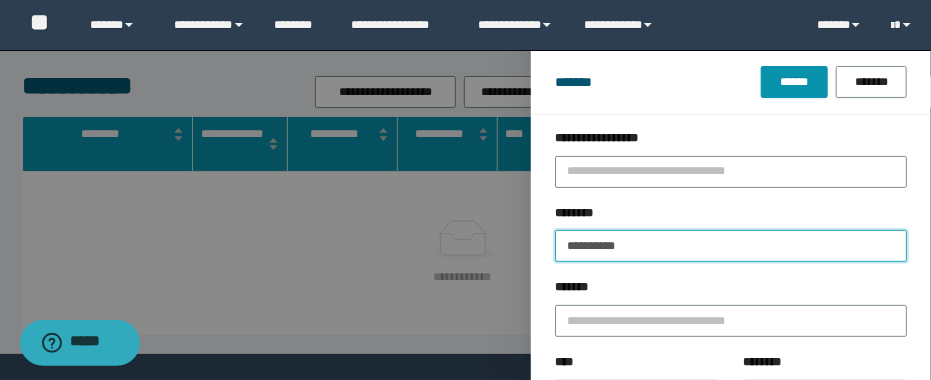 drag, startPoint x: 660, startPoint y: 246, endPoint x: 478, endPoint y: 168, distance: 198.0101 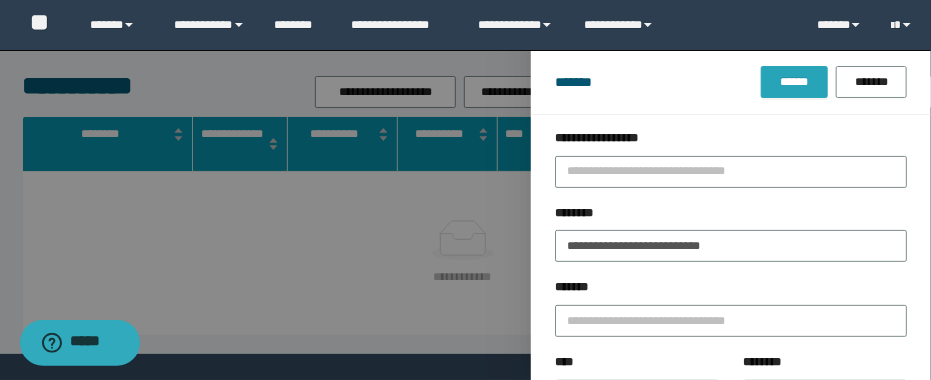 click on "******" at bounding box center (794, 82) 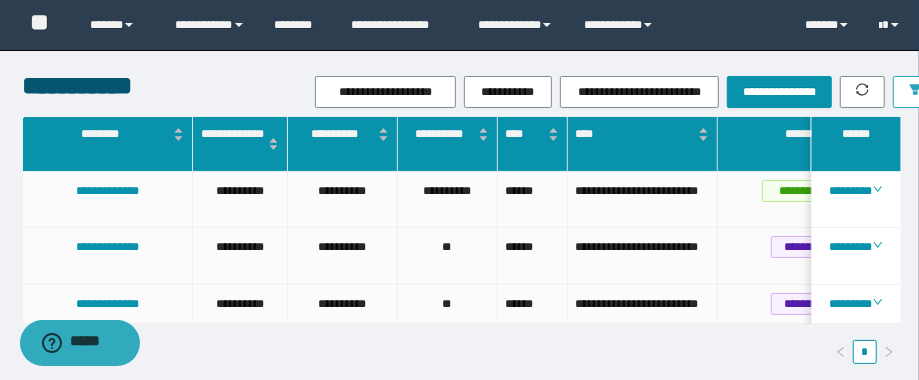 scroll, scrollTop: 0, scrollLeft: 95, axis: horizontal 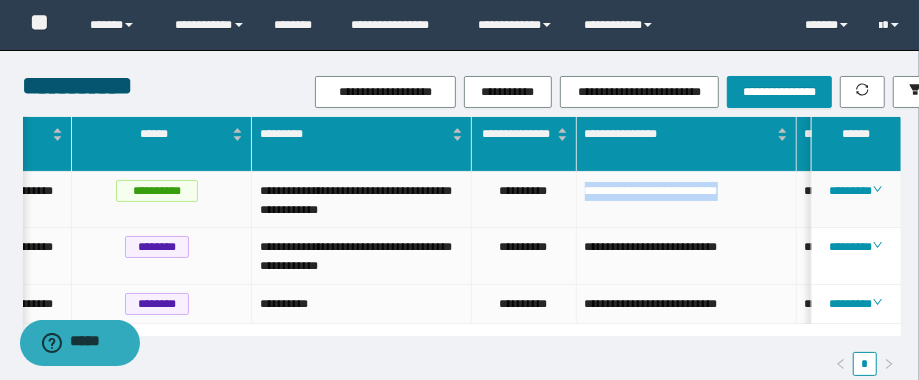 drag, startPoint x: 765, startPoint y: 186, endPoint x: 563, endPoint y: 200, distance: 202.48457 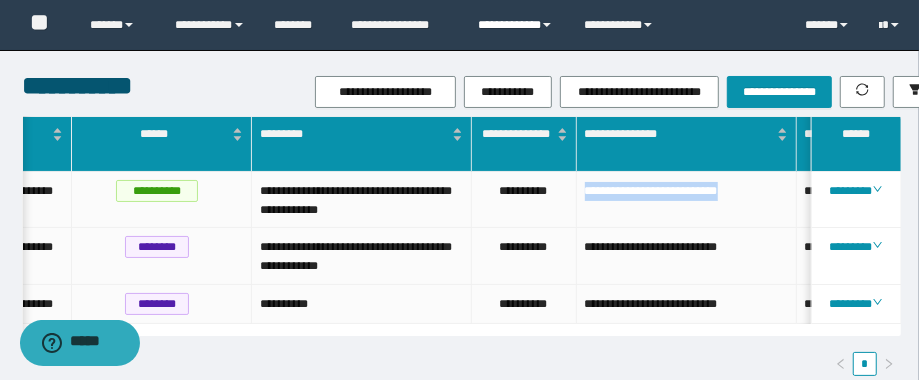 copy on "**********" 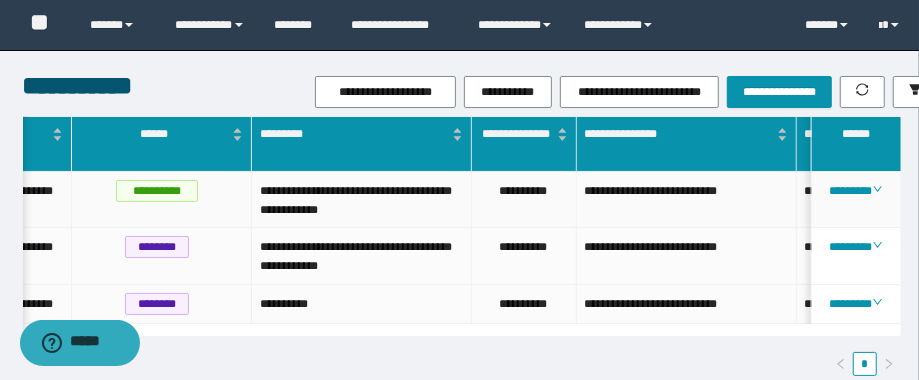 click on "**********" at bounding box center [524, 200] 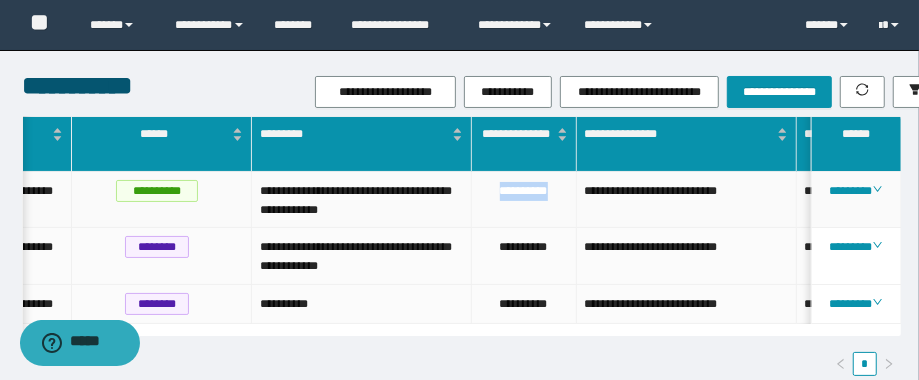 click on "**********" at bounding box center [524, 200] 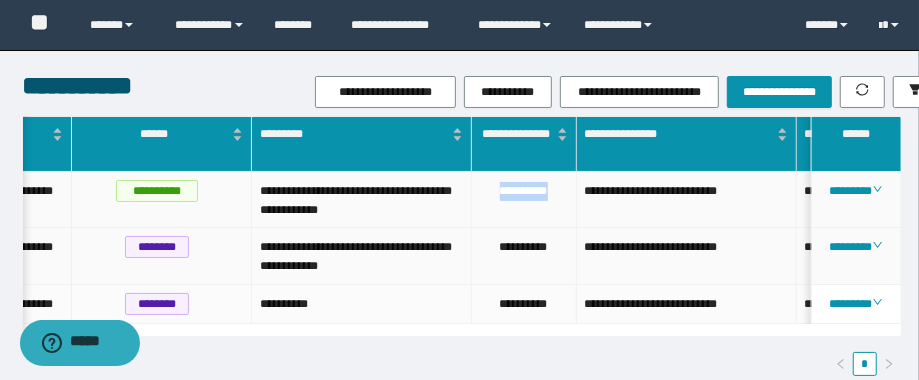 copy on "**********" 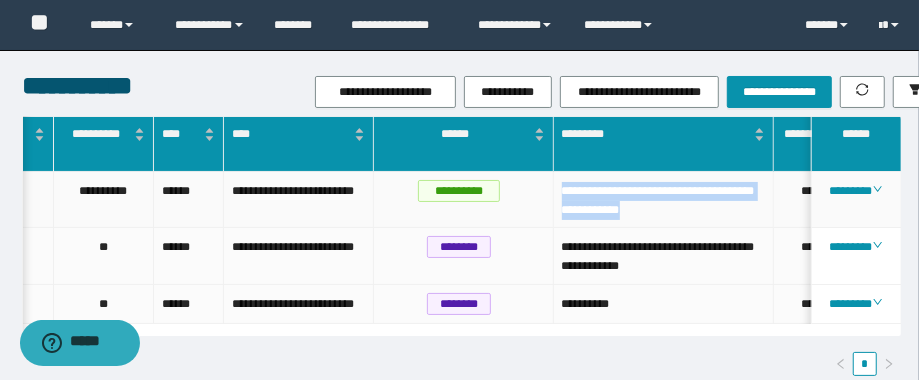 drag, startPoint x: 747, startPoint y: 212, endPoint x: 557, endPoint y: 203, distance: 190.21304 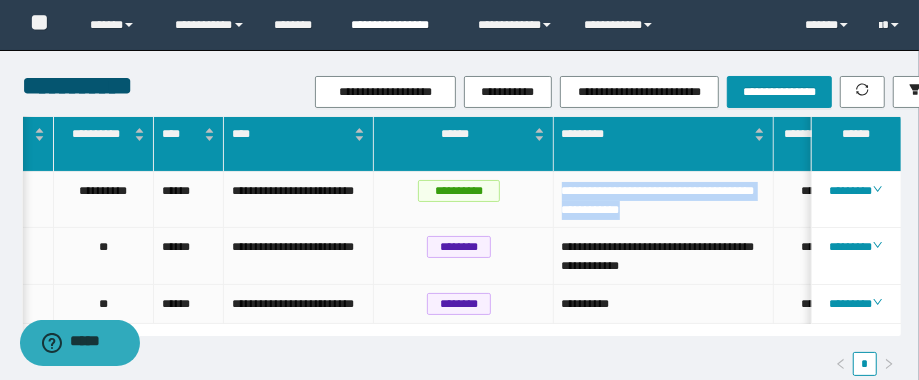 copy on "**********" 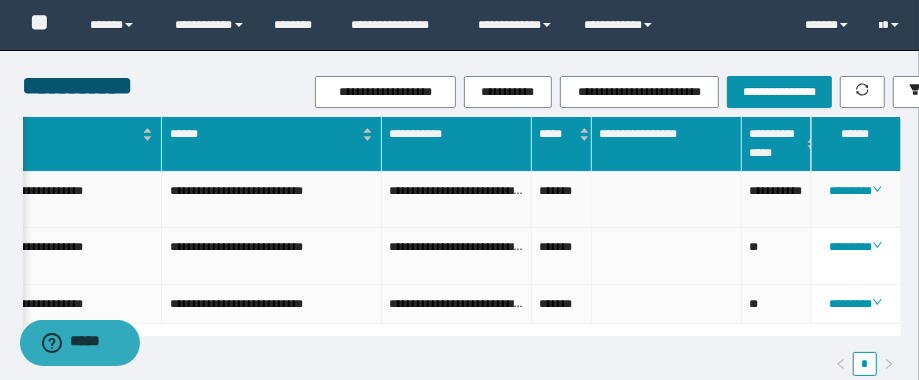 click on "**********" at bounding box center (777, 200) 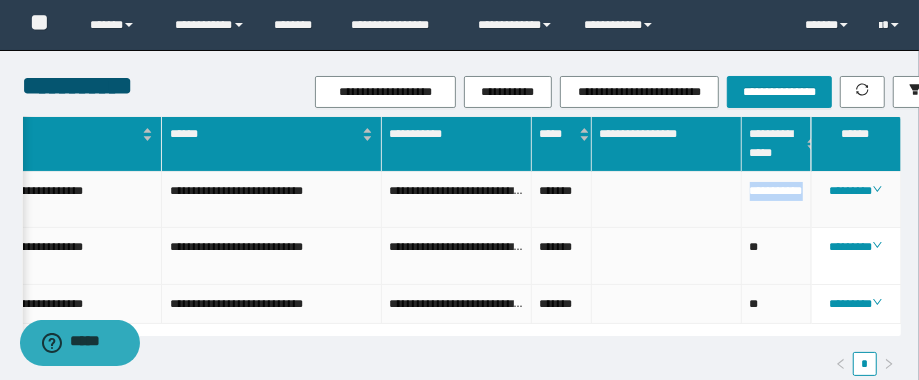 click on "**********" at bounding box center [777, 200] 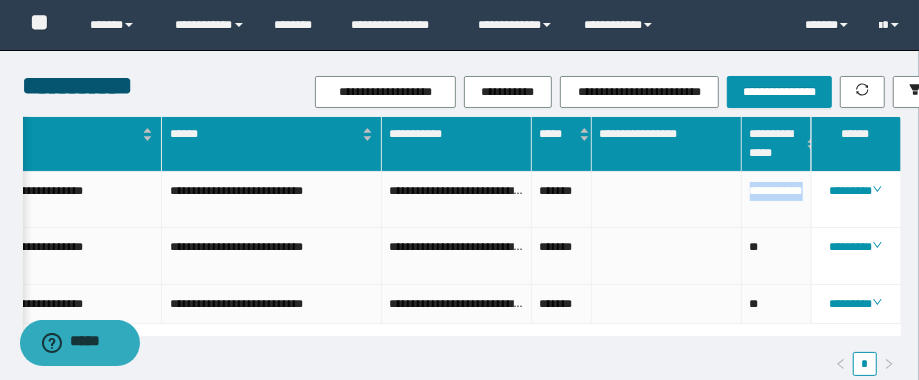 scroll, scrollTop: 0, scrollLeft: 1239, axis: horizontal 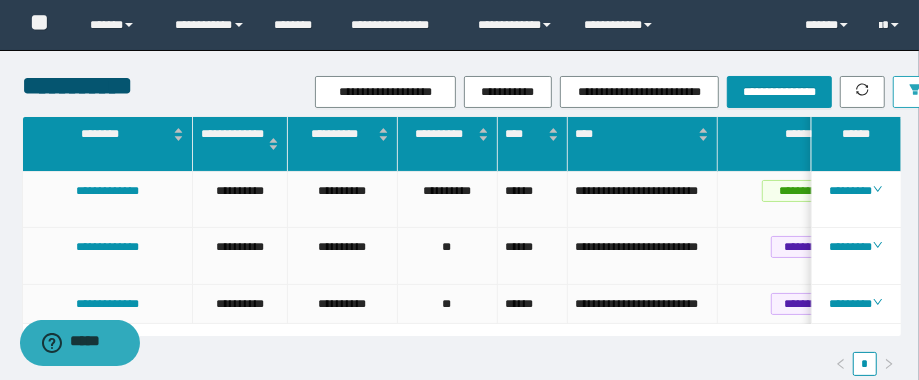 click at bounding box center (915, 92) 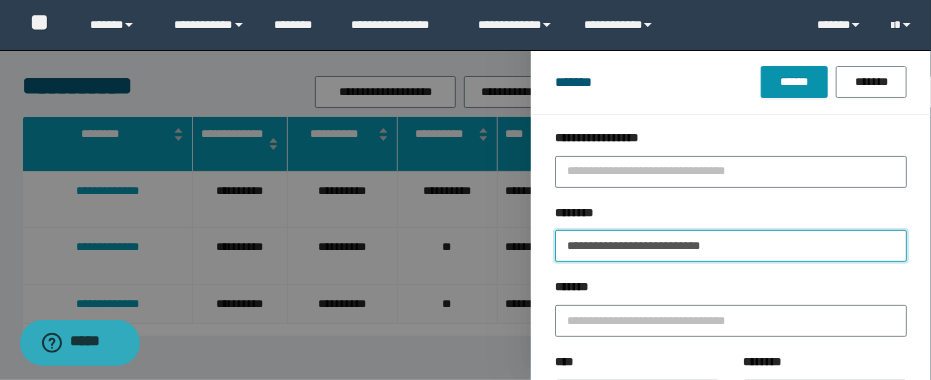 drag, startPoint x: 797, startPoint y: 248, endPoint x: 375, endPoint y: 249, distance: 422.0012 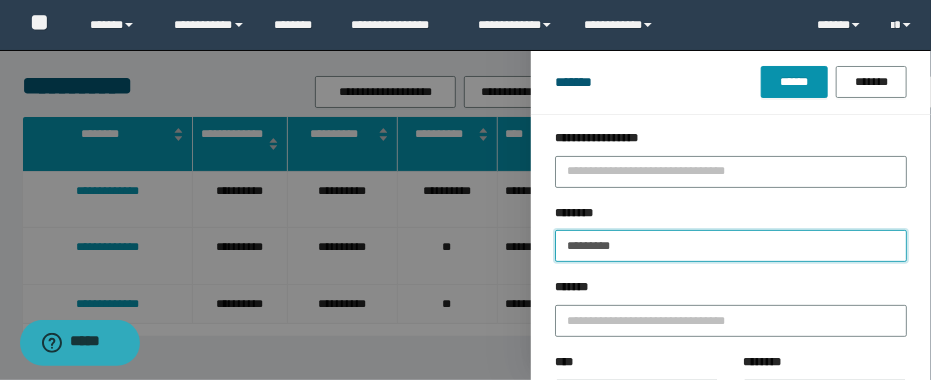 click on "******" at bounding box center [794, 82] 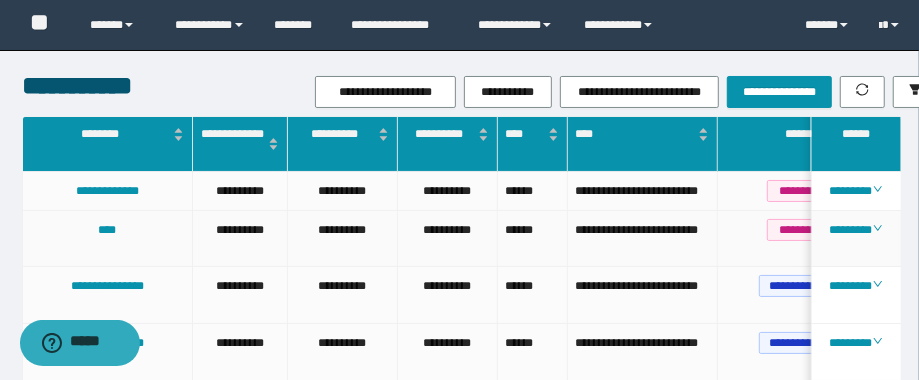 click on "**********" at bounding box center [642, 230] 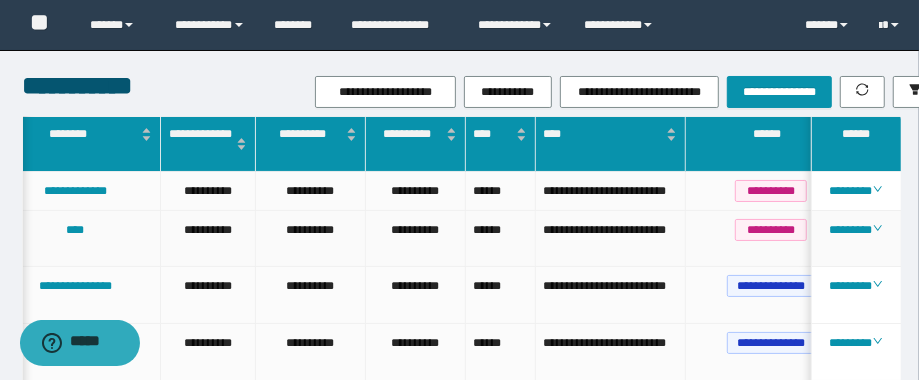 scroll, scrollTop: 0, scrollLeft: 99, axis: horizontal 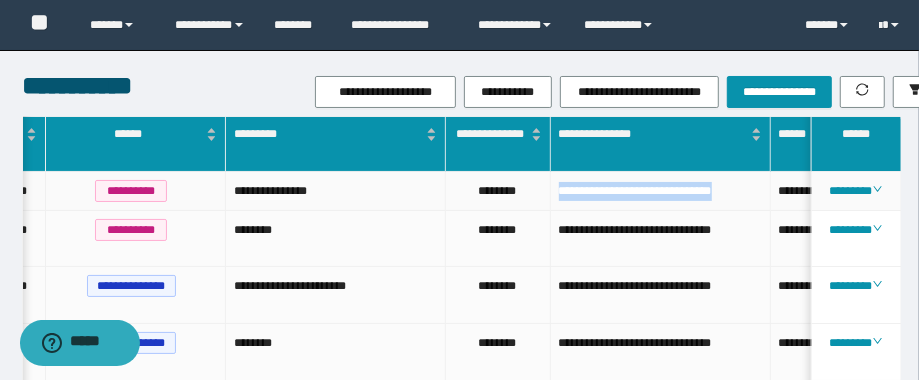 drag, startPoint x: 621, startPoint y: 207, endPoint x: 553, endPoint y: 184, distance: 71.7844 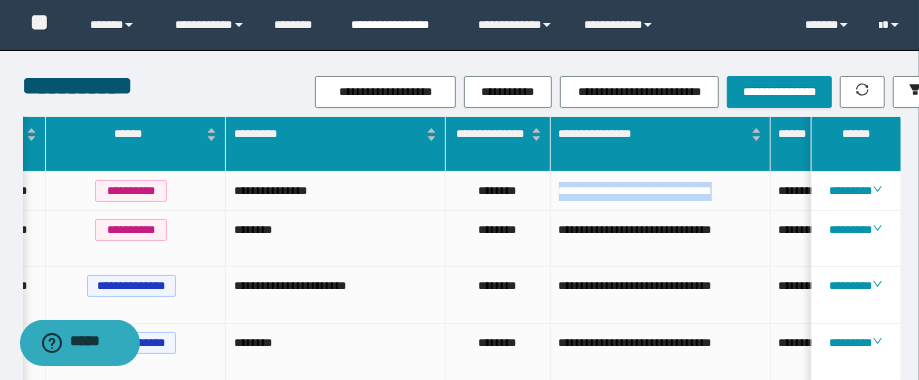 copy on "**********" 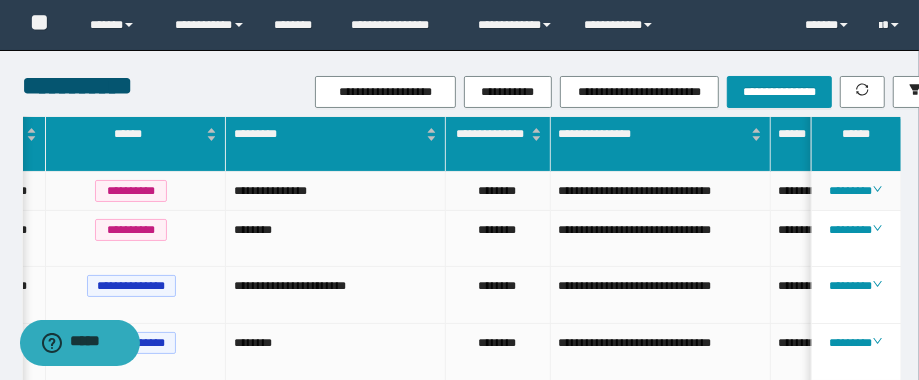 click on "********" at bounding box center [498, 191] 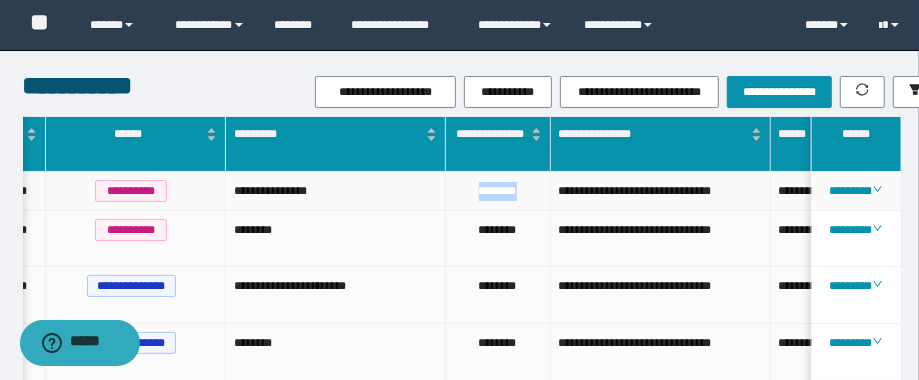click on "********" at bounding box center (498, 191) 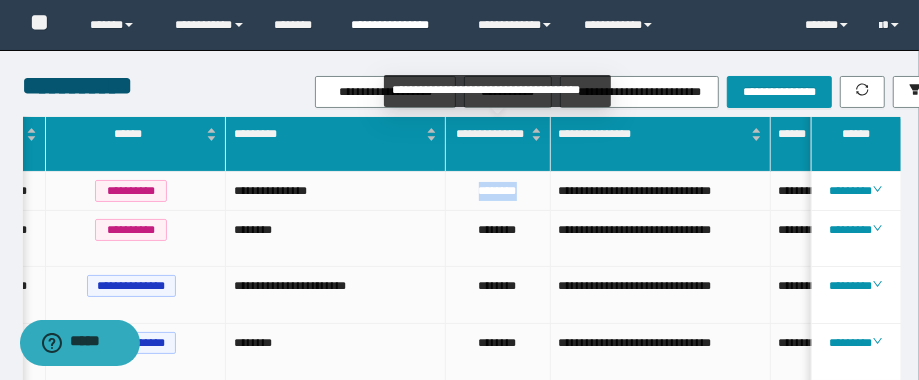 copy on "********" 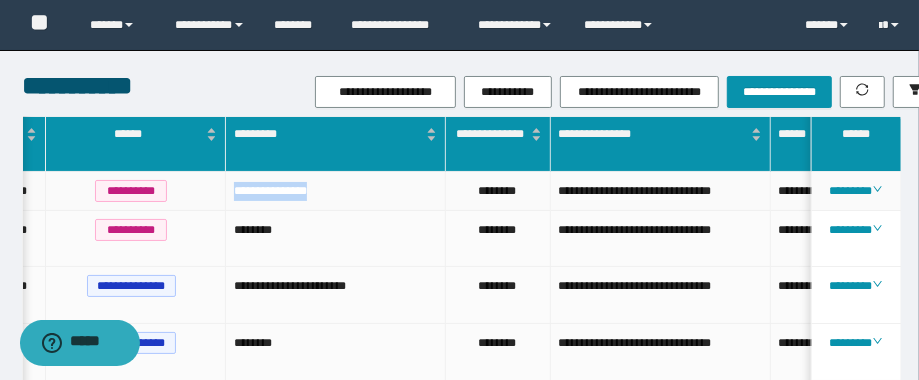 drag, startPoint x: 335, startPoint y: 195, endPoint x: 228, endPoint y: 194, distance: 107.00467 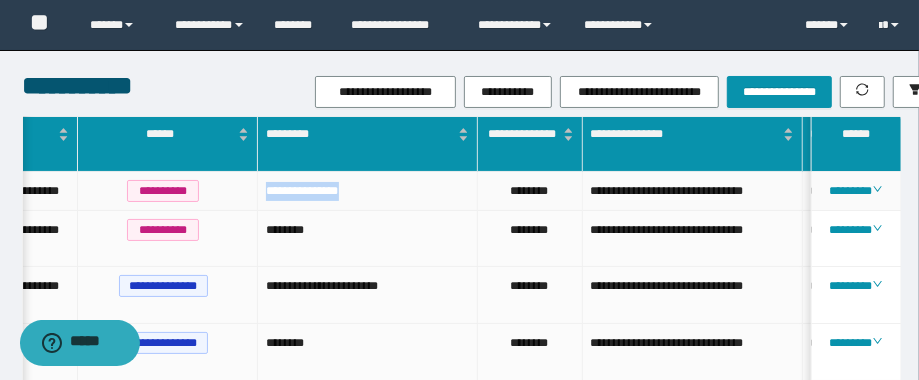 scroll, scrollTop: 0, scrollLeft: 609, axis: horizontal 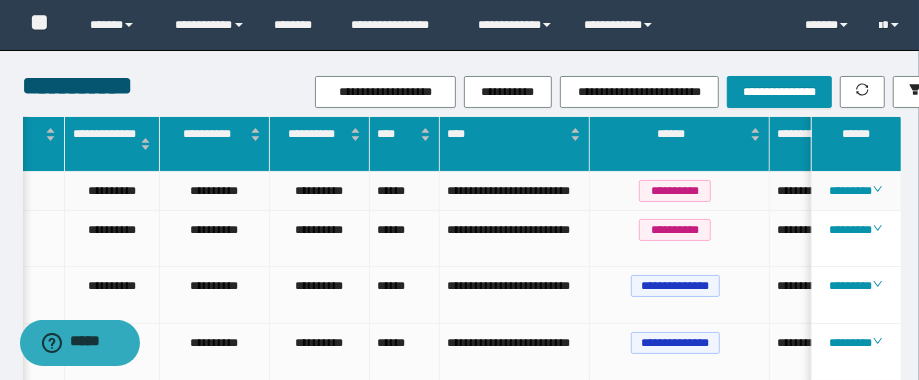 click on "**********" at bounding box center [514, 191] 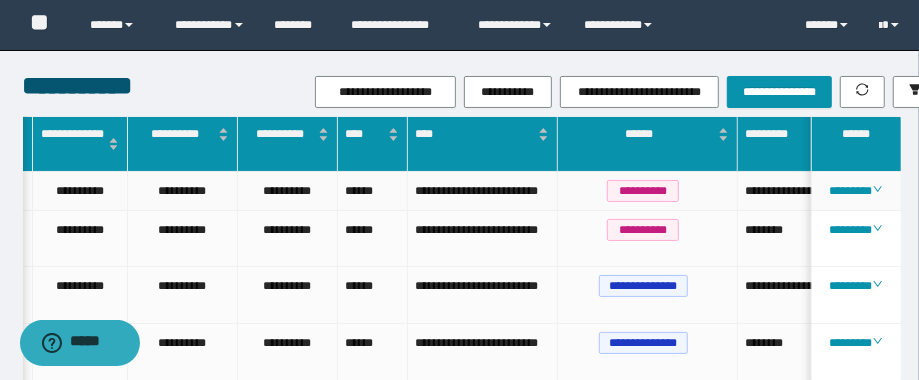 scroll, scrollTop: 0, scrollLeft: 352, axis: horizontal 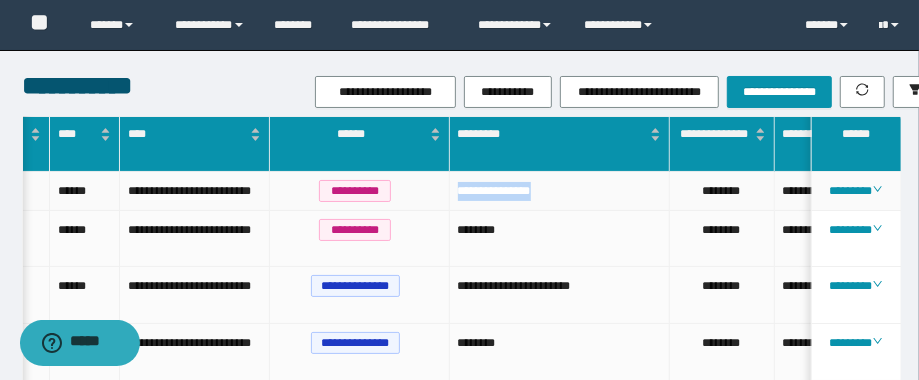 drag, startPoint x: 544, startPoint y: 197, endPoint x: 447, endPoint y: 183, distance: 98.005104 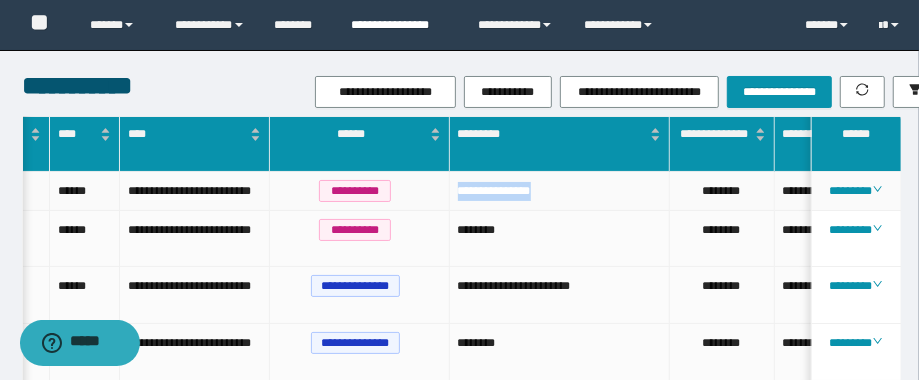 copy on "**********" 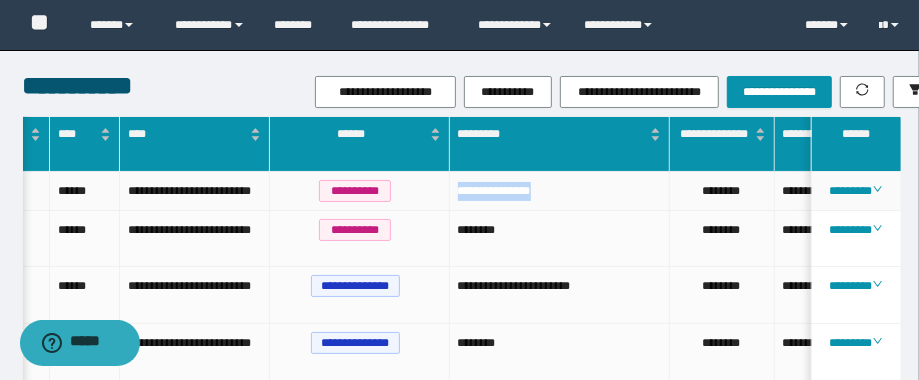 scroll, scrollTop: 0, scrollLeft: 419, axis: horizontal 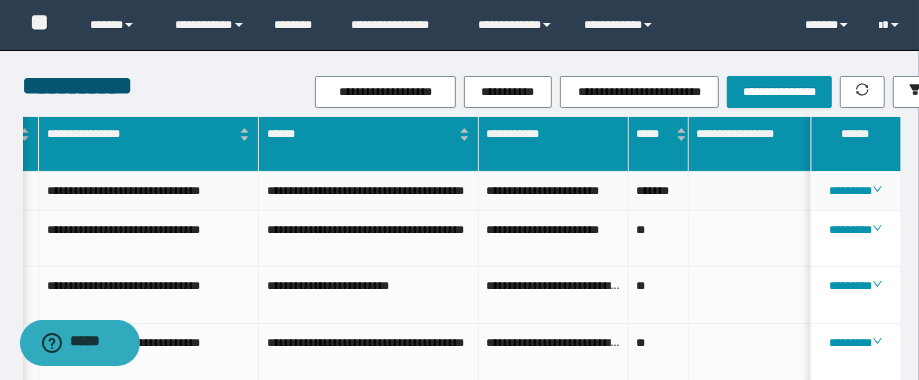 click on "**********" at bounding box center (369, 191) 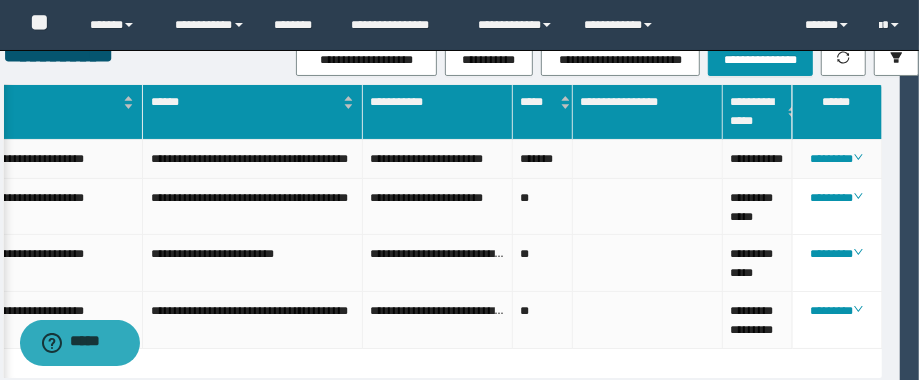 click on "**********" at bounding box center (758, 159) 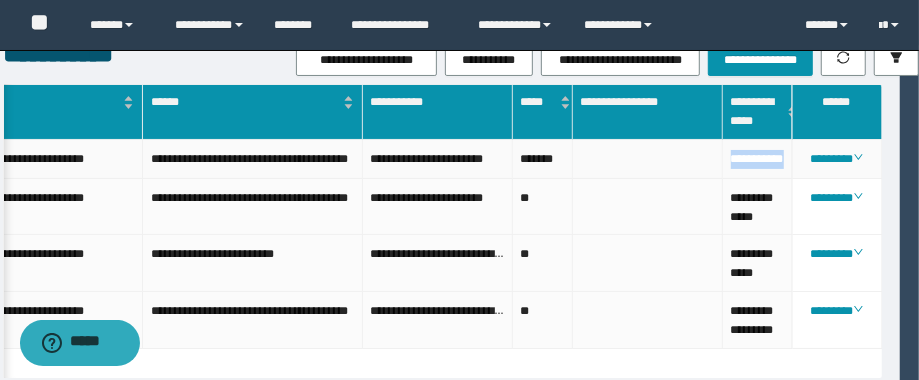 click on "**********" at bounding box center (758, 159) 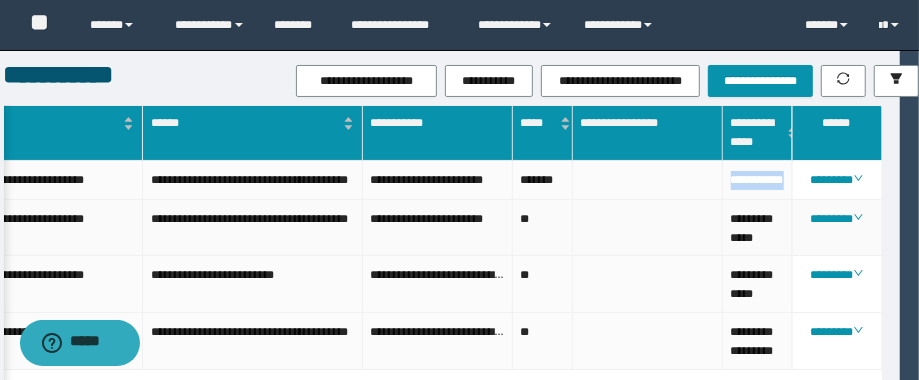 scroll, scrollTop: 0, scrollLeft: 26, axis: horizontal 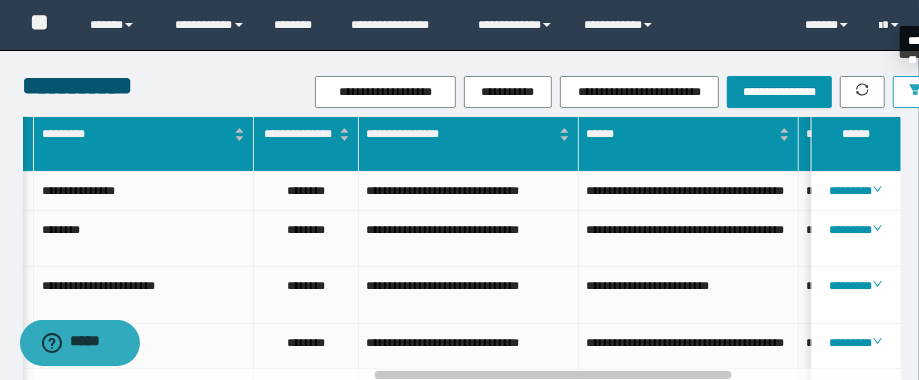 click at bounding box center (915, 92) 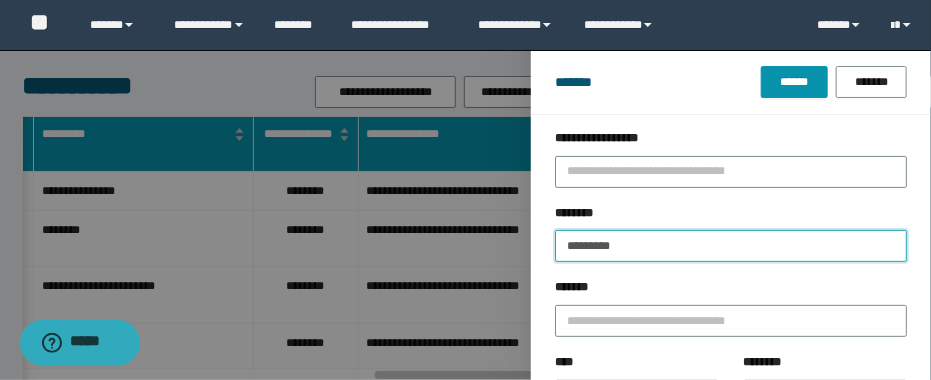 drag, startPoint x: 666, startPoint y: 243, endPoint x: 399, endPoint y: 197, distance: 270.93356 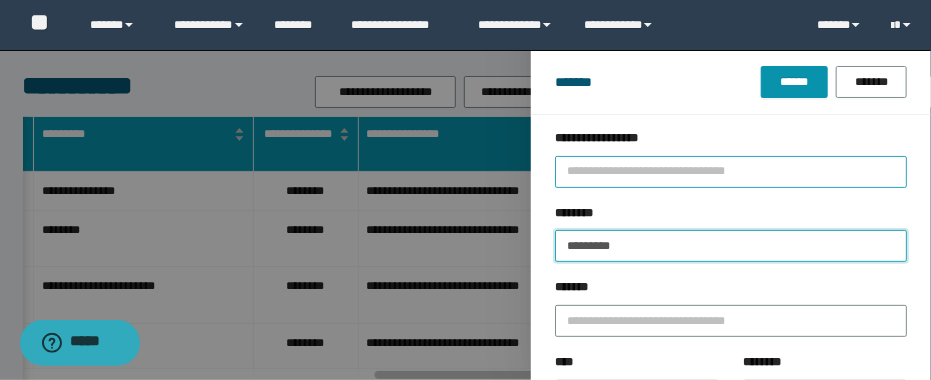 paste 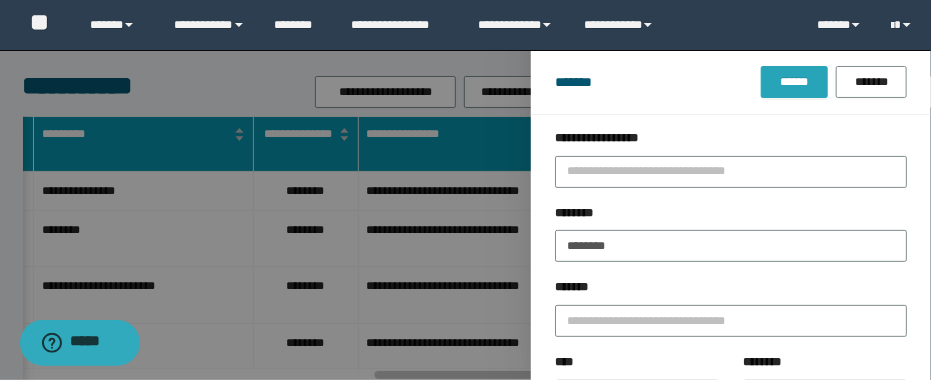 click on "******" at bounding box center (794, 82) 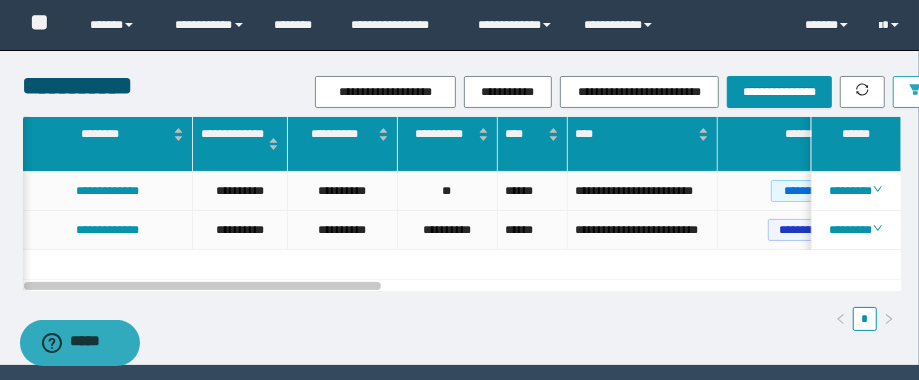 scroll, scrollTop: 0, scrollLeft: 306, axis: horizontal 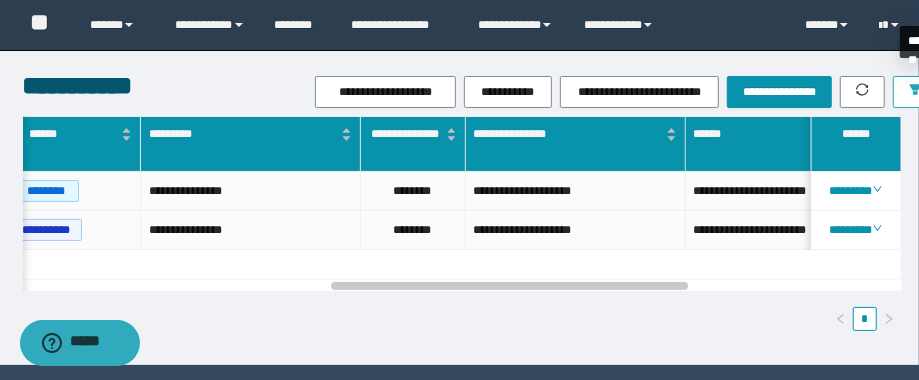 click at bounding box center (915, 92) 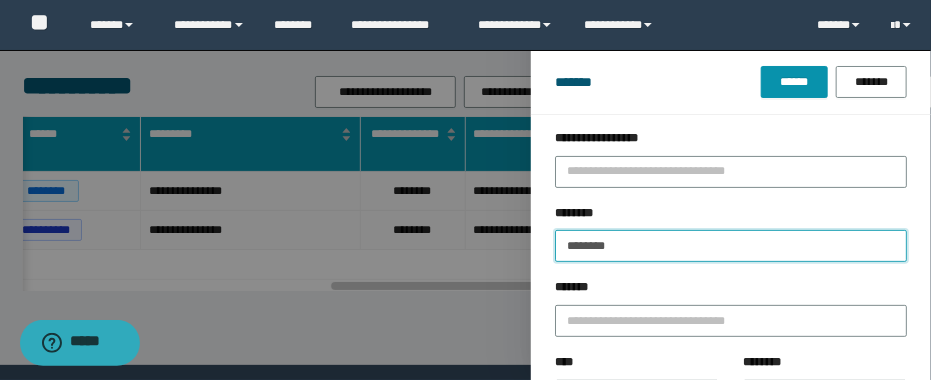 drag, startPoint x: 680, startPoint y: 240, endPoint x: 464, endPoint y: 223, distance: 216.66795 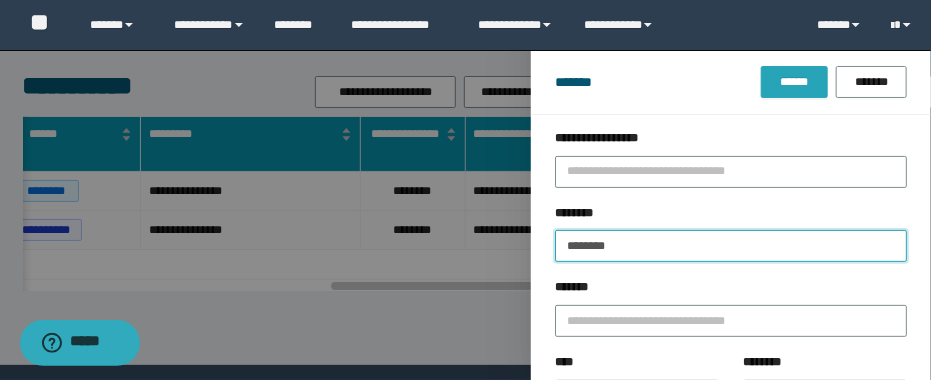 type on "********" 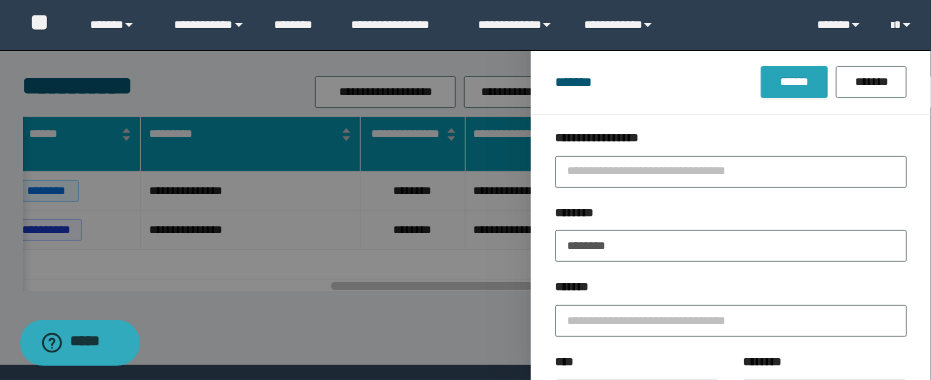 click on "******" at bounding box center [794, 82] 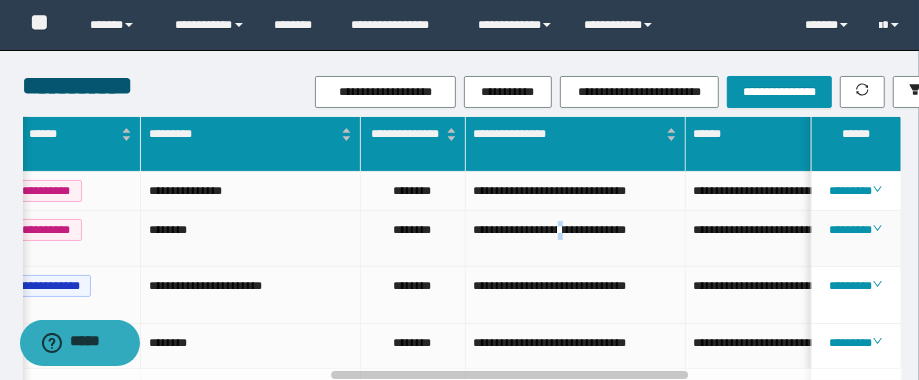 click on "**********" at bounding box center (576, 239) 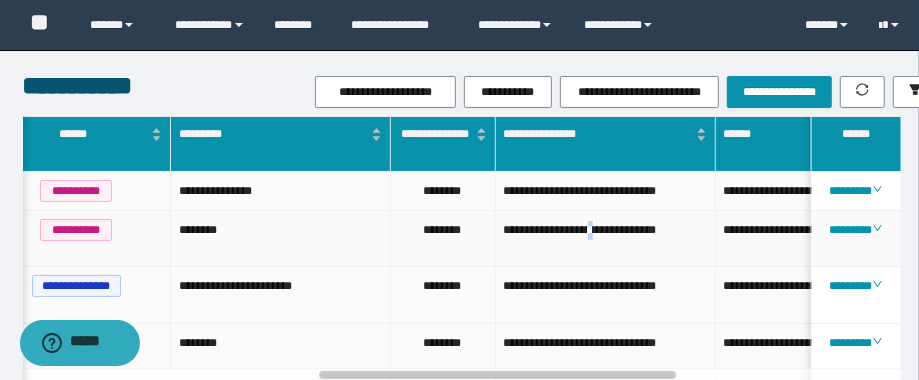 scroll, scrollTop: 0, scrollLeft: 725, axis: horizontal 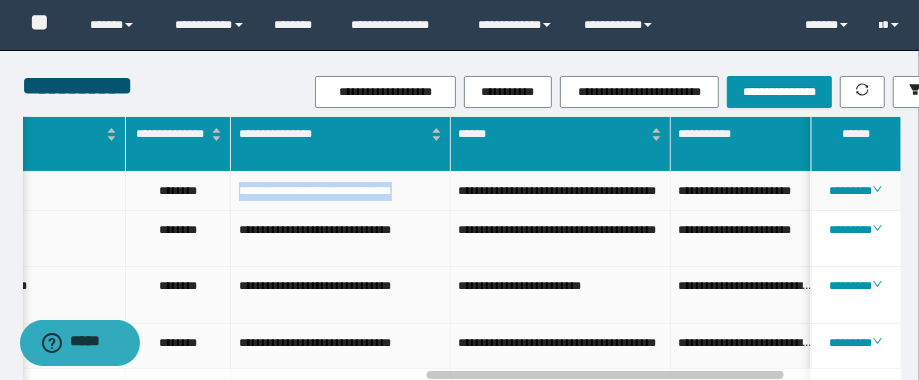 drag, startPoint x: 295, startPoint y: 208, endPoint x: 236, endPoint y: 180, distance: 65.30697 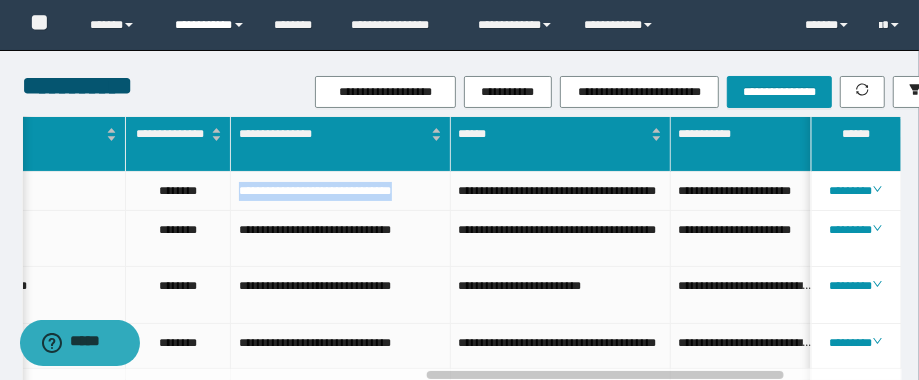 click on "**********" at bounding box center [210, 25] 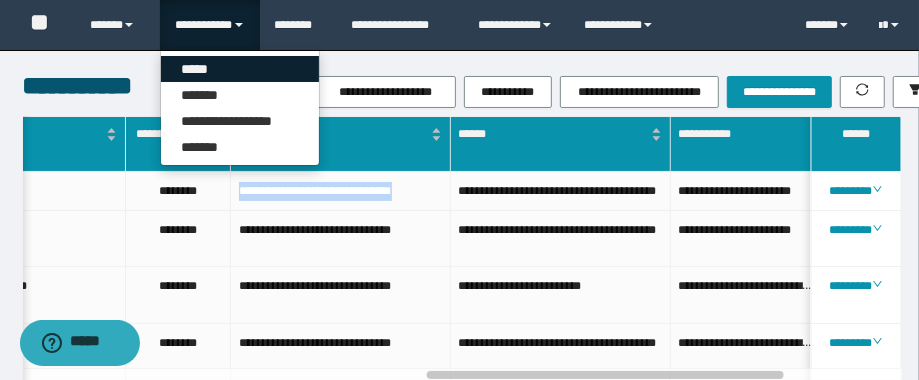 click on "*****" at bounding box center [240, 69] 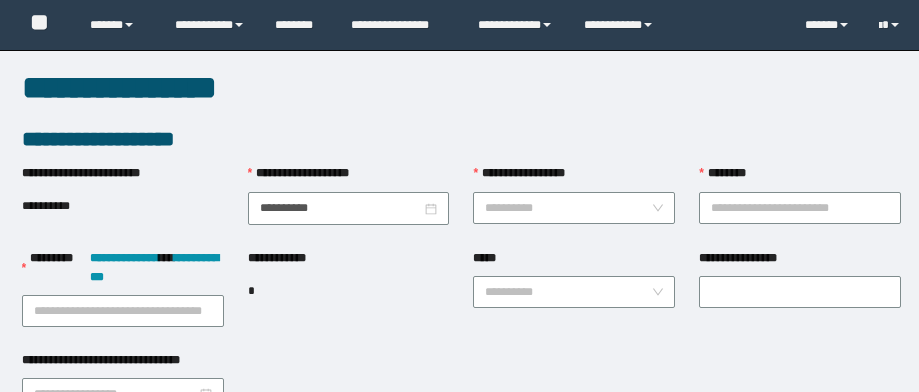 scroll, scrollTop: 0, scrollLeft: 0, axis: both 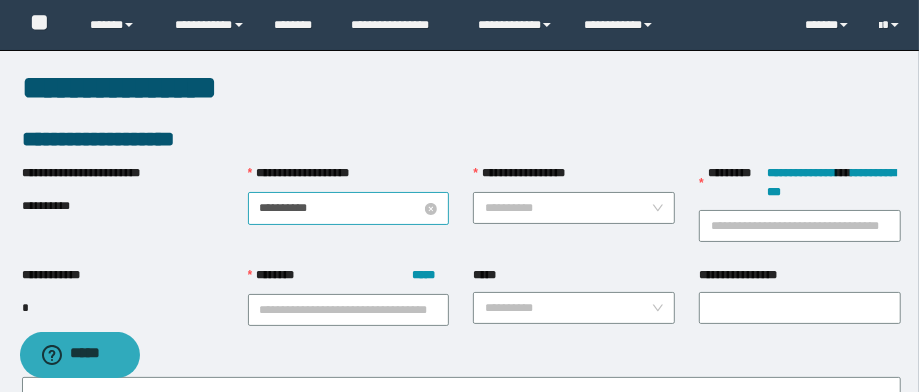 click on "**********" at bounding box center [341, 208] 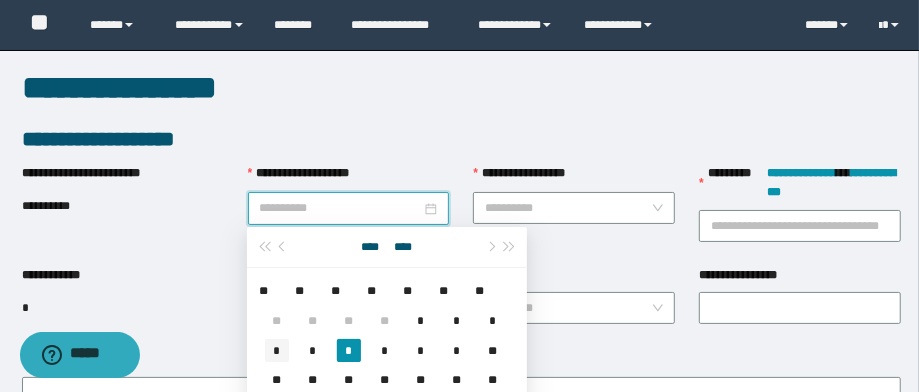 type on "**********" 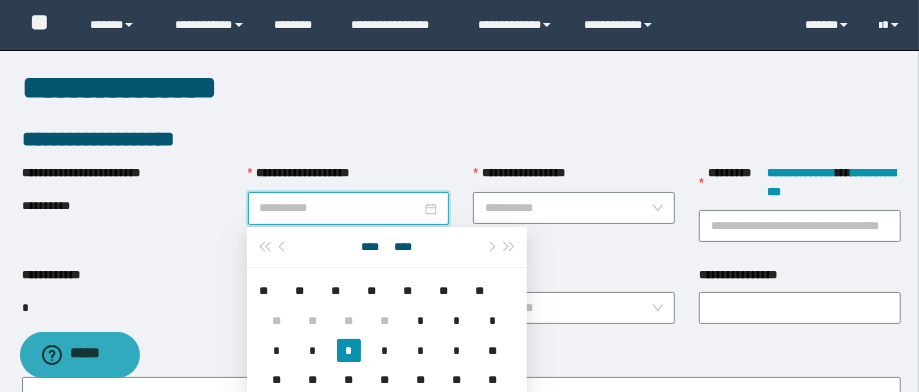 click on "*" at bounding box center (277, 351) 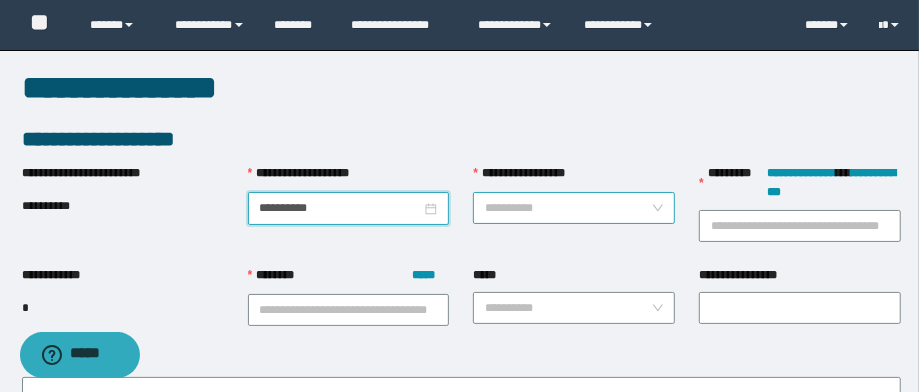 click on "**********" at bounding box center (568, 208) 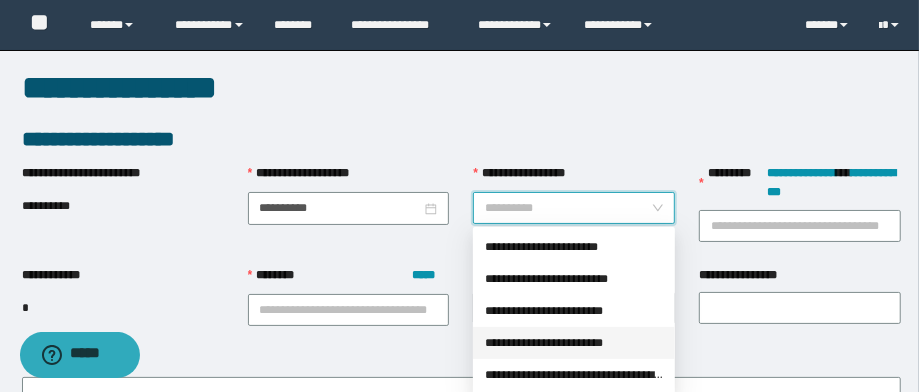 click on "**********" at bounding box center (574, 343) 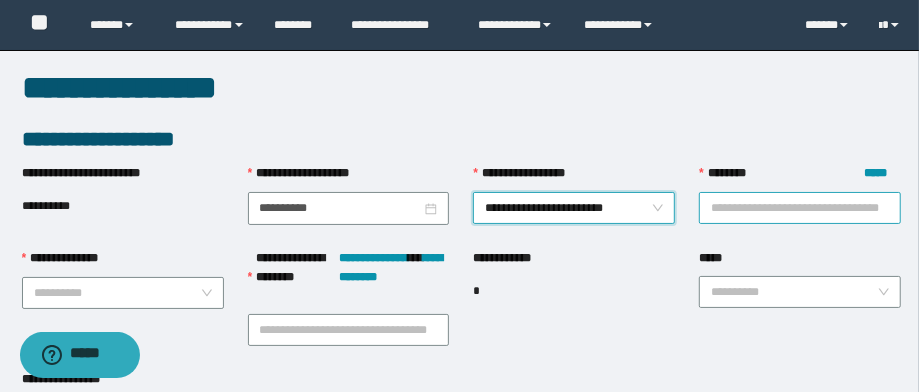 click on "******** *****" at bounding box center (800, 208) 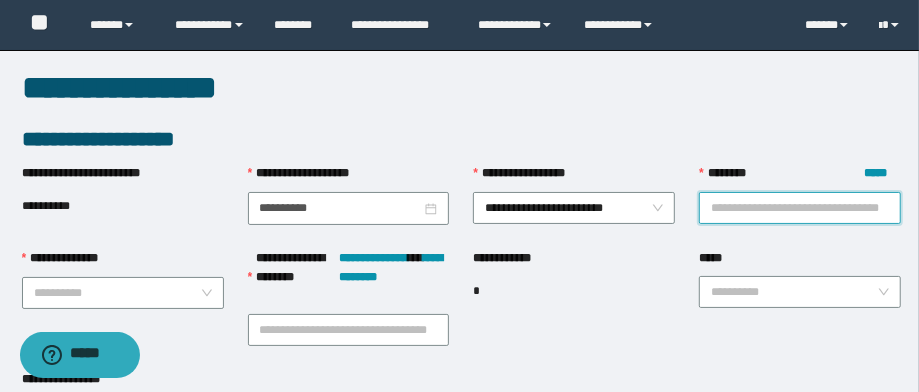 paste on "**********" 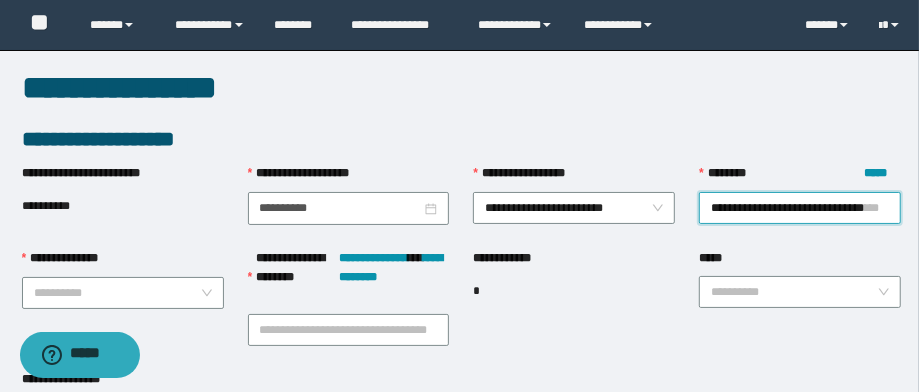 scroll, scrollTop: 0, scrollLeft: 34, axis: horizontal 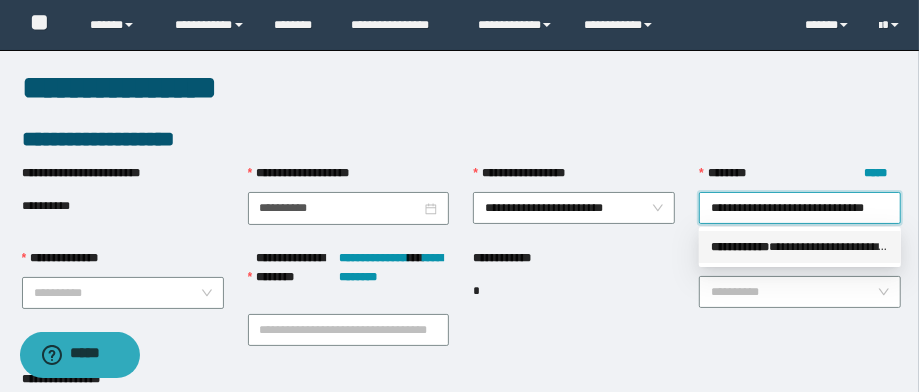 click on "**********" at bounding box center [800, 247] 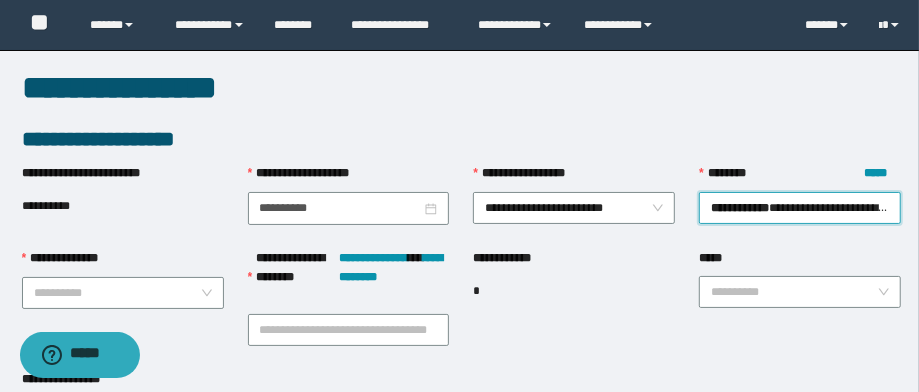 scroll, scrollTop: 0, scrollLeft: 0, axis: both 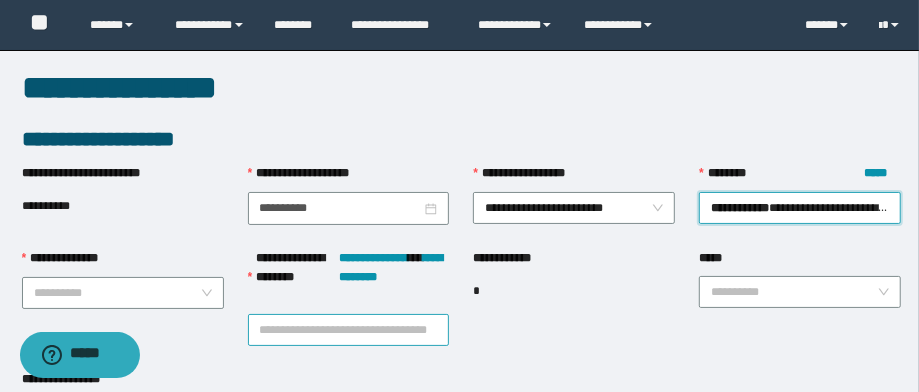 click on "**********" at bounding box center [349, 330] 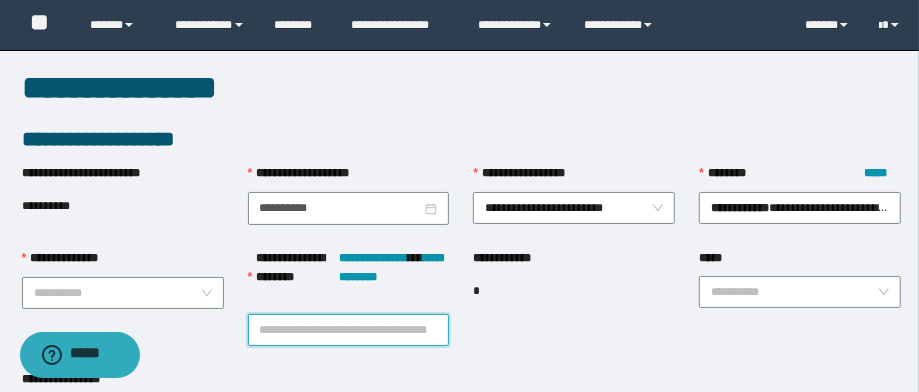 paste on "**********" 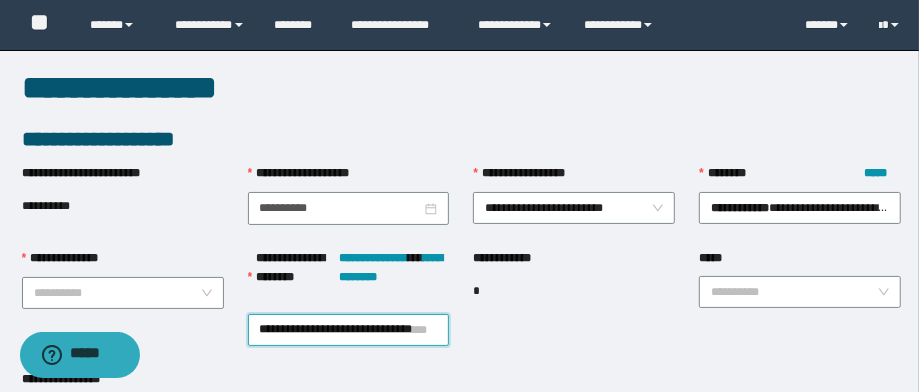 scroll, scrollTop: 0, scrollLeft: 34, axis: horizontal 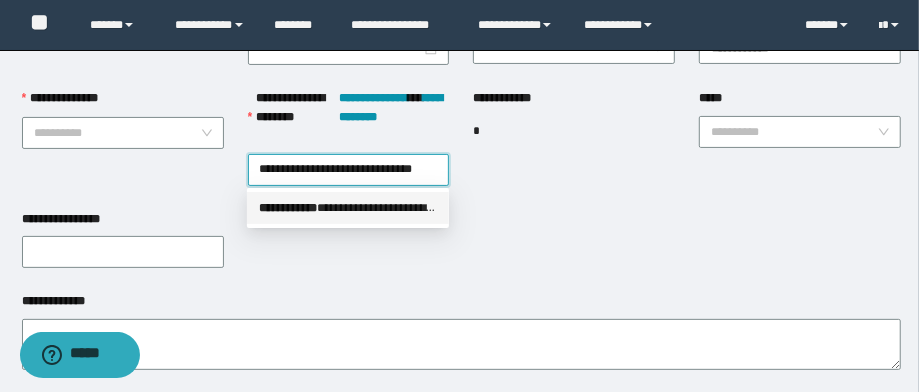 click on "**********" at bounding box center (348, 208) 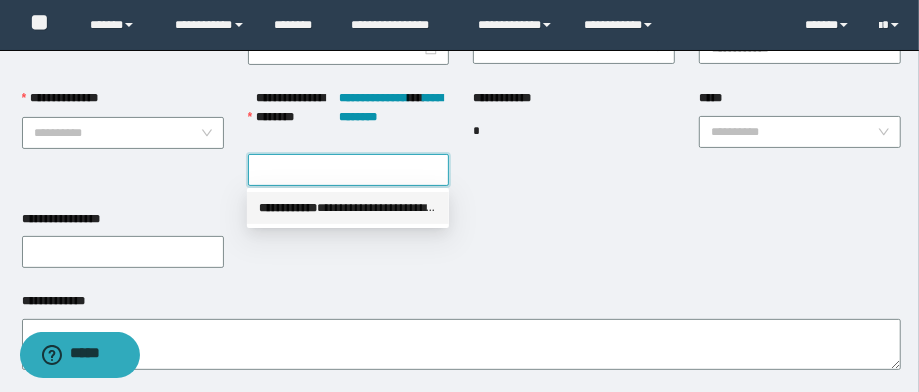 scroll, scrollTop: 0, scrollLeft: 0, axis: both 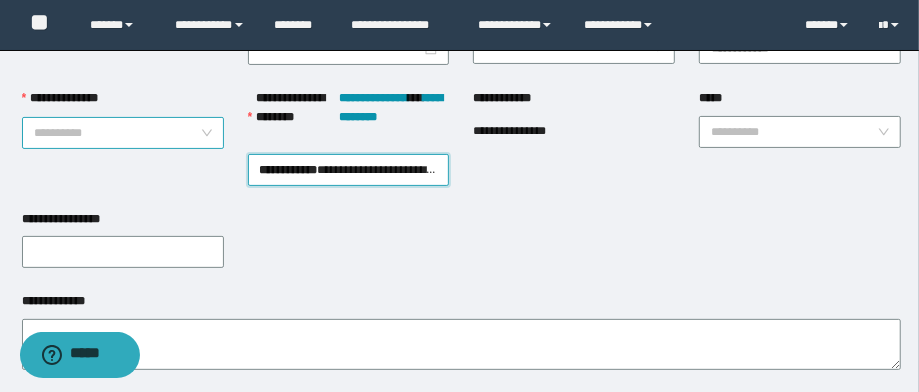 click on "**********" at bounding box center (117, 133) 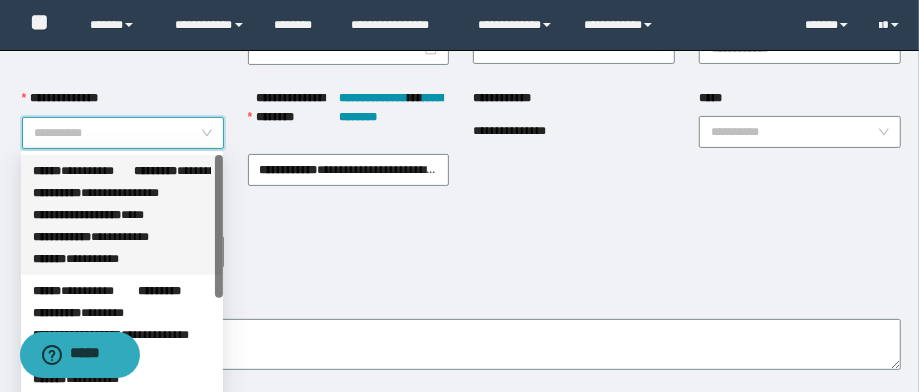 click on "**********" at bounding box center (122, 193) 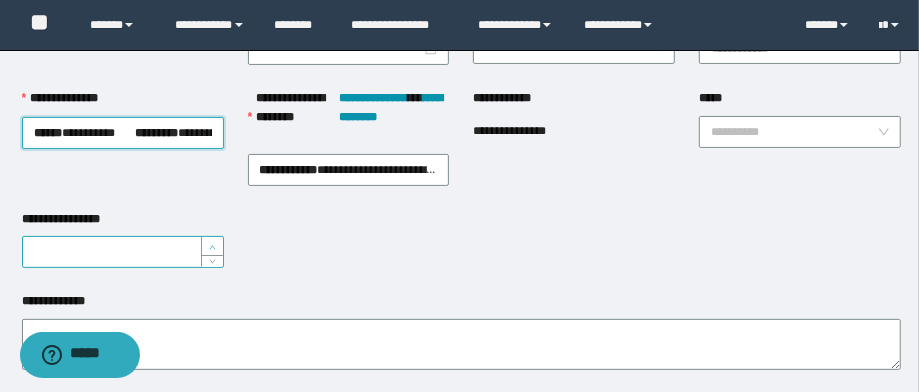 type on "*" 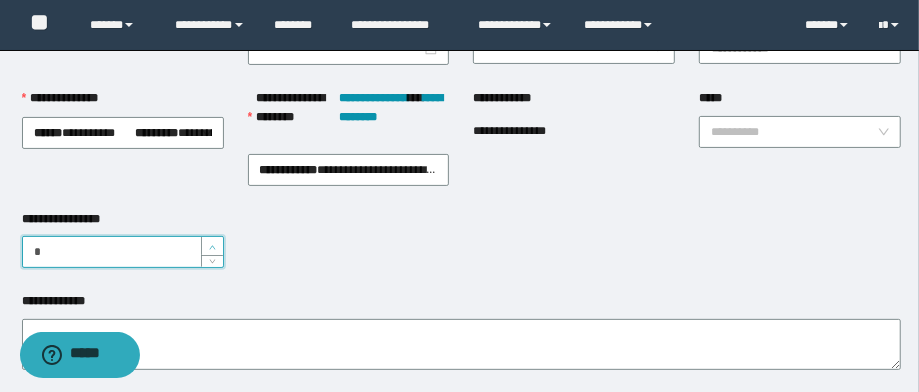 click at bounding box center (213, 247) 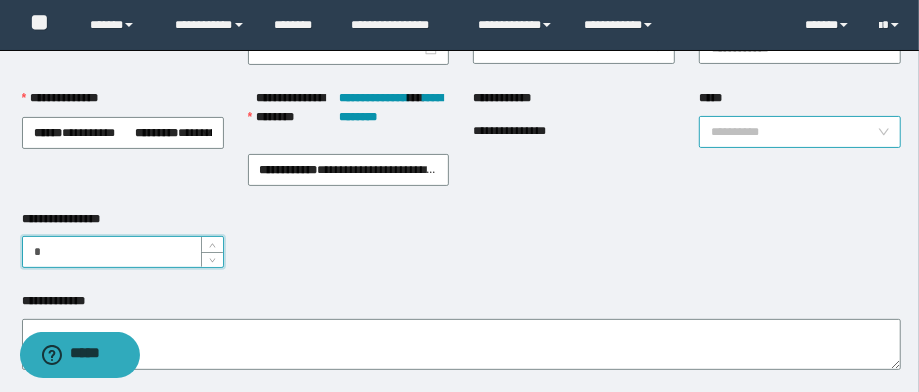 click on "*****" at bounding box center [794, 132] 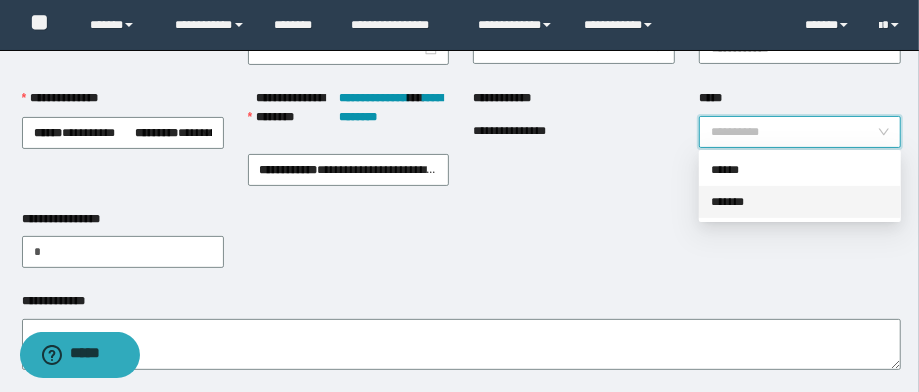 click on "*******" at bounding box center [800, 202] 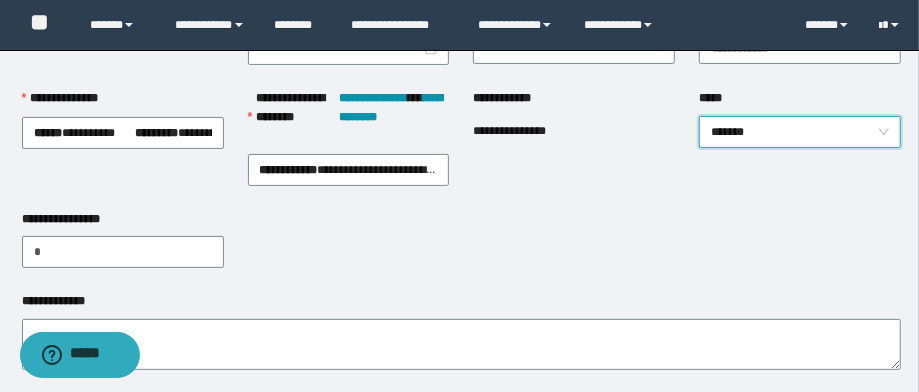 scroll, scrollTop: 560, scrollLeft: 0, axis: vertical 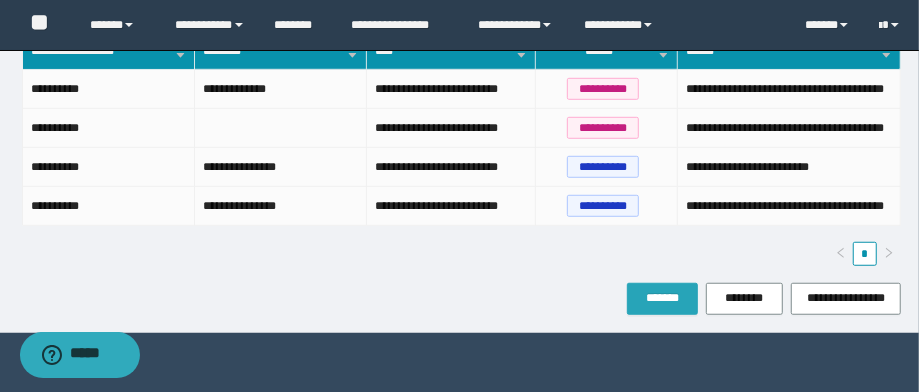 click on "*******" at bounding box center (662, 298) 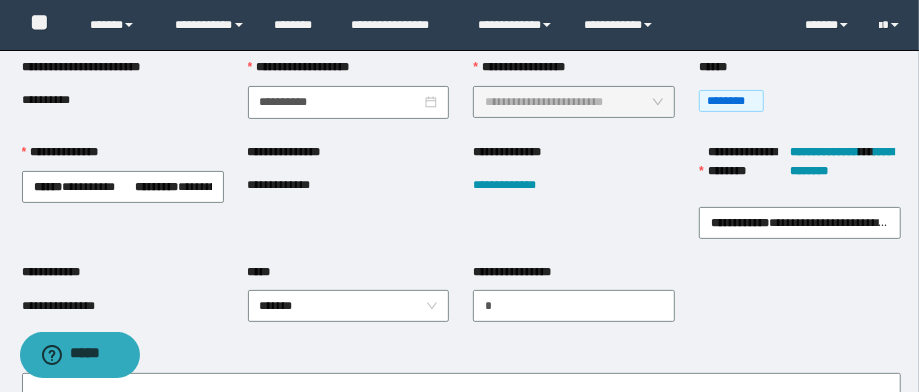 scroll, scrollTop: 160, scrollLeft: 0, axis: vertical 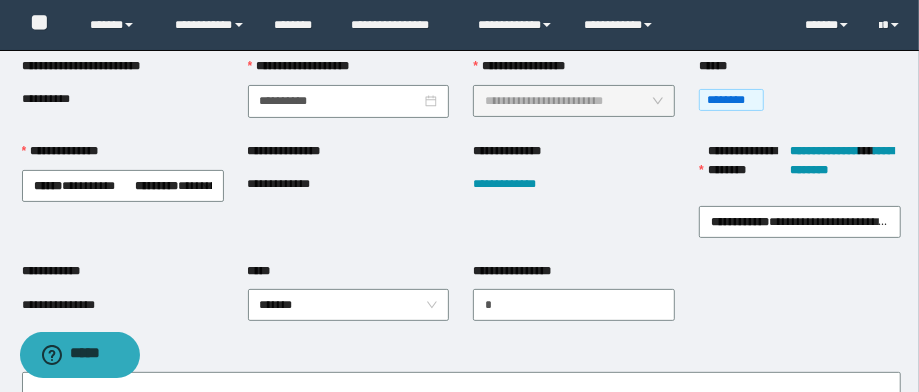 click on "**********" at bounding box center (294, 184) 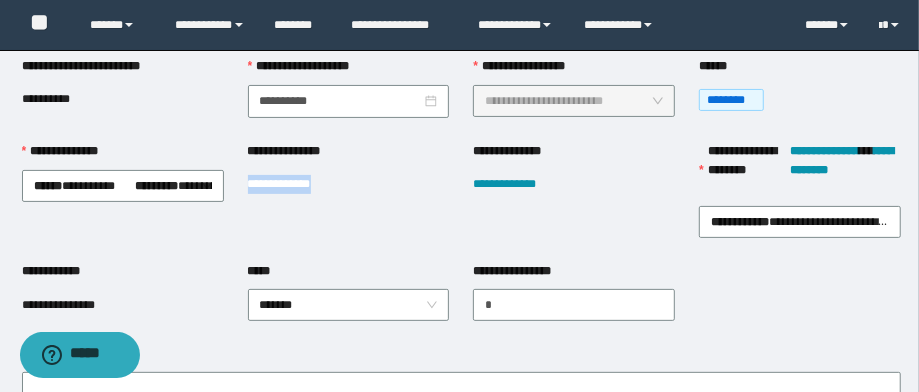 click on "**********" at bounding box center (294, 184) 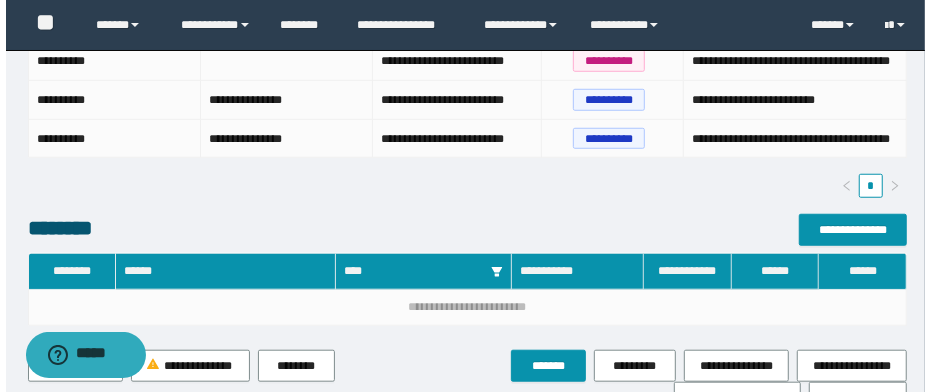 scroll, scrollTop: 640, scrollLeft: 0, axis: vertical 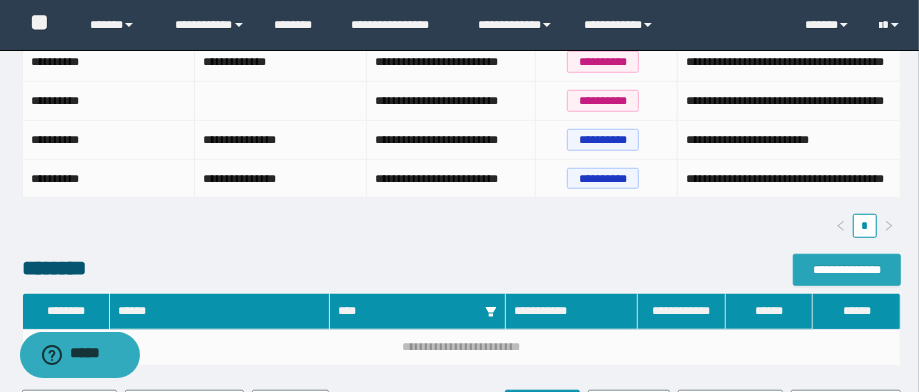 click on "**********" at bounding box center (847, 270) 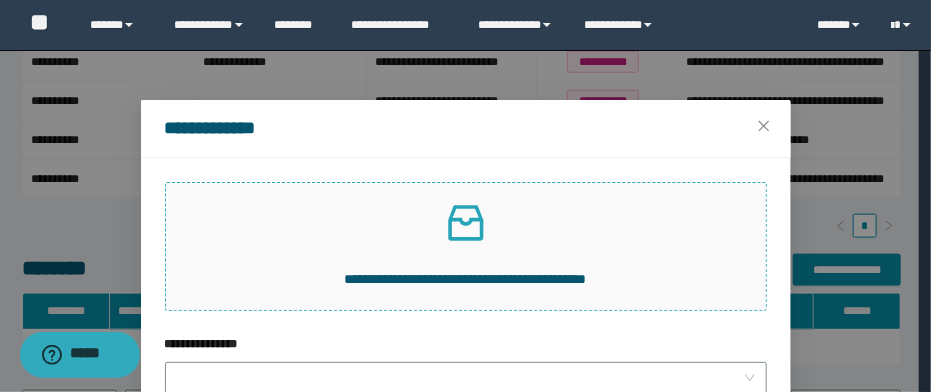click 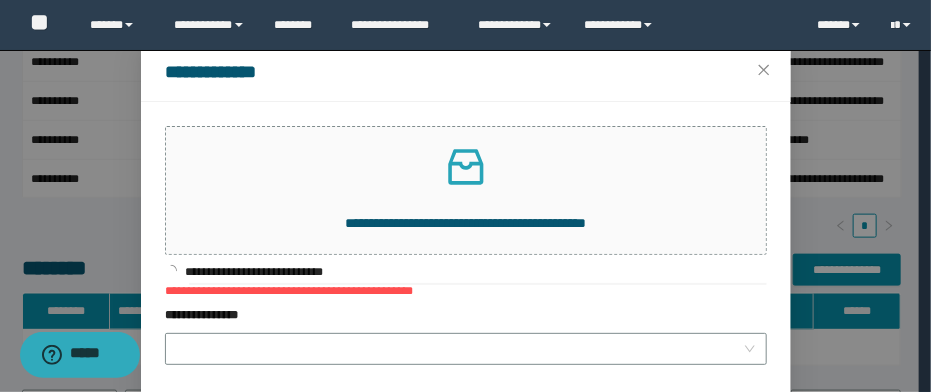 scroll, scrollTop: 80, scrollLeft: 0, axis: vertical 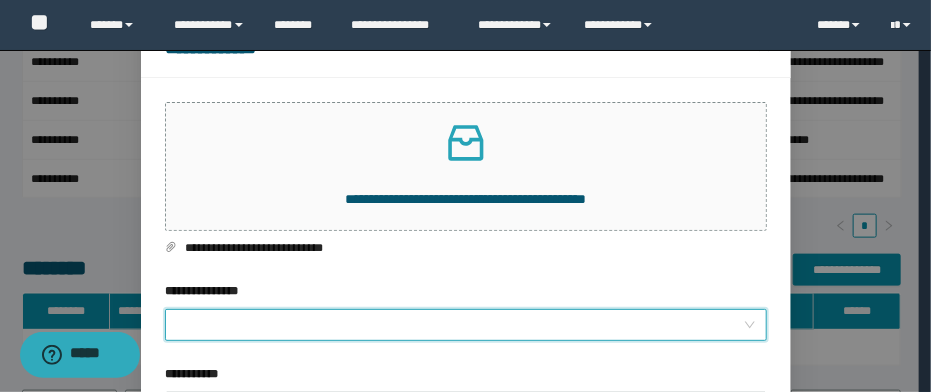 click on "**********" at bounding box center (460, 325) 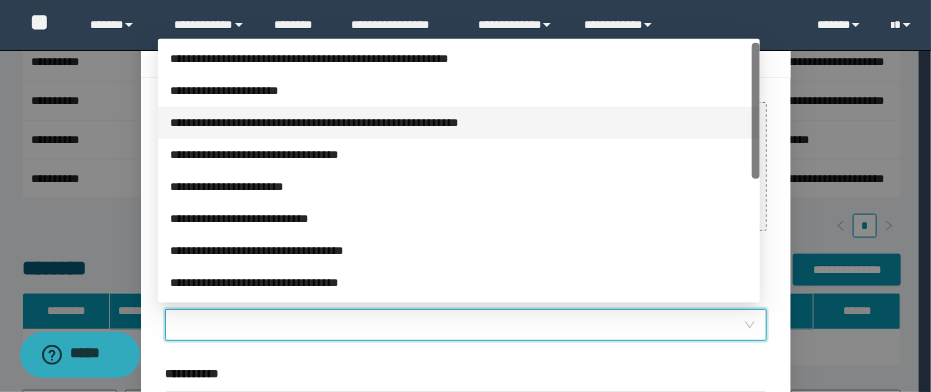 click on "**********" at bounding box center [459, 123] 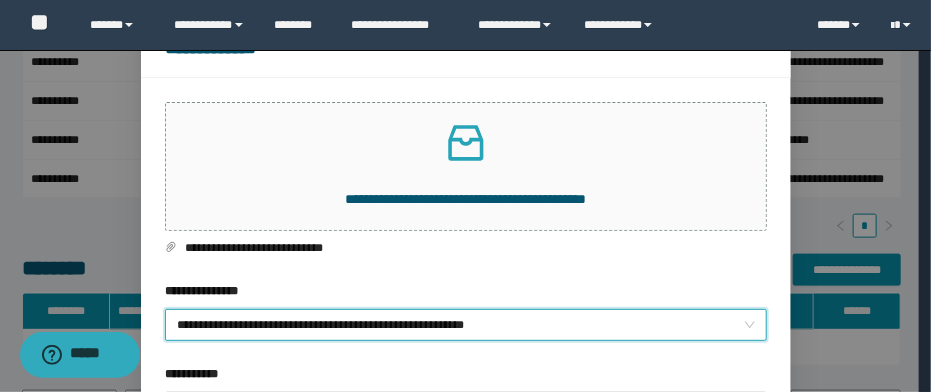 scroll, scrollTop: 235, scrollLeft: 0, axis: vertical 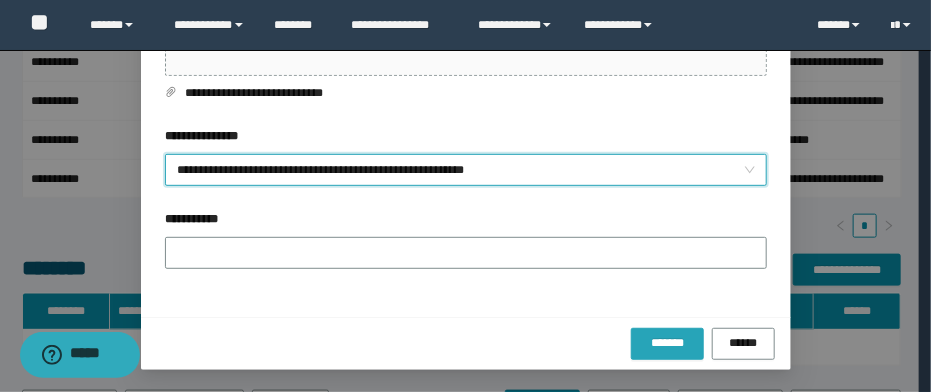 click on "*******" at bounding box center [667, 343] 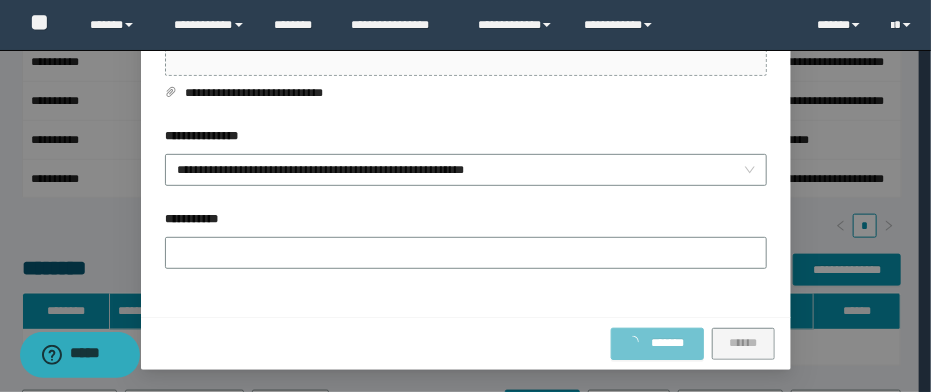 scroll, scrollTop: 141, scrollLeft: 0, axis: vertical 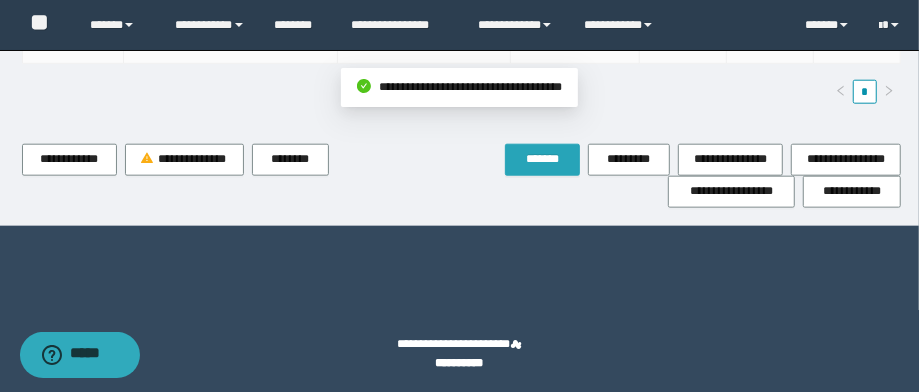click on "*******" at bounding box center [542, 159] 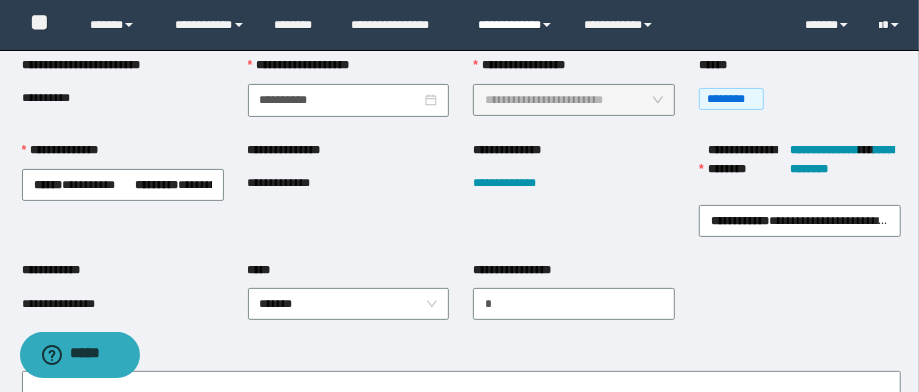 scroll, scrollTop: 0, scrollLeft: 0, axis: both 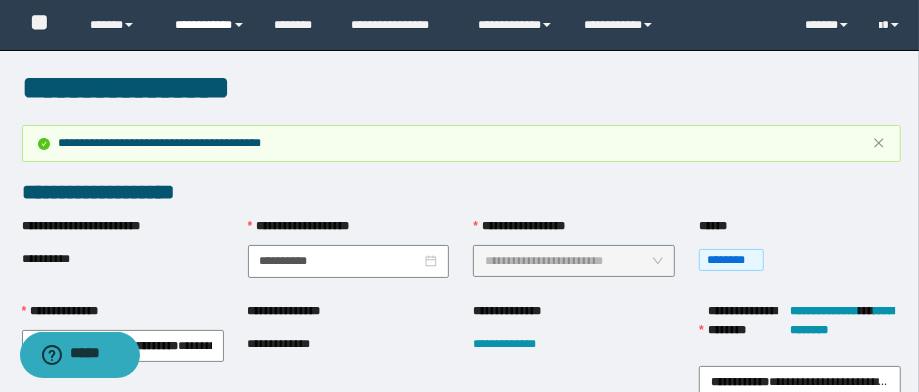 click at bounding box center (239, 25) 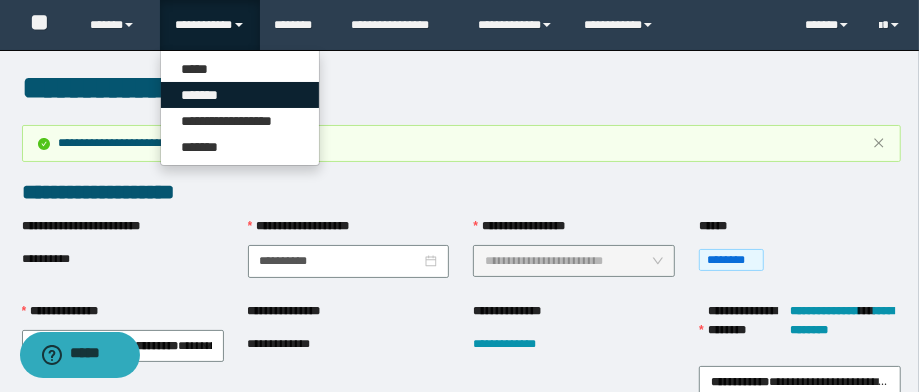 click on "*******" at bounding box center (240, 95) 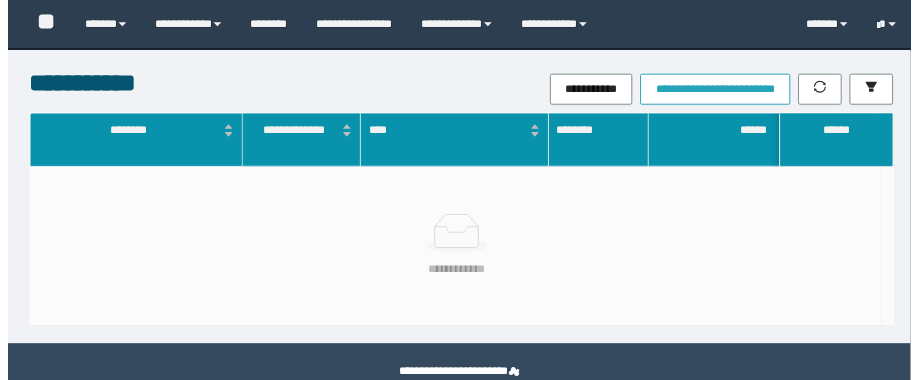 scroll, scrollTop: 0, scrollLeft: 0, axis: both 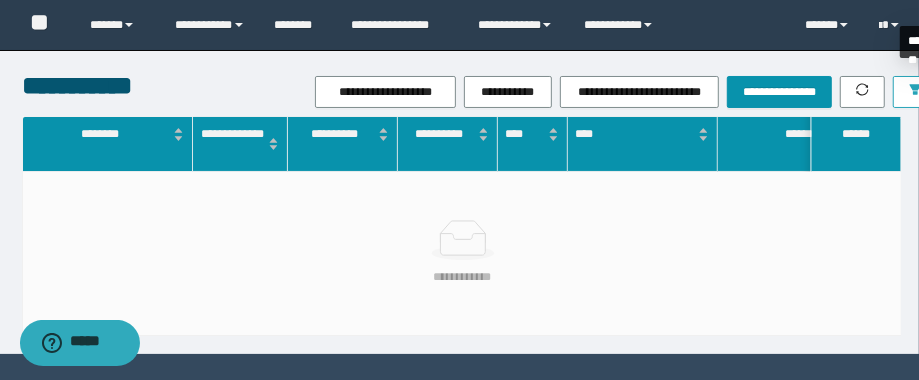 click at bounding box center [915, 92] 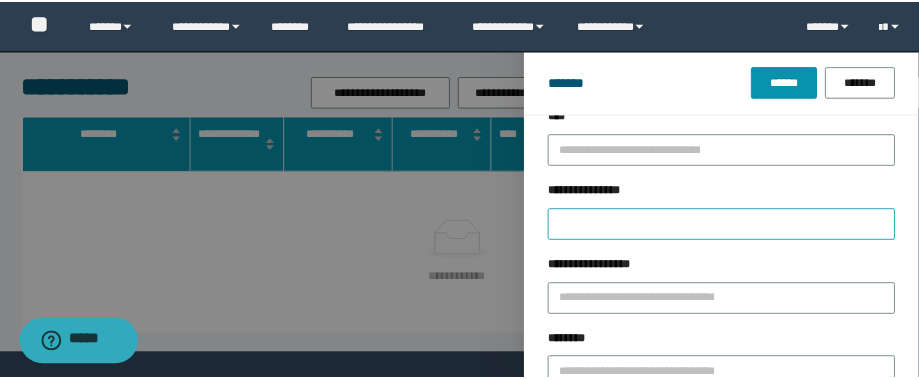 scroll, scrollTop: 80, scrollLeft: 0, axis: vertical 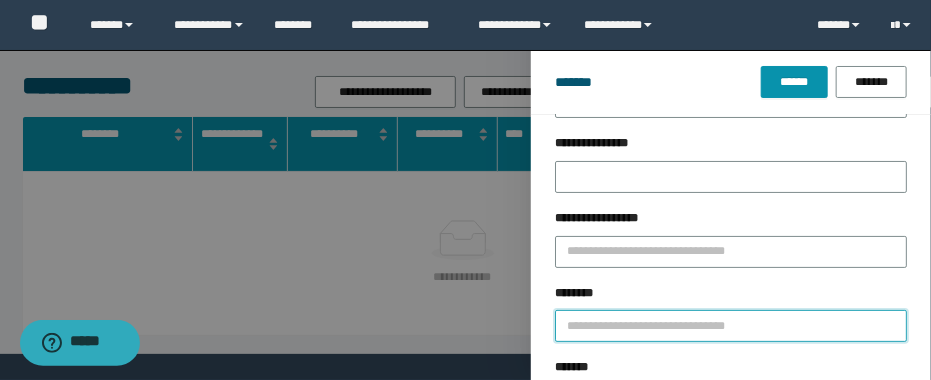 click on "********" at bounding box center [731, 326] 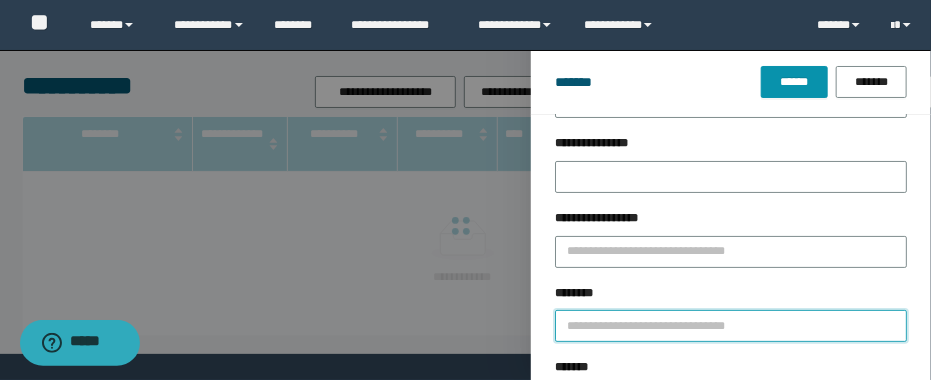 paste on "**********" 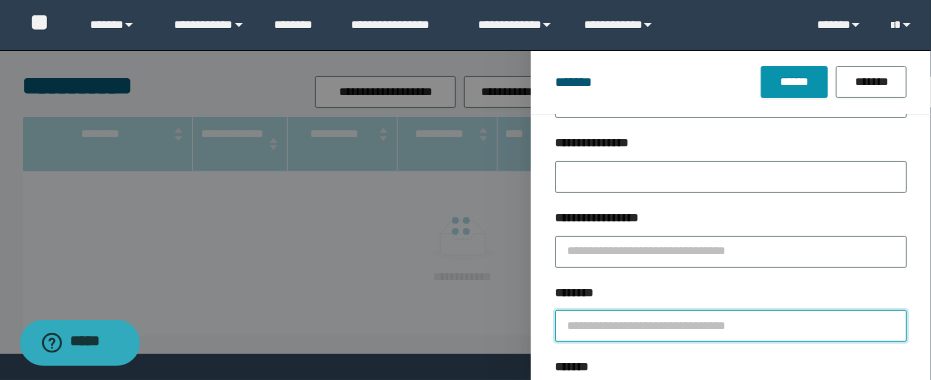 type on "**********" 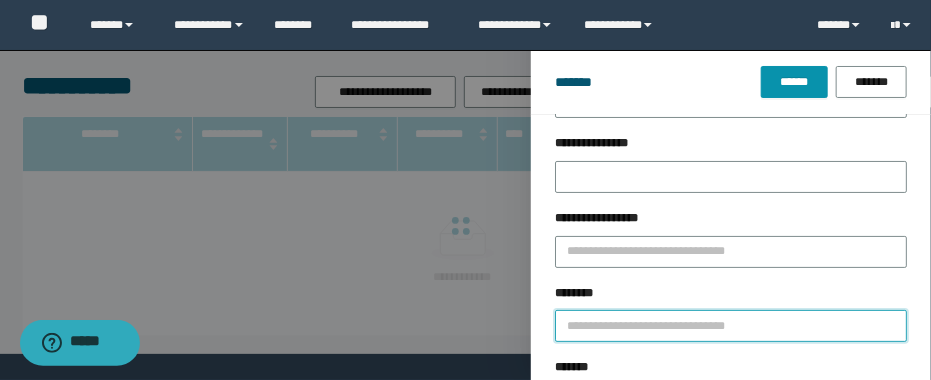 type 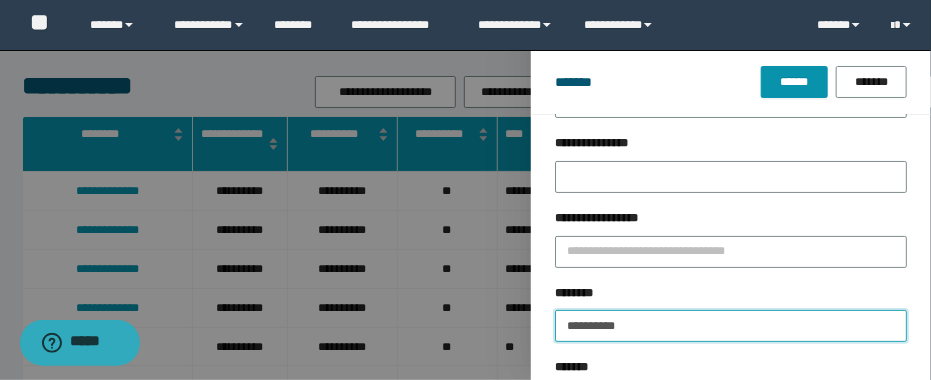click on "******" at bounding box center (794, 82) 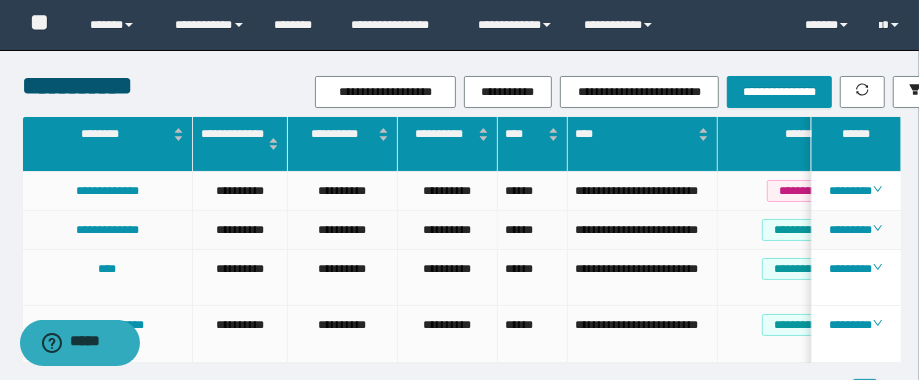 click on "**********" at bounding box center [642, 230] 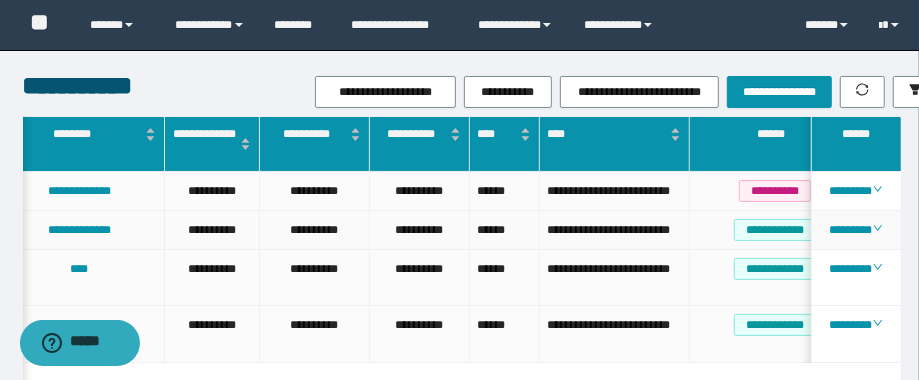 scroll, scrollTop: 0, scrollLeft: 32, axis: horizontal 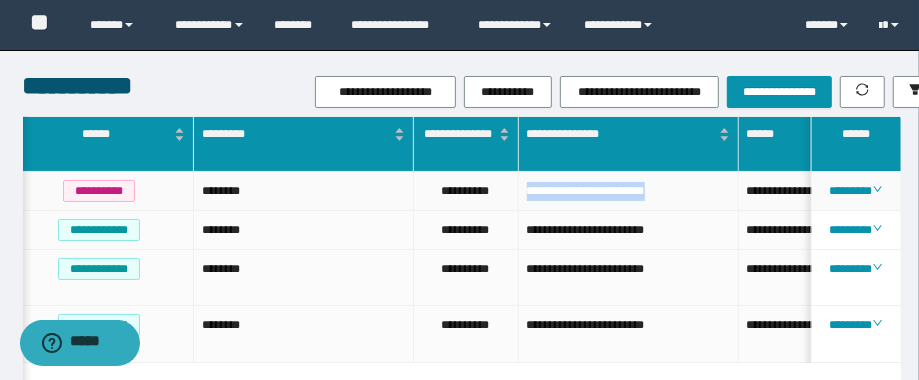 drag, startPoint x: 698, startPoint y: 188, endPoint x: 509, endPoint y: 211, distance: 190.39433 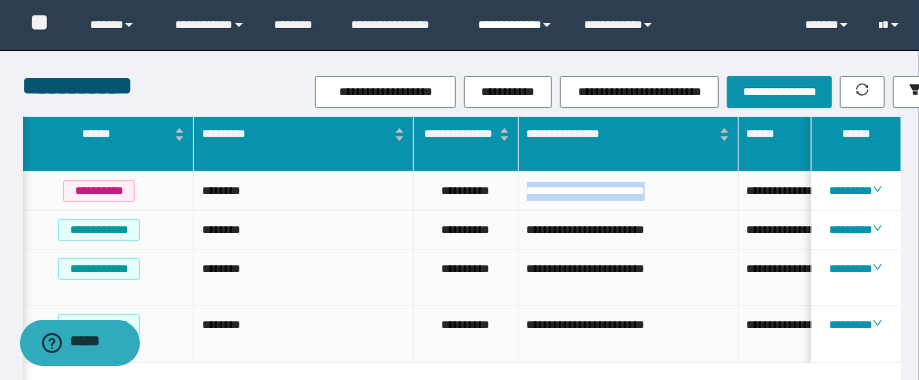 copy on "**********" 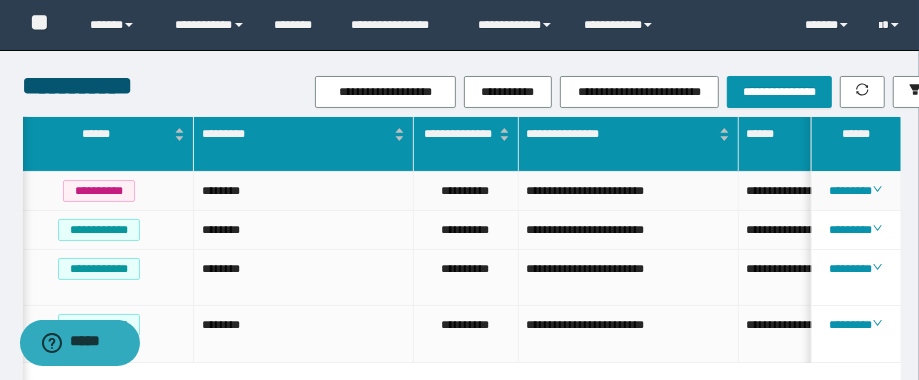 click on "**********" at bounding box center (466, 191) 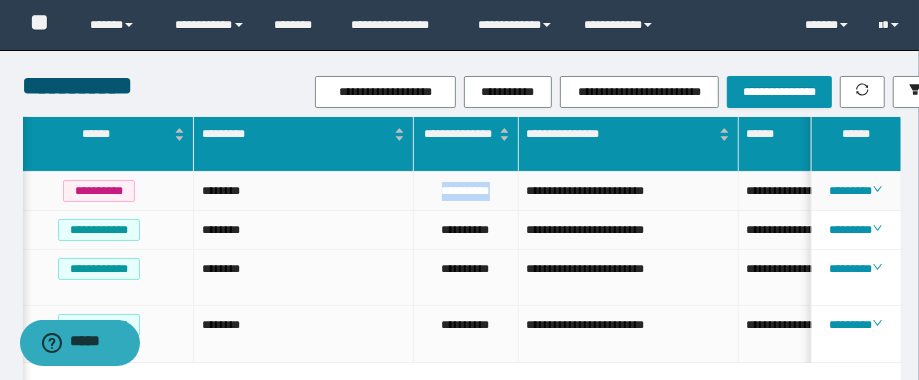 click on "**********" at bounding box center (466, 191) 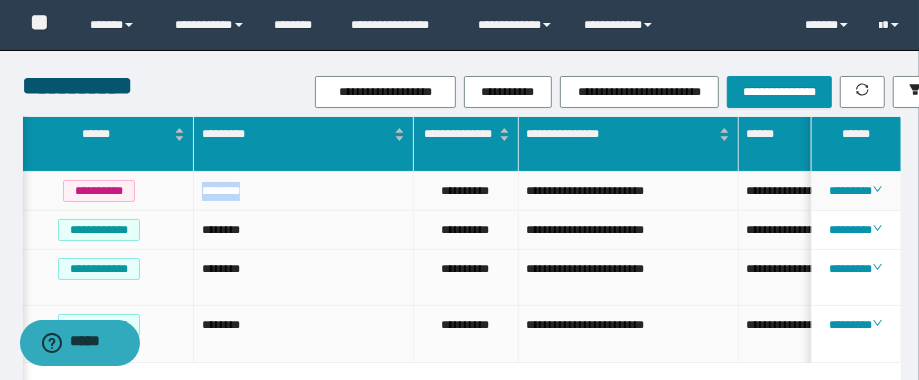 drag, startPoint x: 253, startPoint y: 197, endPoint x: 199, endPoint y: 190, distance: 54.451813 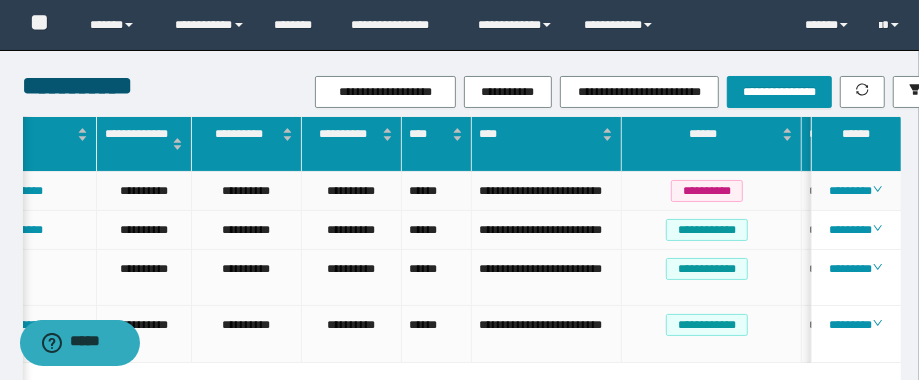 click on "**********" at bounding box center [546, 191] 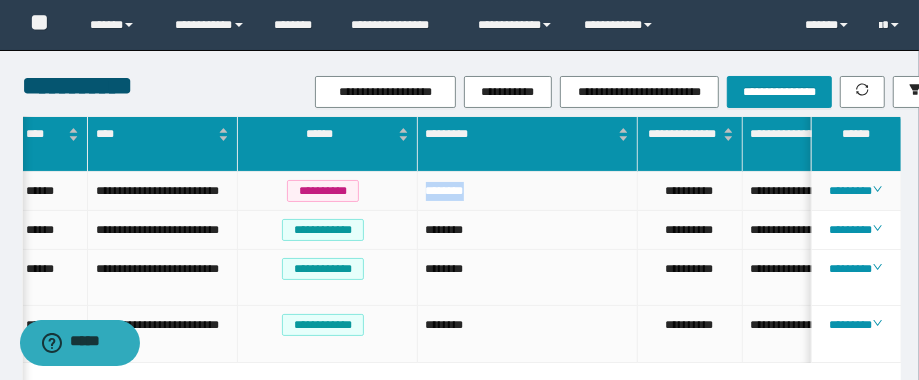drag, startPoint x: 521, startPoint y: 197, endPoint x: 419, endPoint y: 197, distance: 102 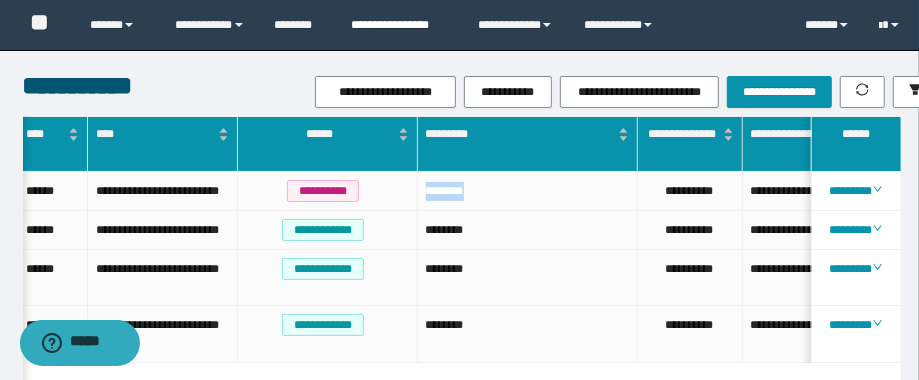 copy on "********" 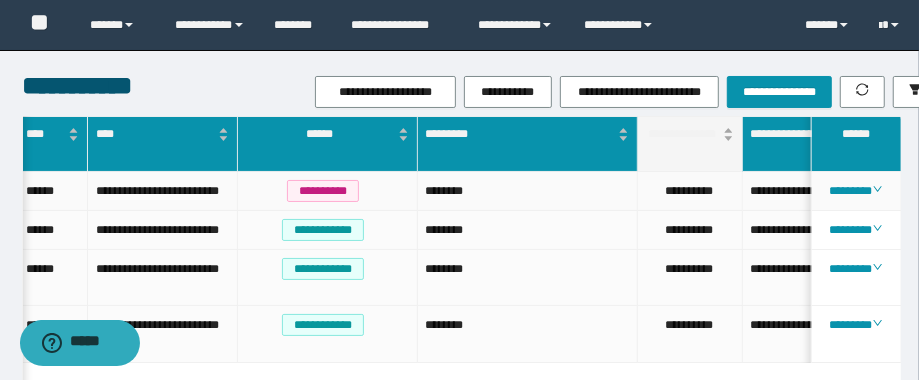 drag, startPoint x: 710, startPoint y: 187, endPoint x: 694, endPoint y: 162, distance: 29.681644 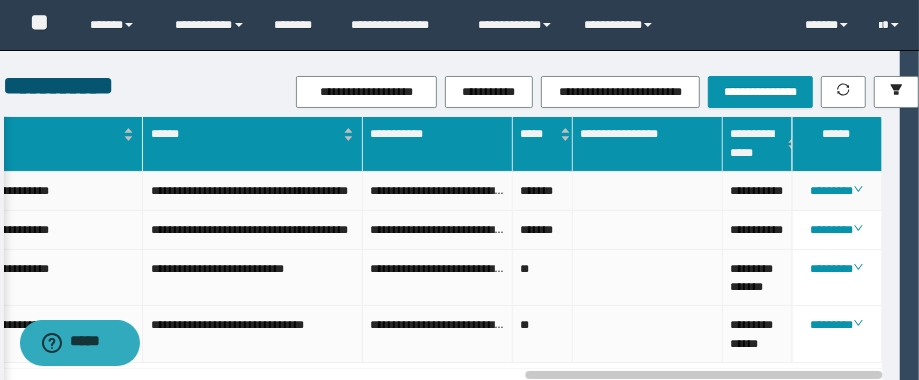 click on "**********" at bounding box center (758, 191) 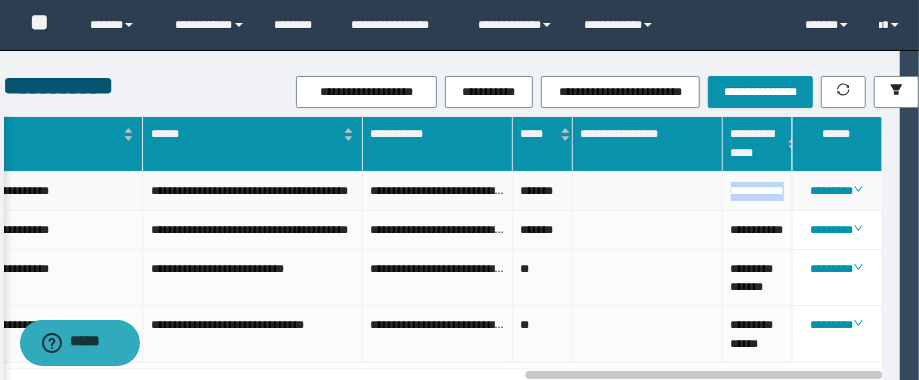 click on "**********" at bounding box center [758, 191] 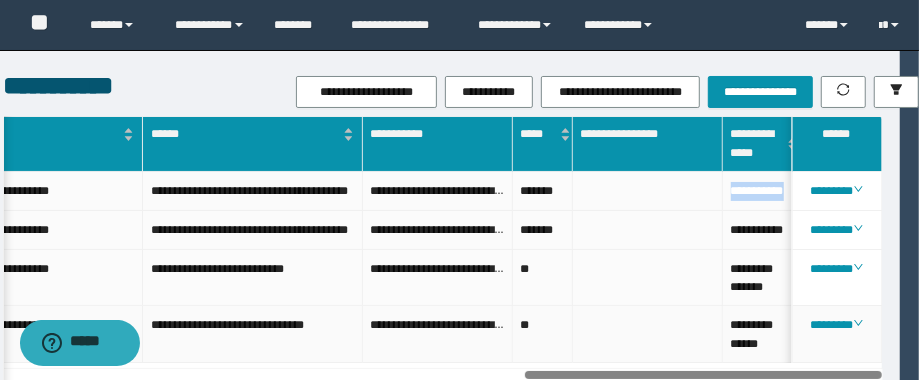 scroll, scrollTop: 0, scrollLeft: 1233, axis: horizontal 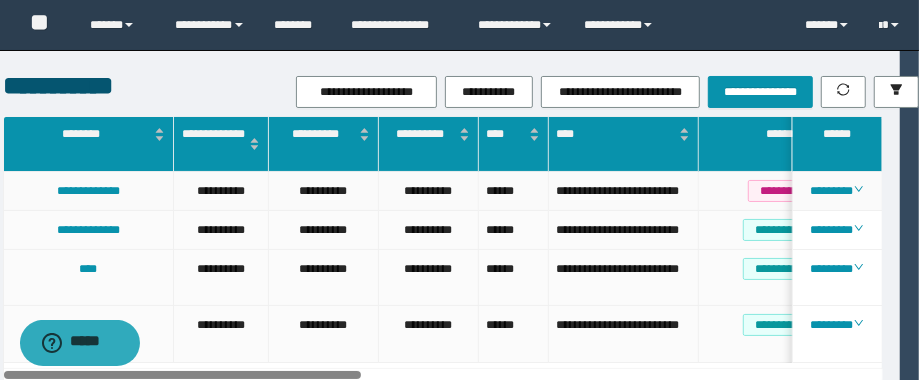 drag, startPoint x: 544, startPoint y: 372, endPoint x: 0, endPoint y: 33, distance: 640.98126 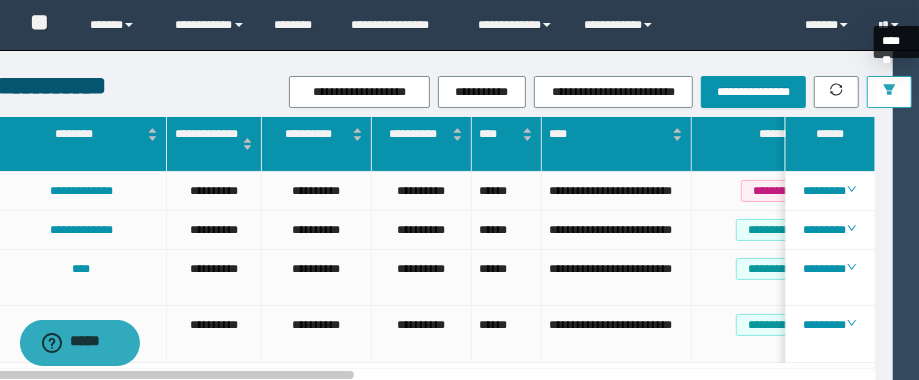 click 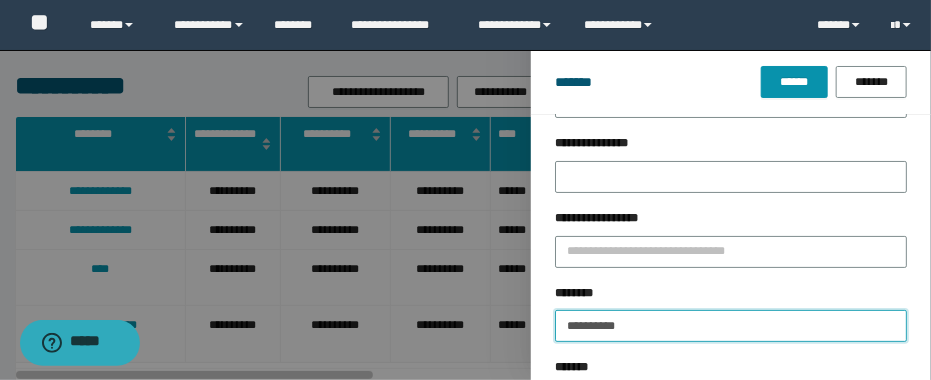 drag, startPoint x: 677, startPoint y: 318, endPoint x: 492, endPoint y: 301, distance: 185.77943 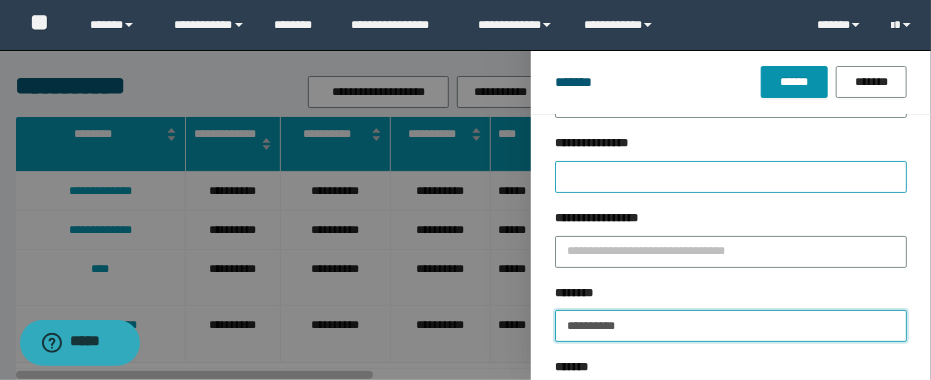 paste 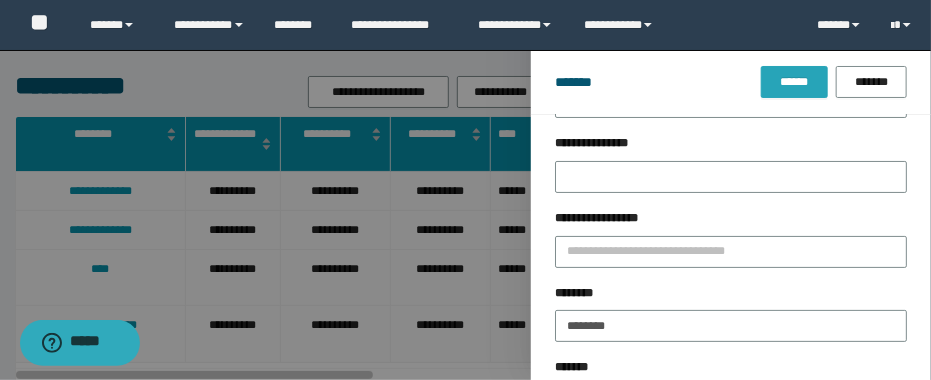 click on "******" at bounding box center [794, 82] 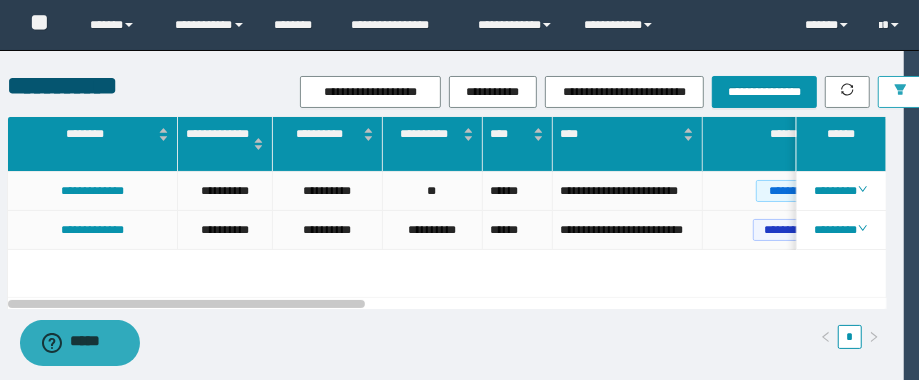 scroll, scrollTop: 0, scrollLeft: 3, axis: horizontal 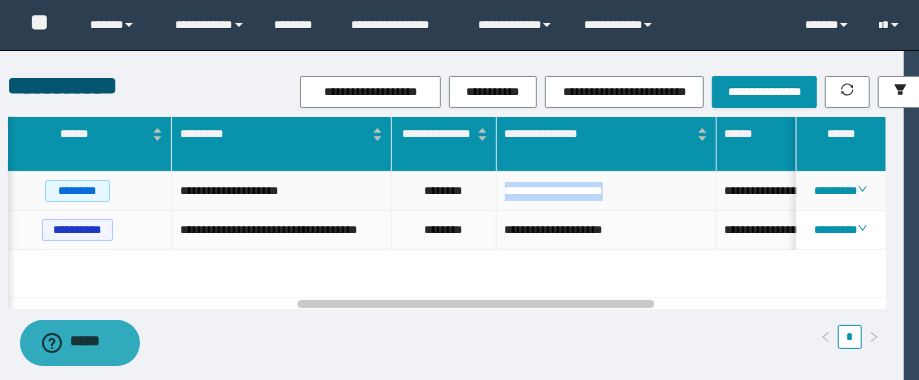 drag, startPoint x: 635, startPoint y: 190, endPoint x: 495, endPoint y: 188, distance: 140.01428 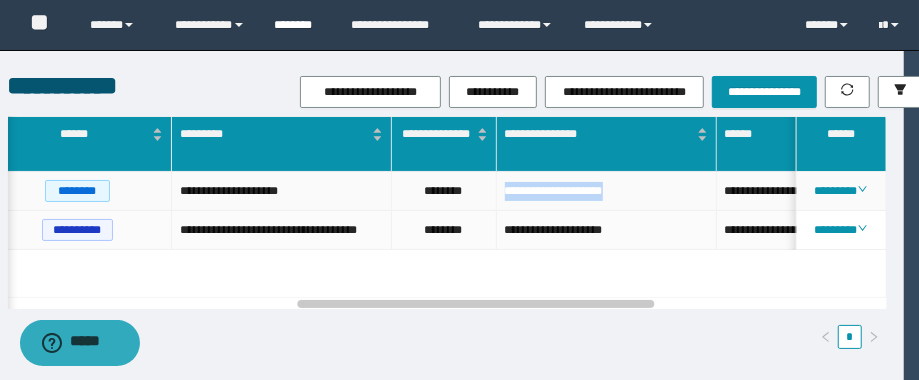 copy on "**********" 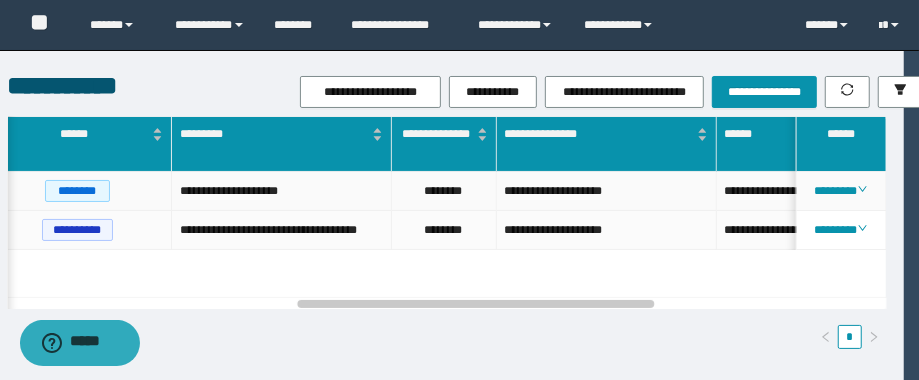 click on "********" at bounding box center [444, 191] 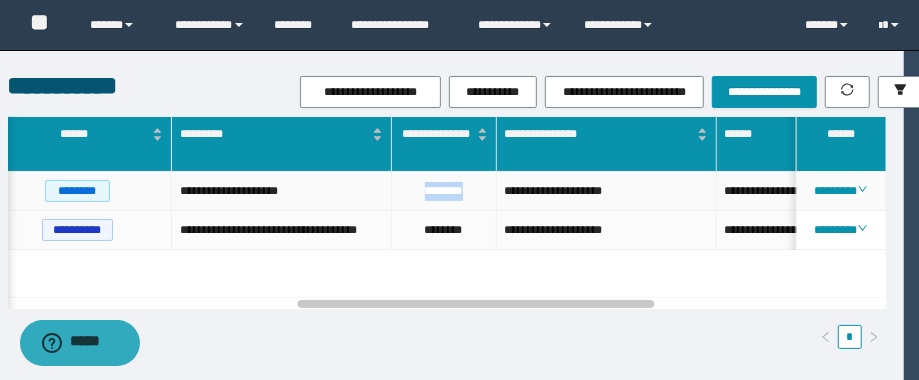 click on "********" at bounding box center [444, 191] 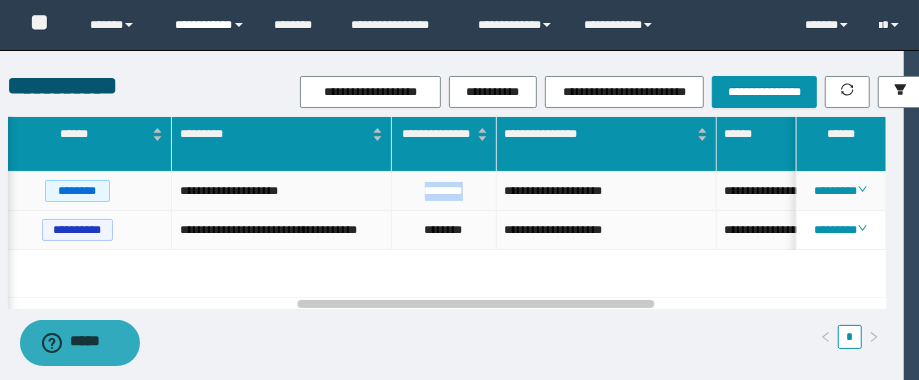 copy on "********" 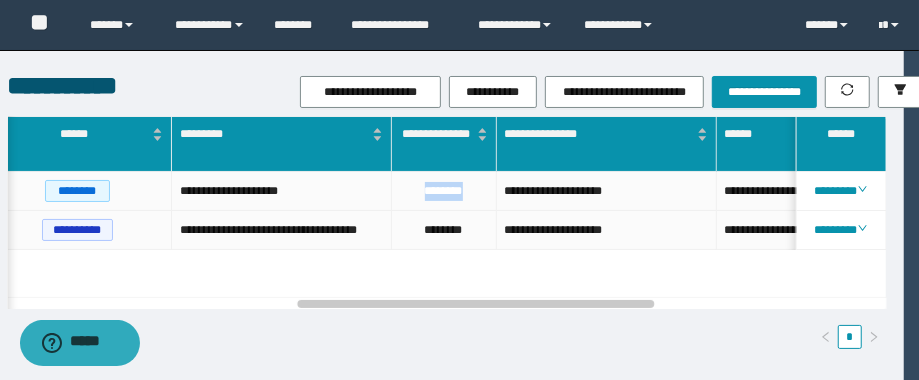 scroll, scrollTop: 0, scrollLeft: 662, axis: horizontal 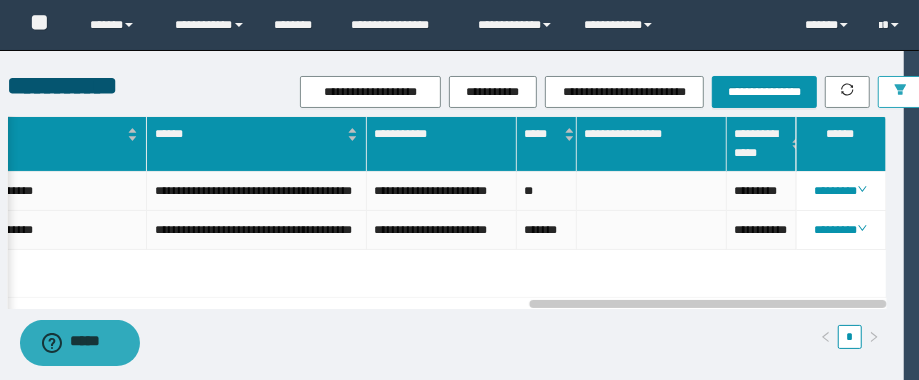 click at bounding box center (900, 92) 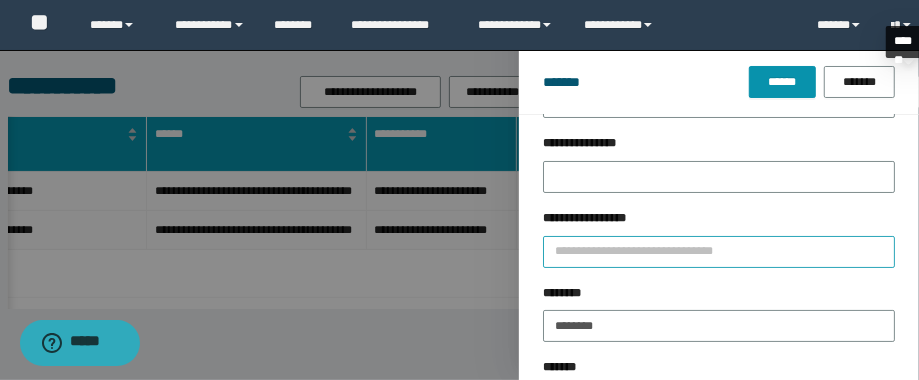 scroll, scrollTop: 0, scrollLeft: 1280, axis: horizontal 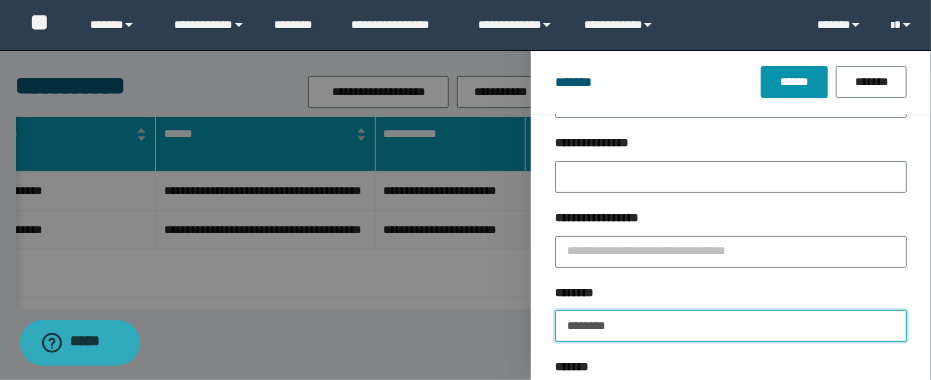 drag, startPoint x: 670, startPoint y: 332, endPoint x: 541, endPoint y: 347, distance: 129.86917 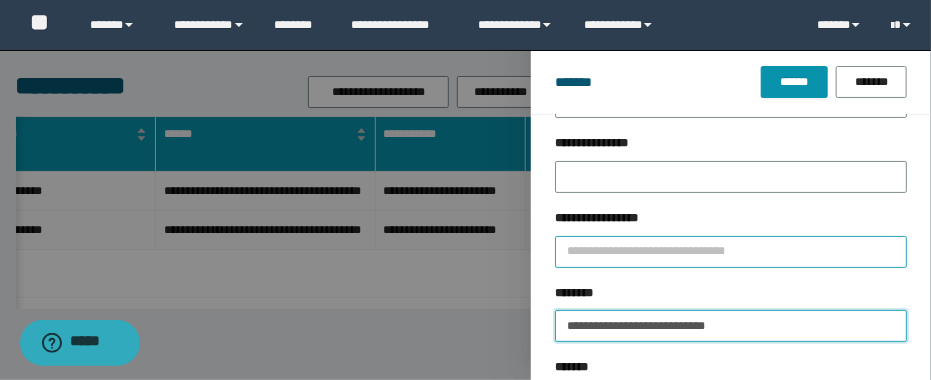 type on "**********" 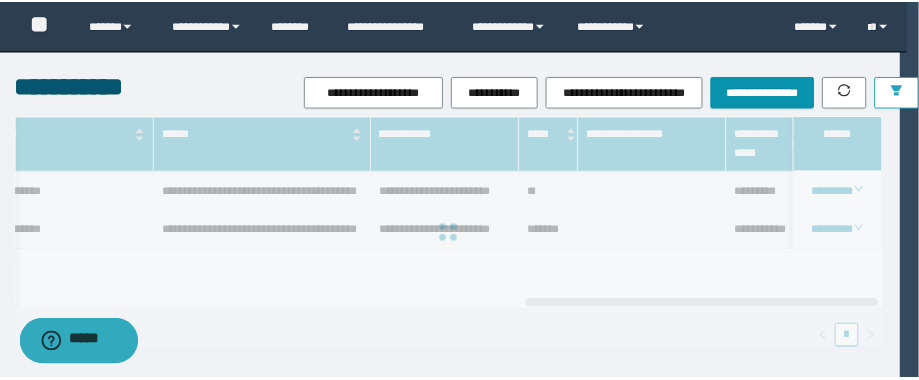 scroll, scrollTop: 0, scrollLeft: 1269, axis: horizontal 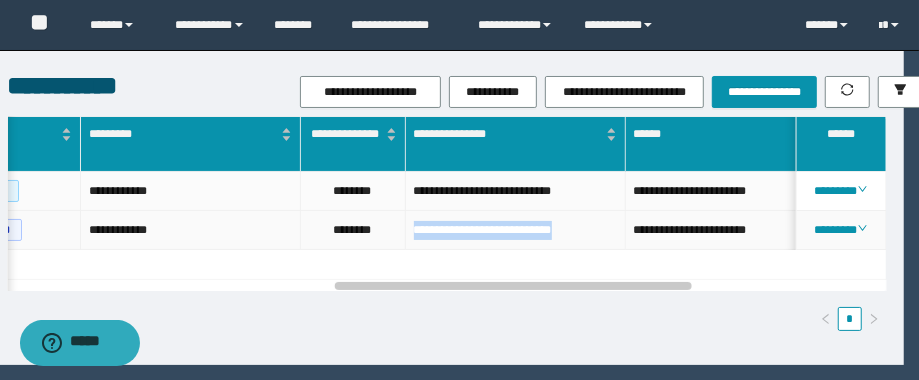 drag, startPoint x: 608, startPoint y: 229, endPoint x: 412, endPoint y: 230, distance: 196.00255 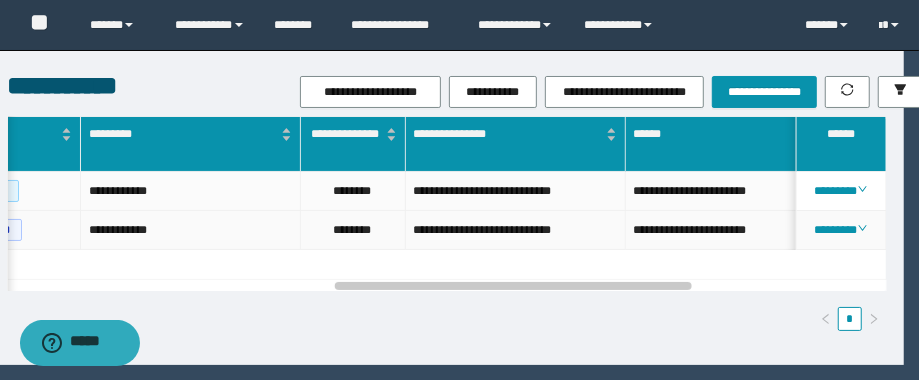 click on "********" at bounding box center (353, 230) 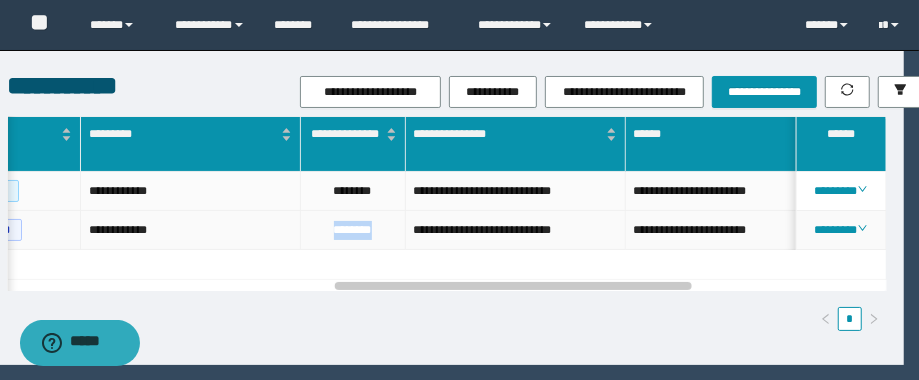click on "********" at bounding box center (353, 230) 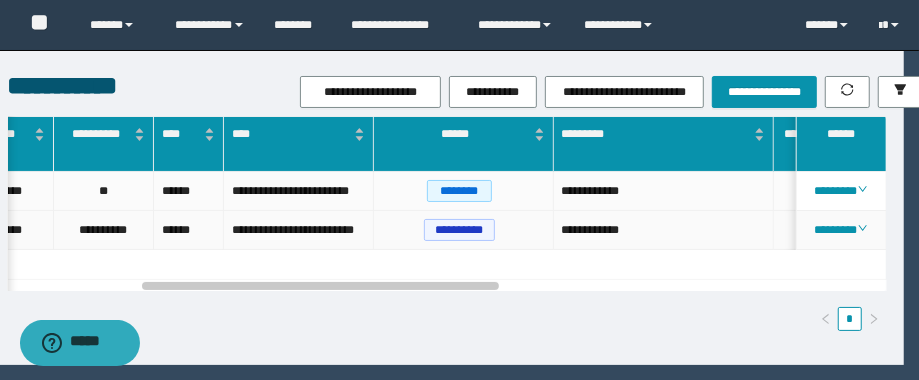 click on "**********" at bounding box center (664, 230) 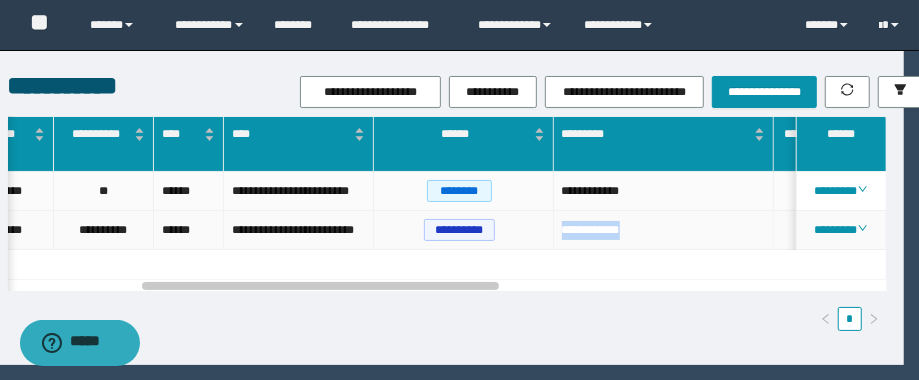click on "**********" at bounding box center (664, 230) 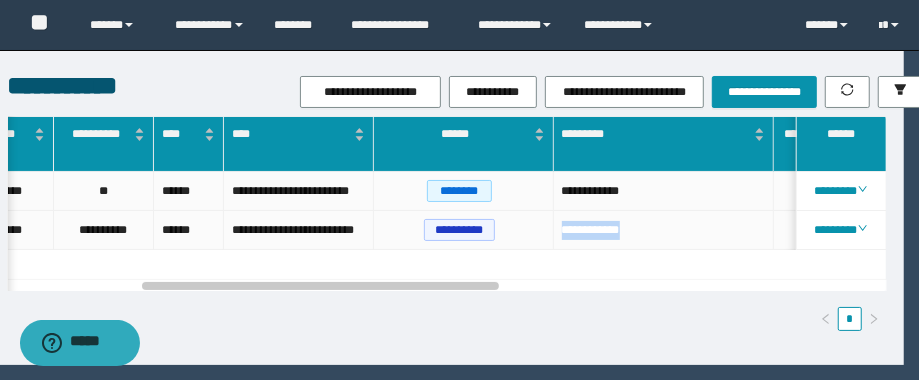 scroll, scrollTop: 0, scrollLeft: 633, axis: horizontal 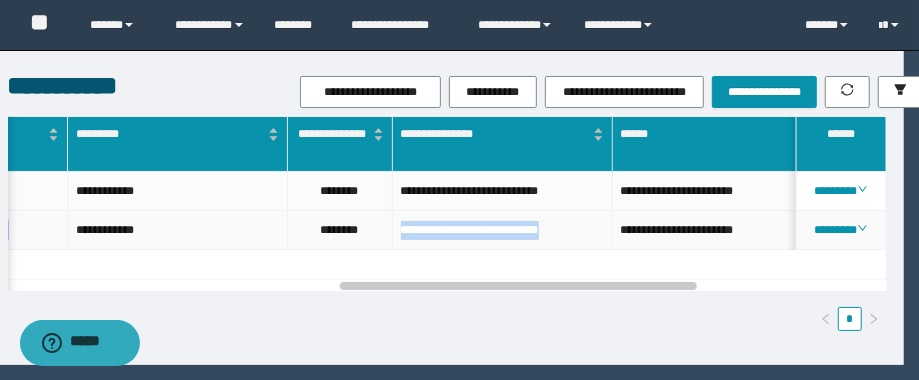 drag, startPoint x: 594, startPoint y: 220, endPoint x: 399, endPoint y: 237, distance: 195.73962 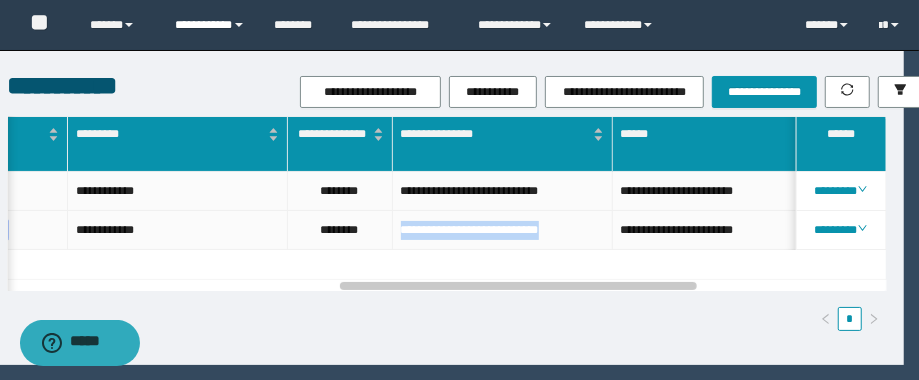 click on "**********" at bounding box center (210, 25) 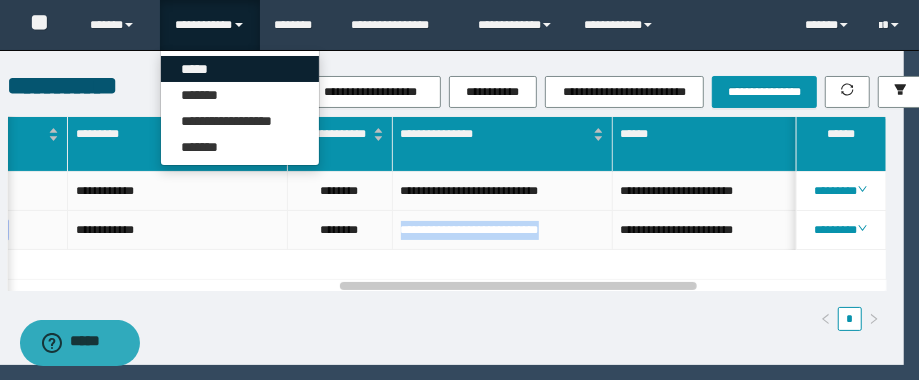 click on "*****" at bounding box center (240, 69) 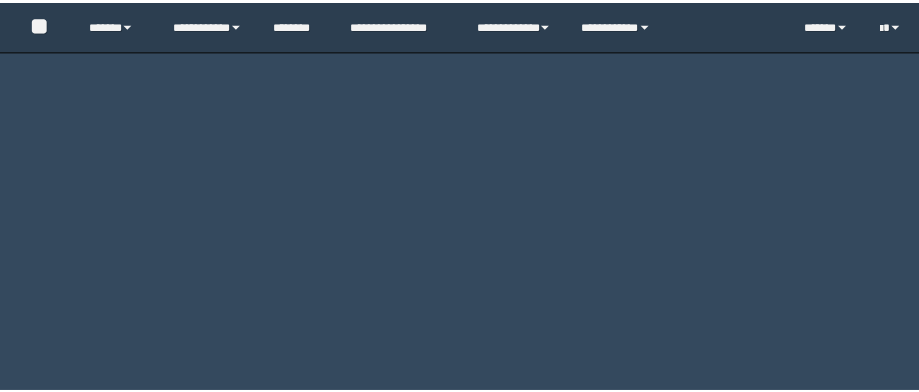 scroll, scrollTop: 0, scrollLeft: 0, axis: both 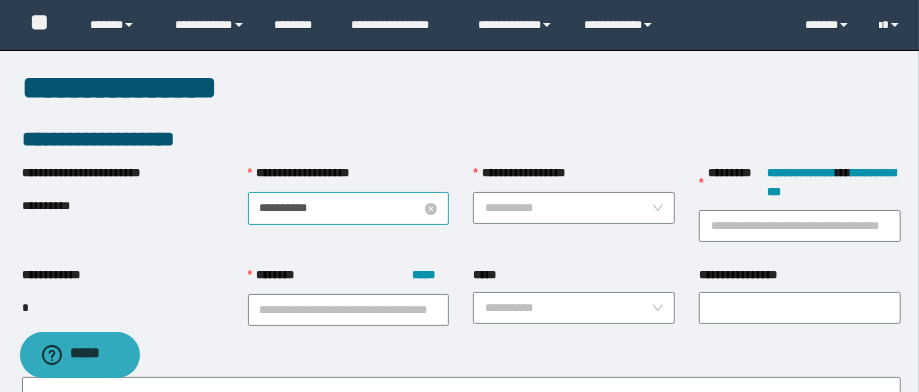 click on "**********" at bounding box center [341, 208] 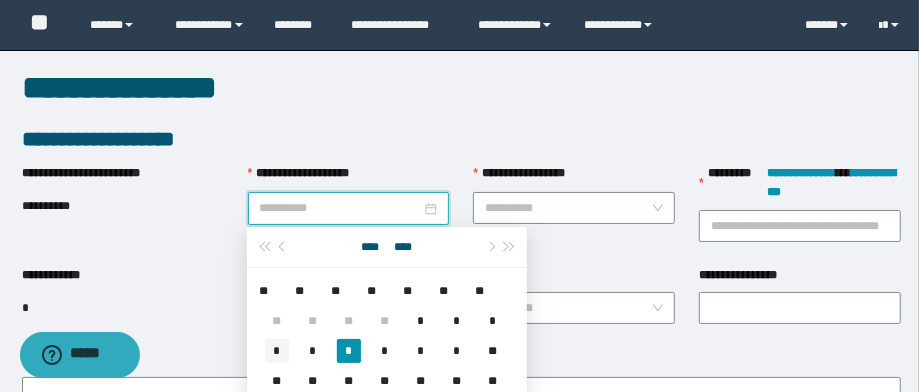 type on "**********" 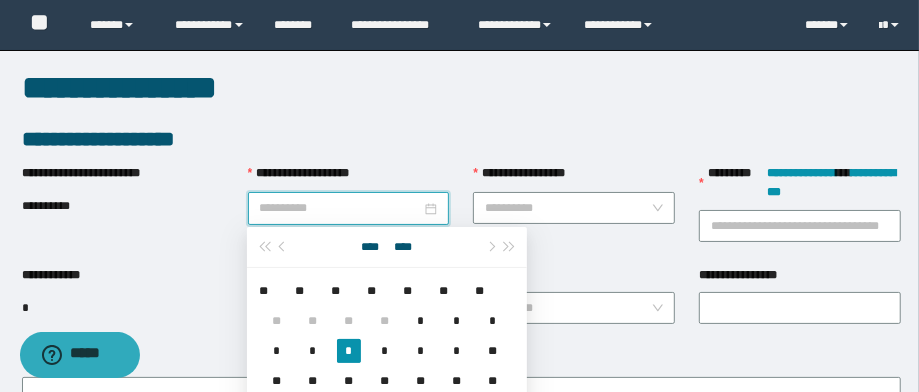 click on "*" at bounding box center (277, 351) 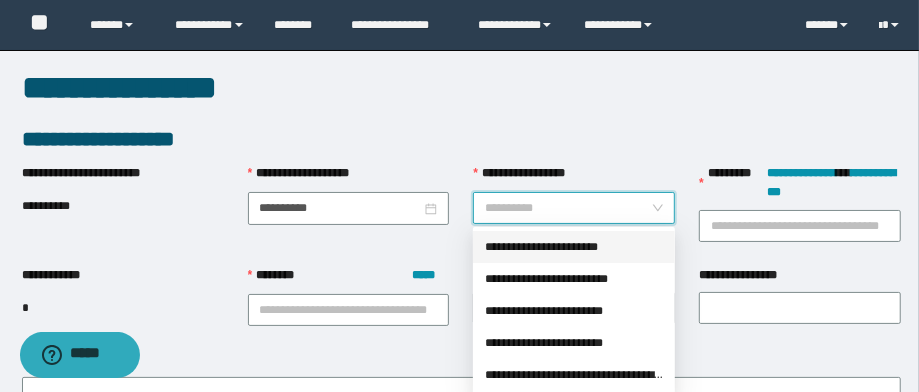click on "**********" at bounding box center (568, 208) 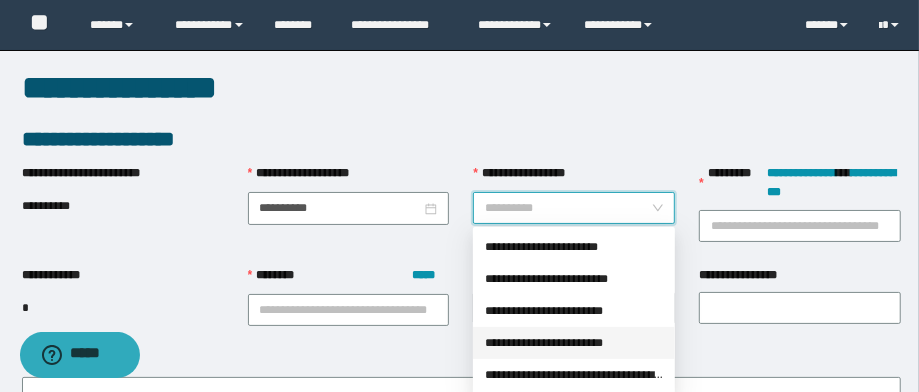 click on "**********" at bounding box center (574, 343) 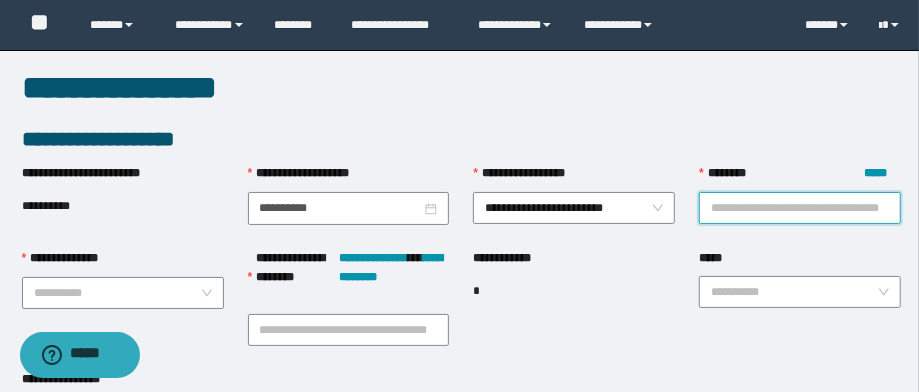 click on "******** *****" at bounding box center (800, 208) 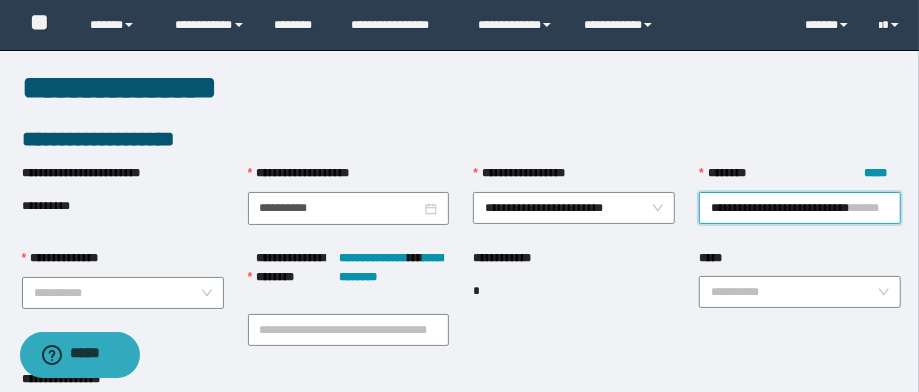 scroll, scrollTop: 0, scrollLeft: 13, axis: horizontal 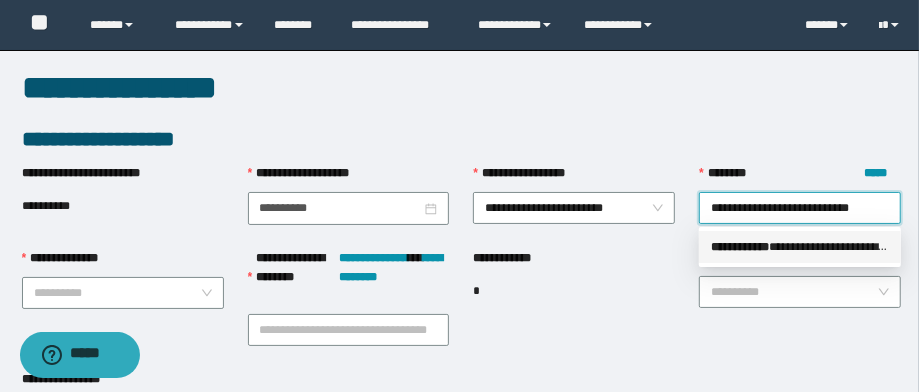 click on "**********" at bounding box center (800, 247) 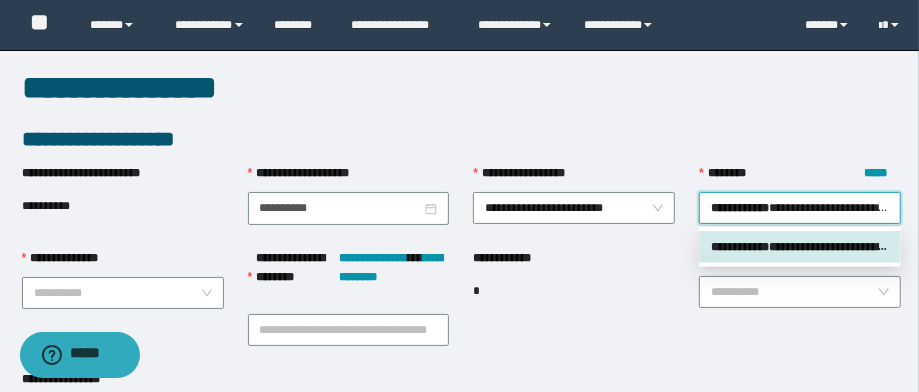 scroll, scrollTop: 0, scrollLeft: 0, axis: both 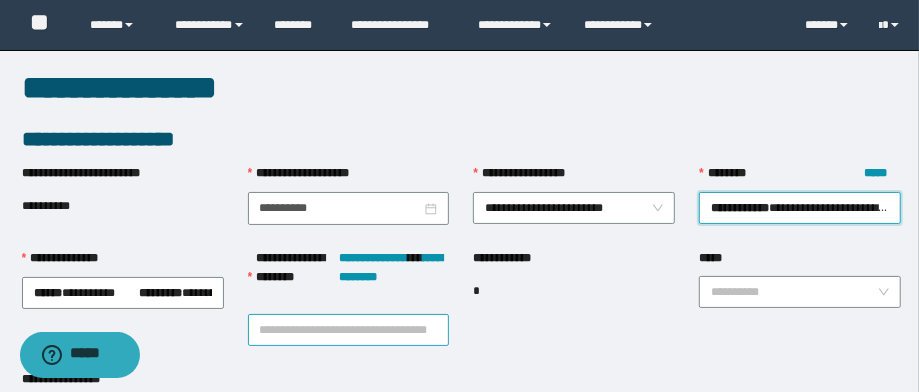 click on "**********" at bounding box center (349, 330) 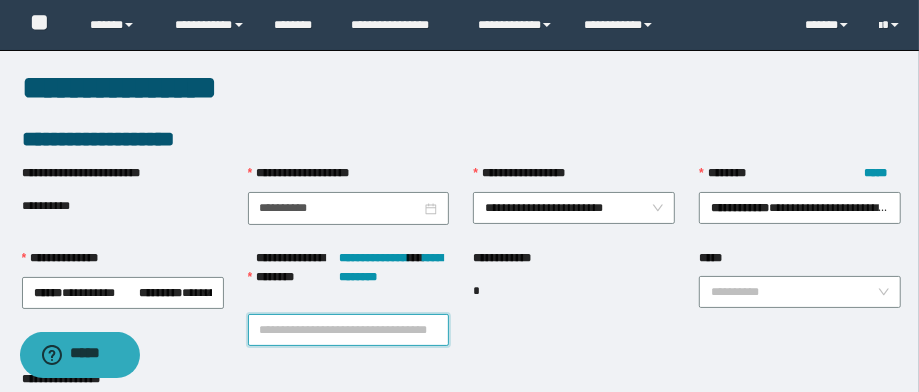 paste on "**********" 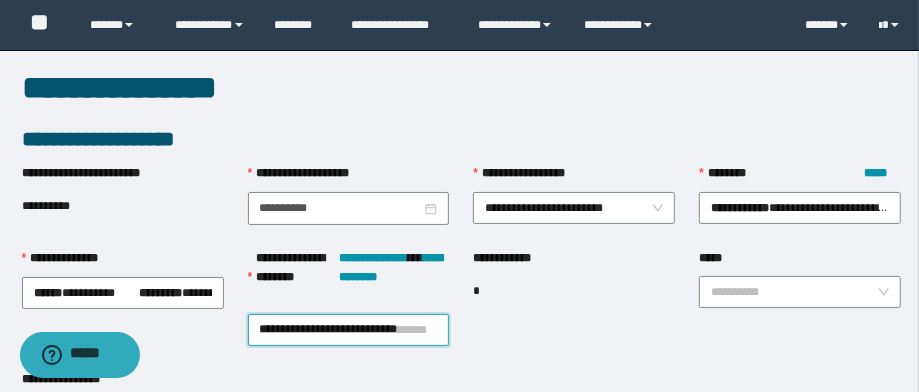 scroll, scrollTop: 0, scrollLeft: 13, axis: horizontal 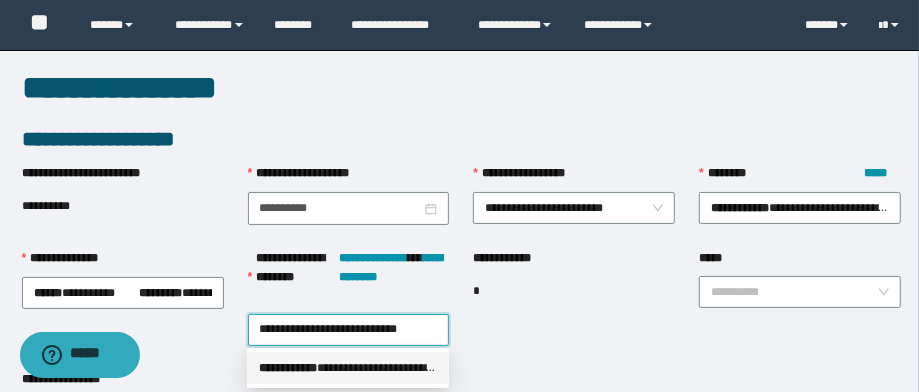 click on "** *   ********" at bounding box center [288, 368] 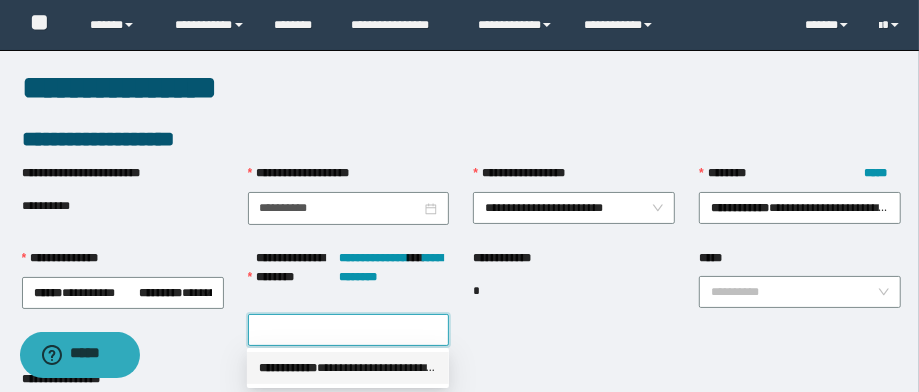 scroll, scrollTop: 0, scrollLeft: 0, axis: both 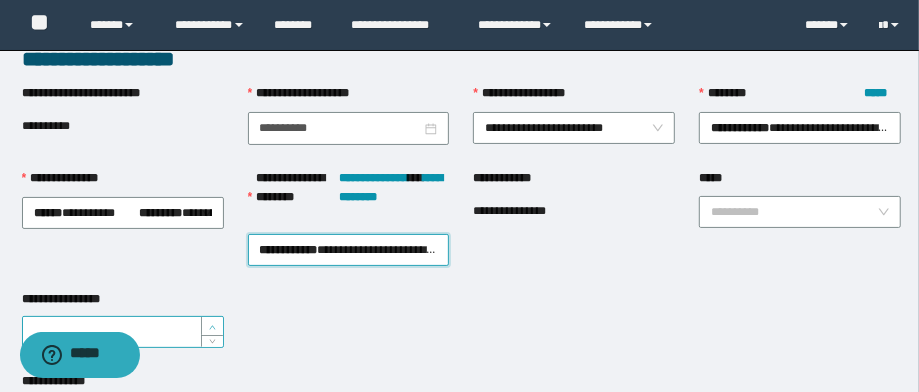 type on "*" 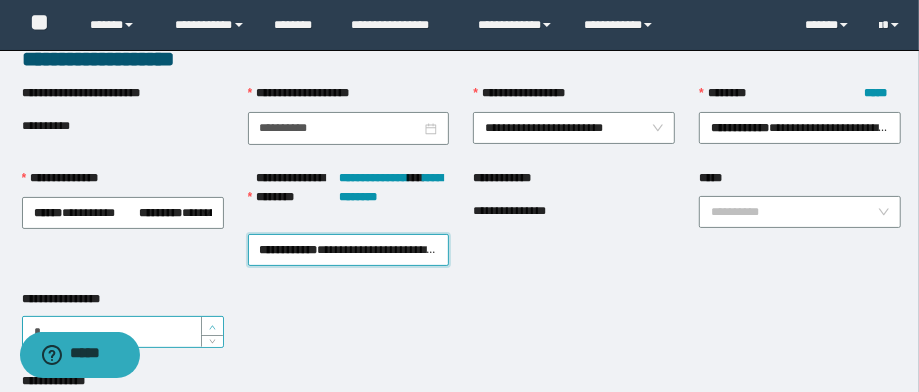 click at bounding box center (213, 327) 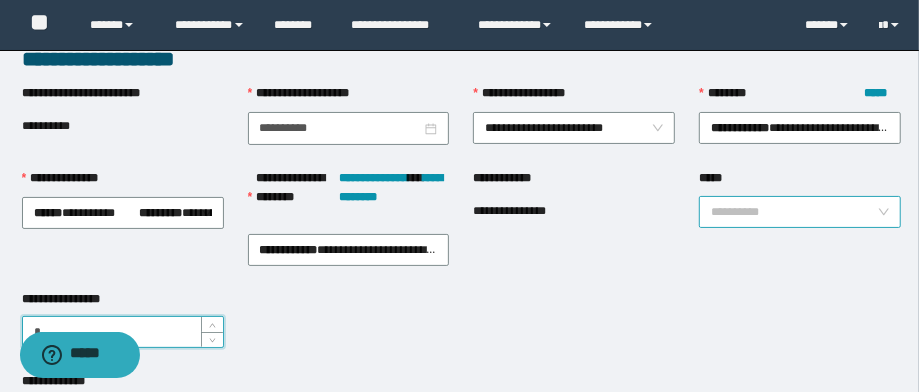 click on "*****" at bounding box center (794, 212) 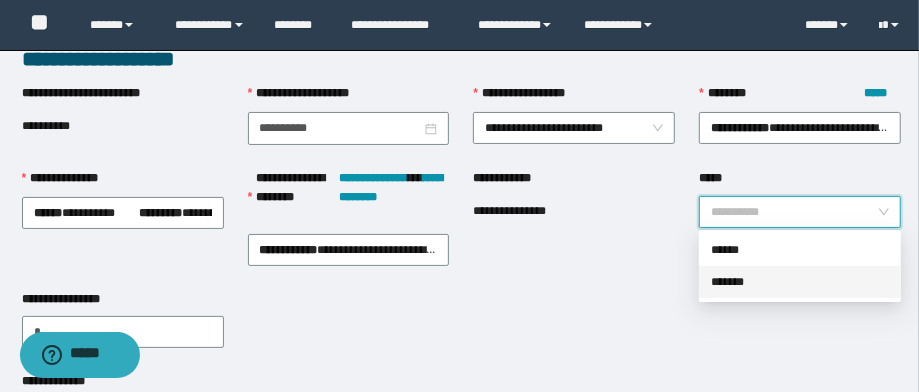 click on "*******" at bounding box center (800, 282) 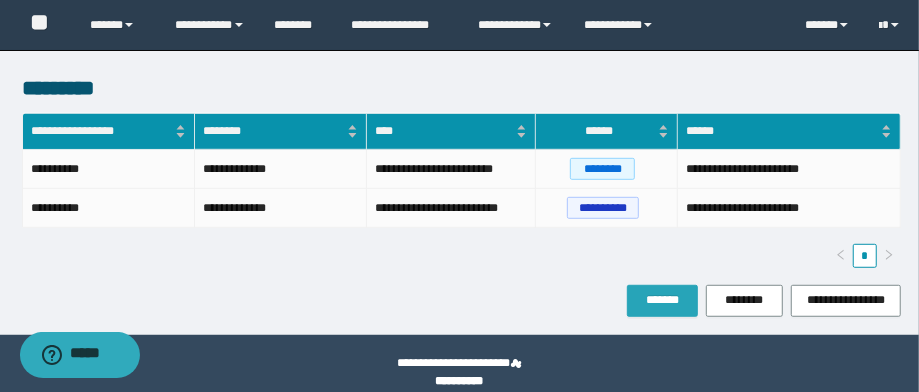 click on "*******" at bounding box center [662, 301] 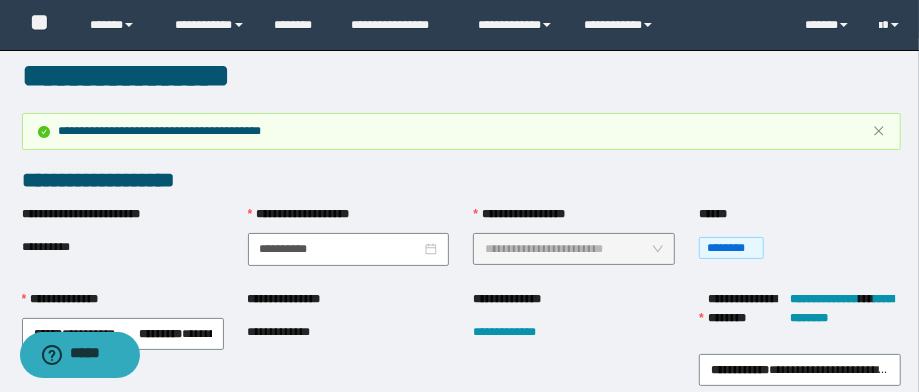 scroll, scrollTop: 80, scrollLeft: 0, axis: vertical 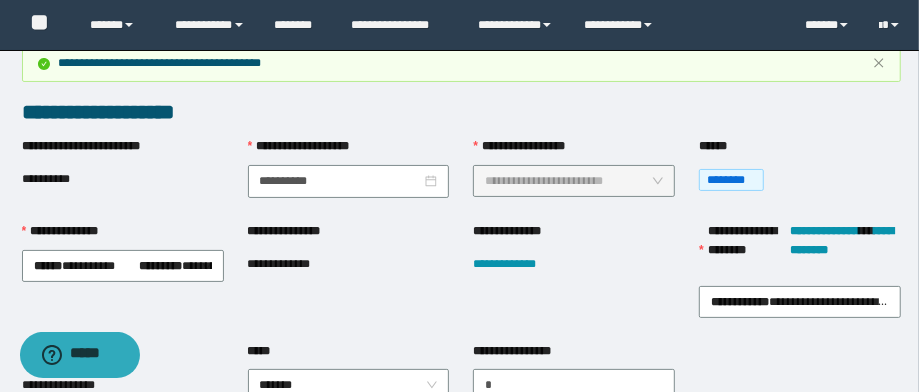 click on "**********" at bounding box center (294, 264) 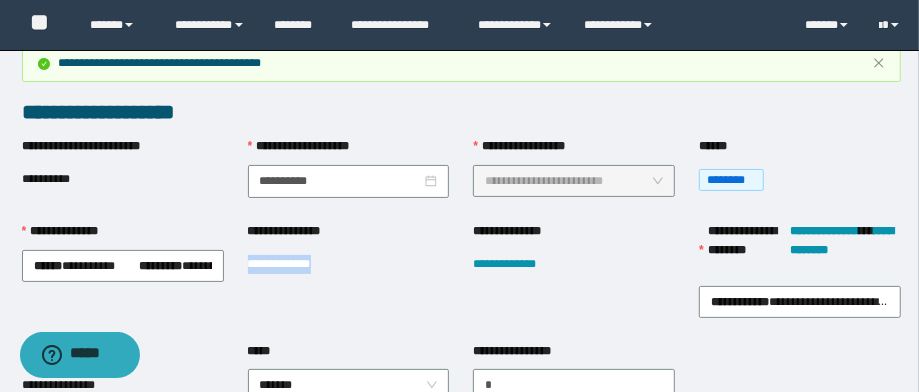 click on "**********" at bounding box center (294, 264) 